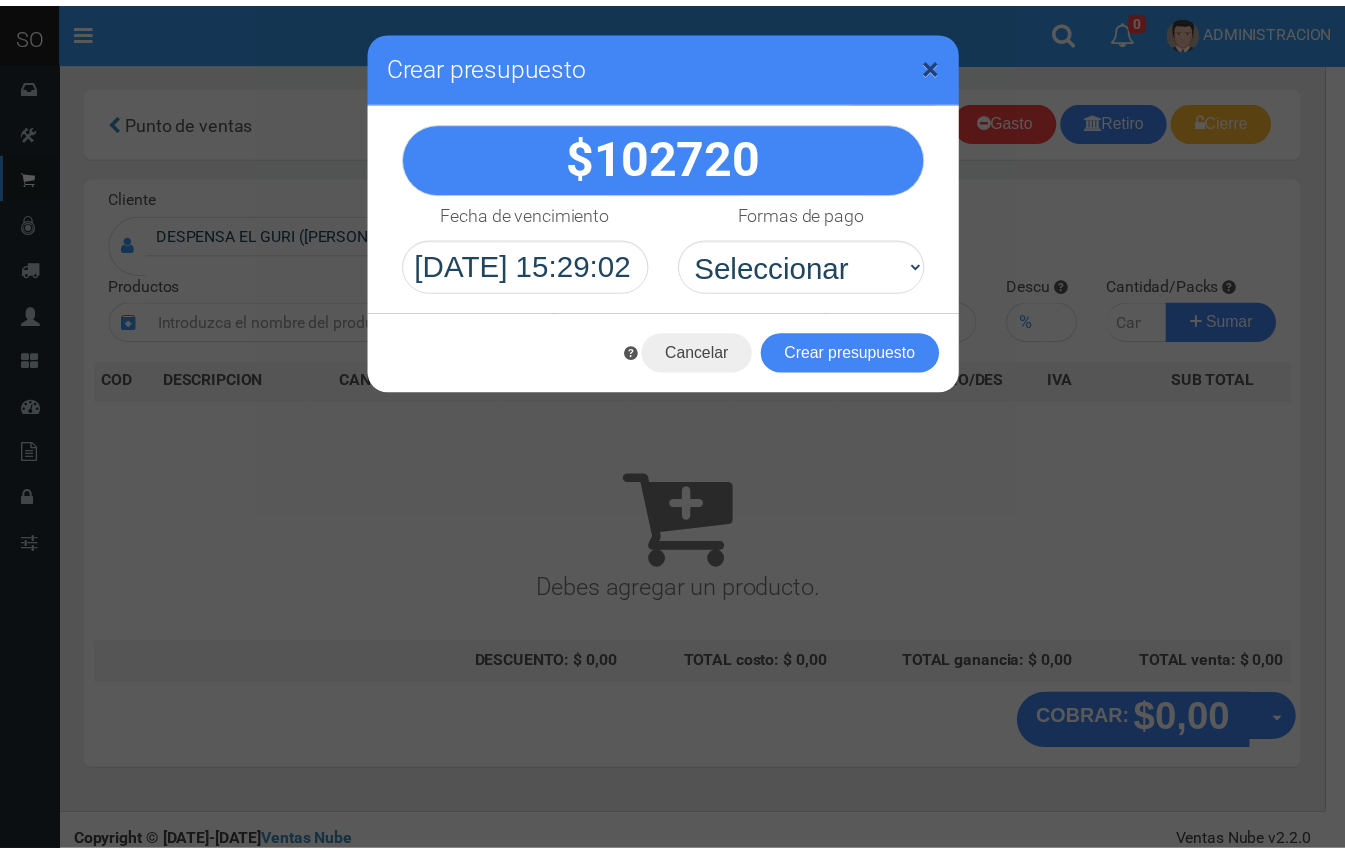 scroll, scrollTop: 0, scrollLeft: 0, axis: both 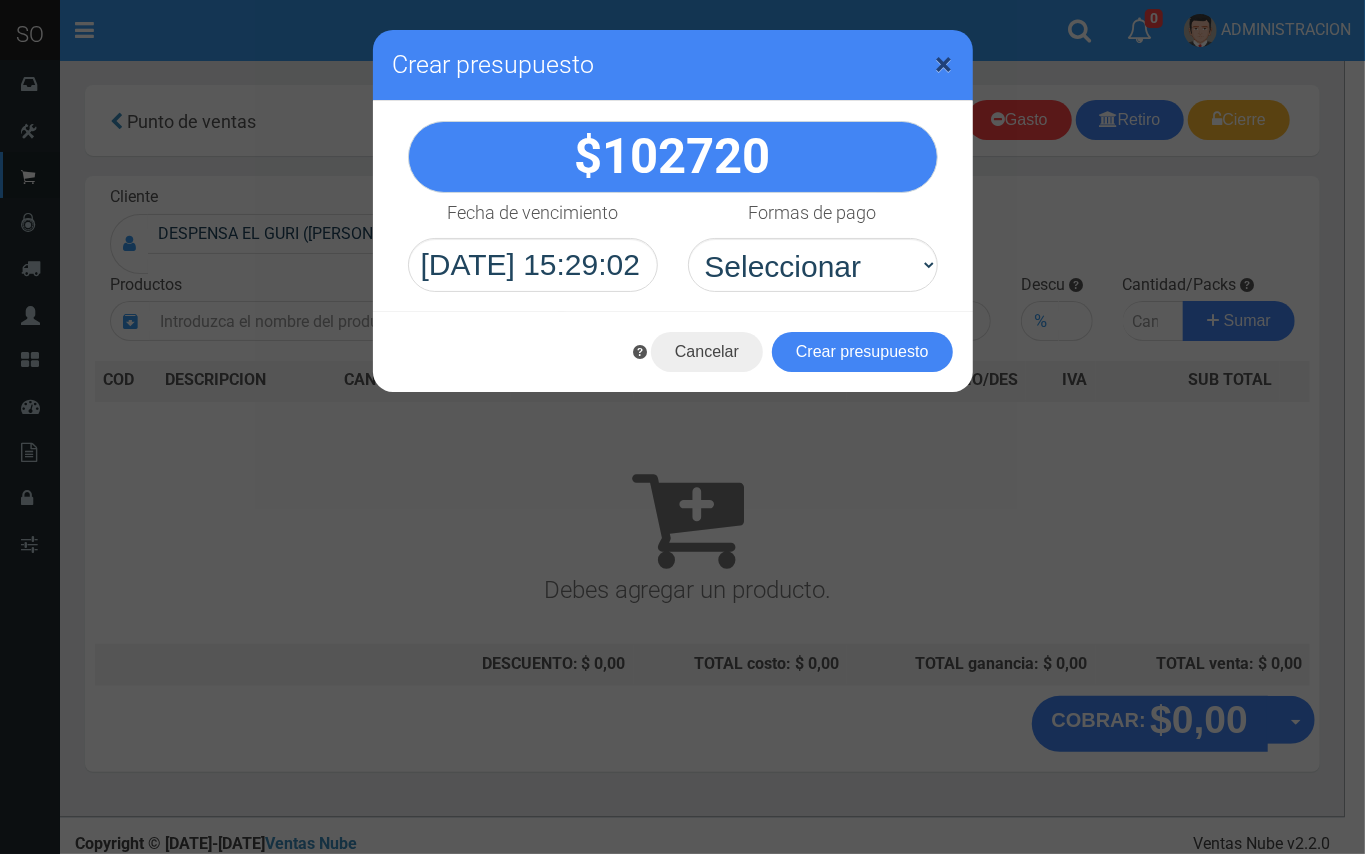 click on "×" at bounding box center (944, 64) 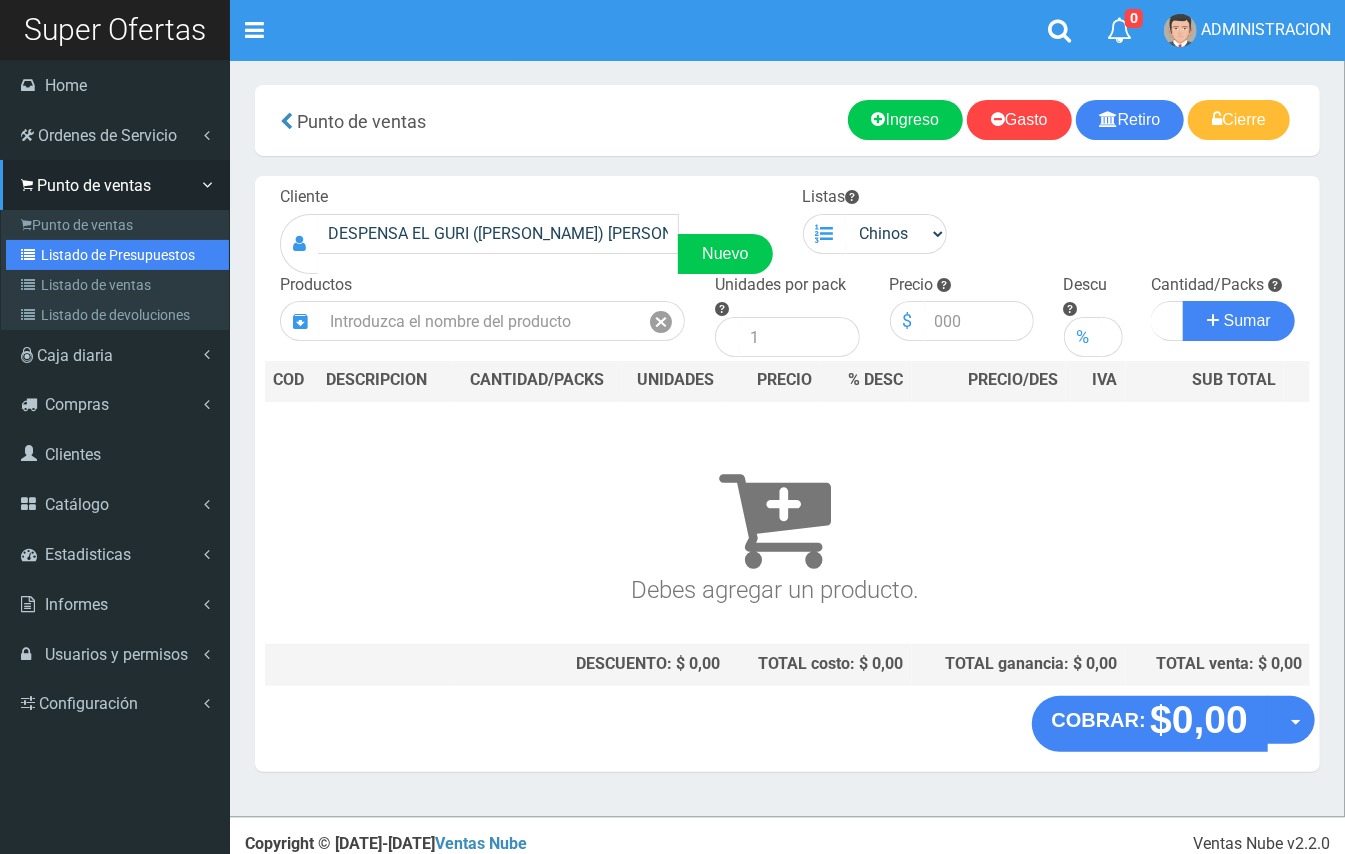 click on "Listado de Presupuestos" at bounding box center [117, 255] 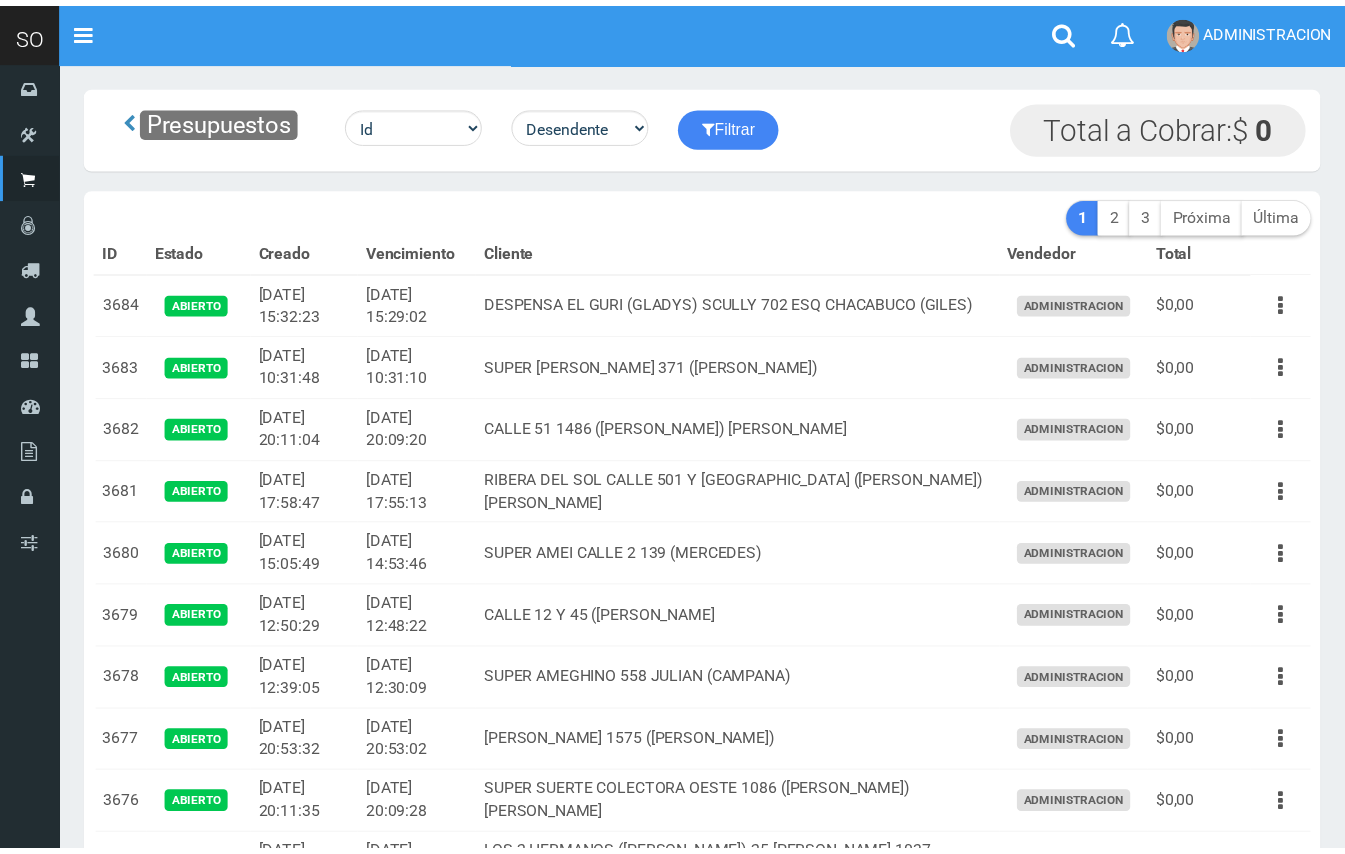 scroll, scrollTop: 0, scrollLeft: 0, axis: both 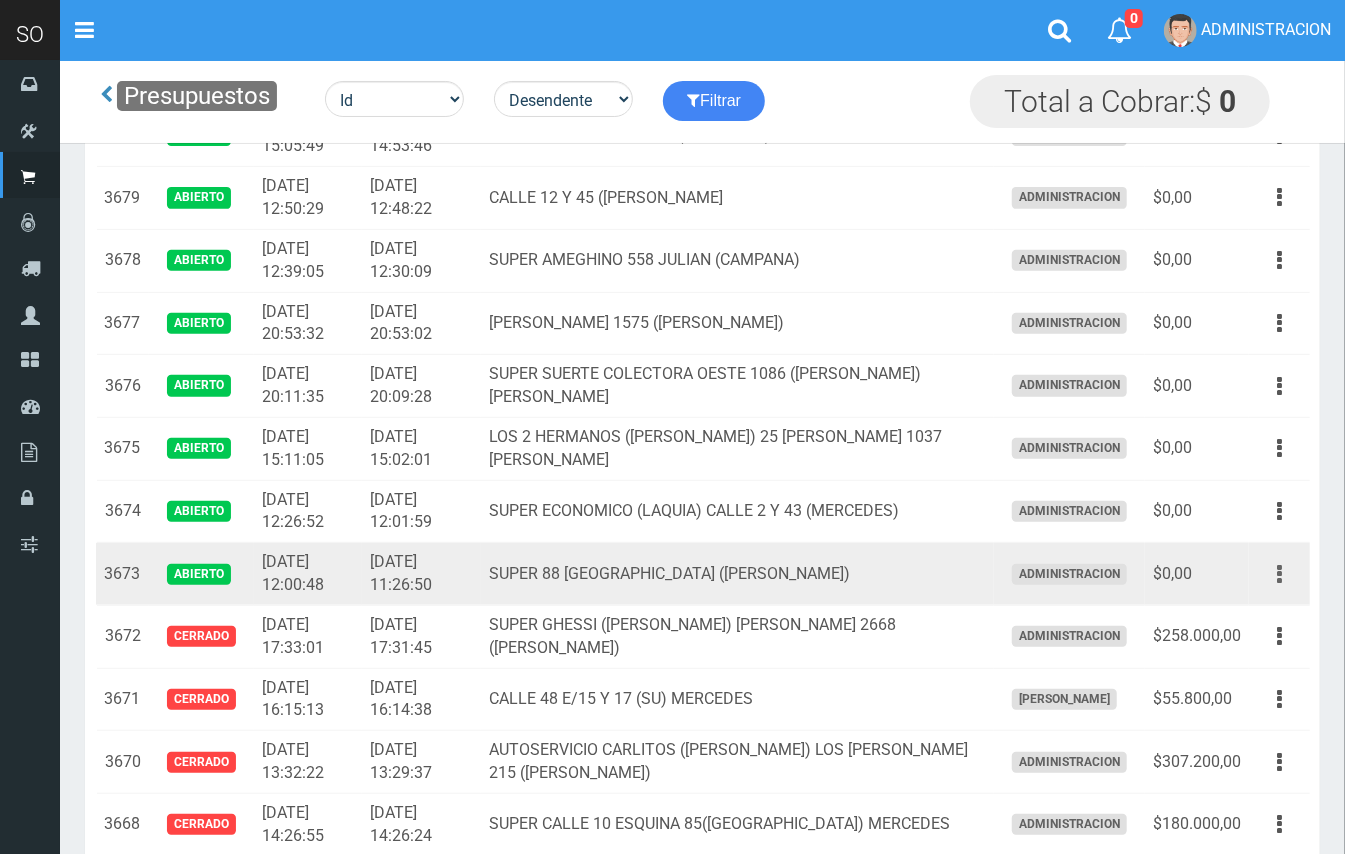 click at bounding box center [1279, 574] 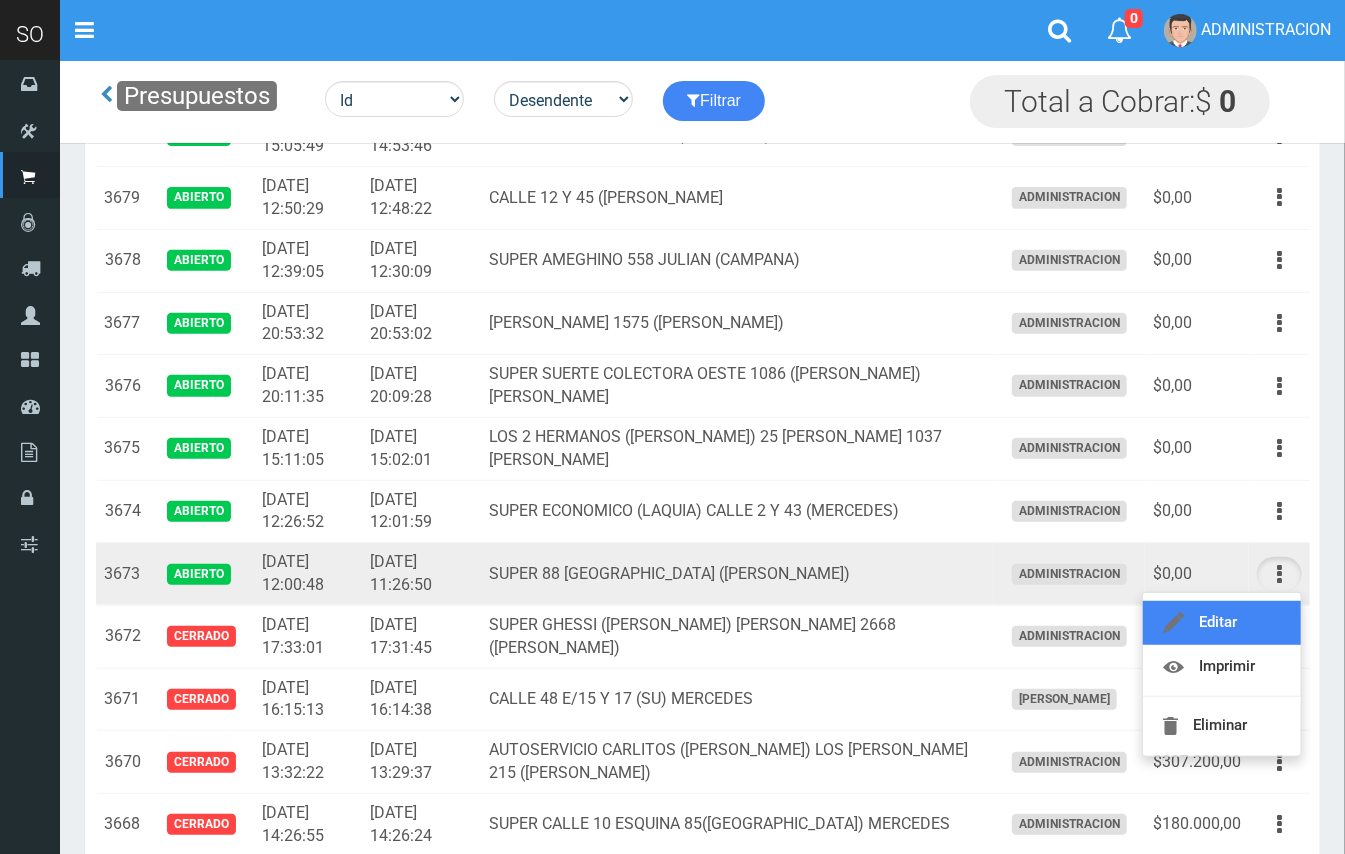 click on "Editar" at bounding box center [1222, 623] 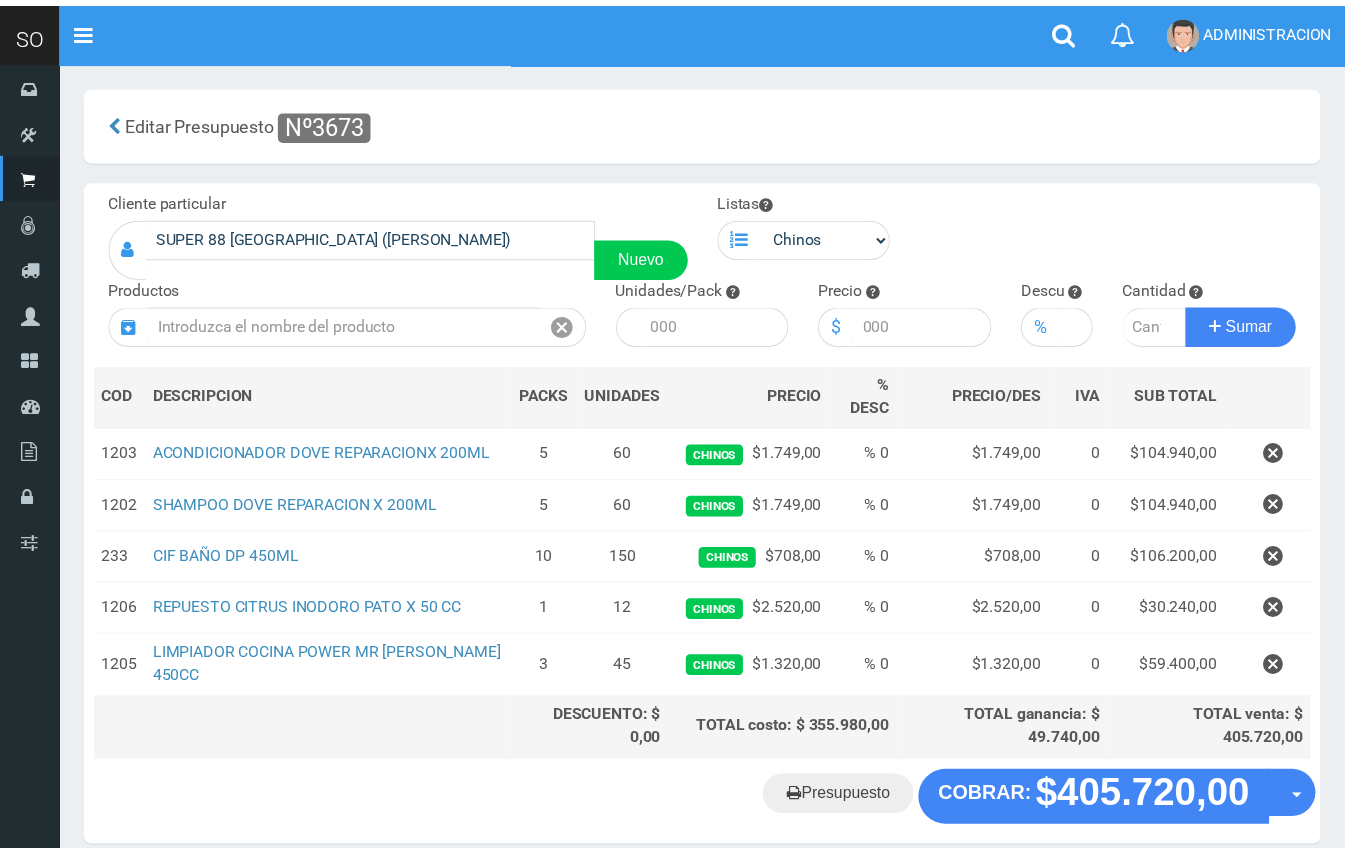 scroll, scrollTop: 0, scrollLeft: 0, axis: both 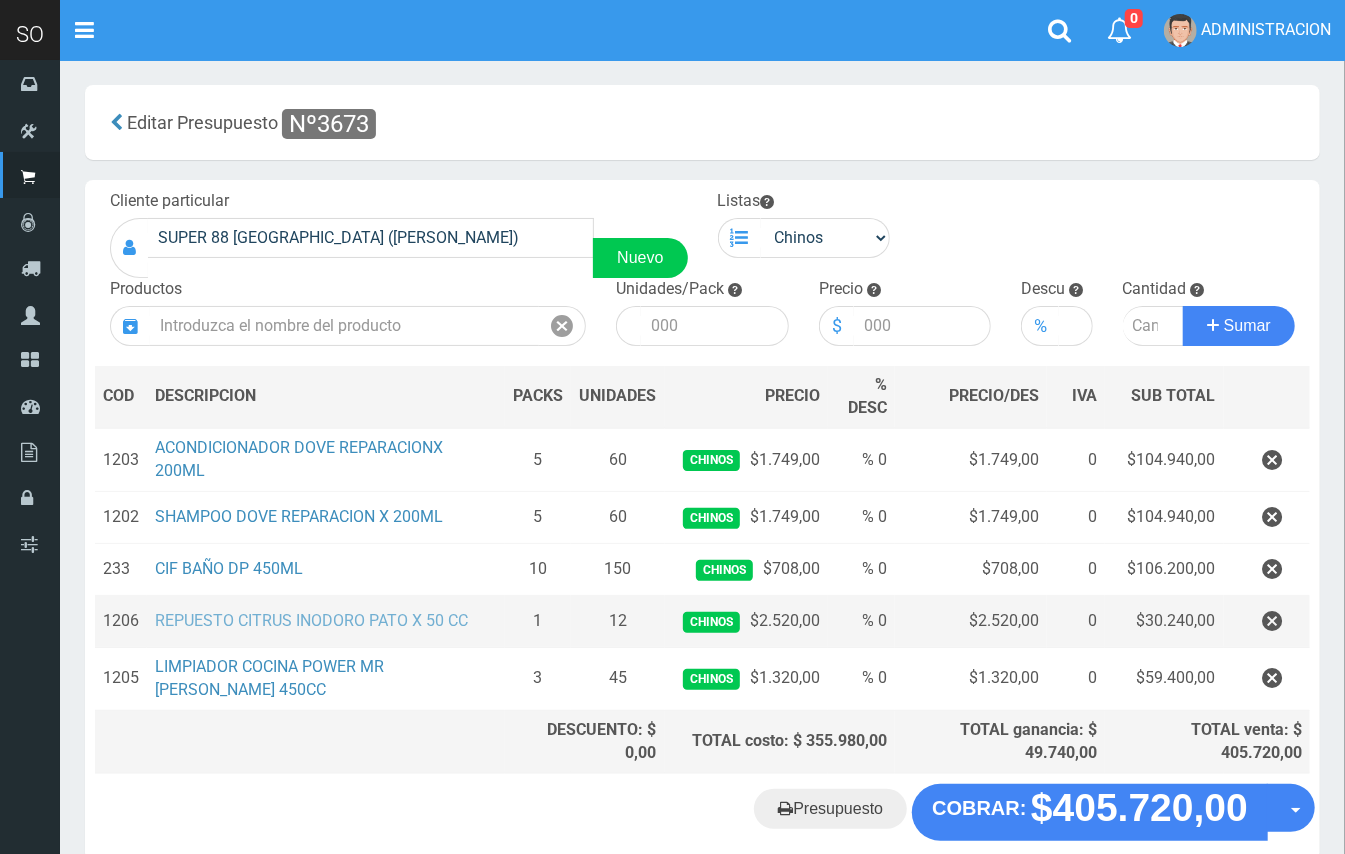 click on "REPUESTO CITRUS INODORO PATO X  50 CC" at bounding box center [311, 620] 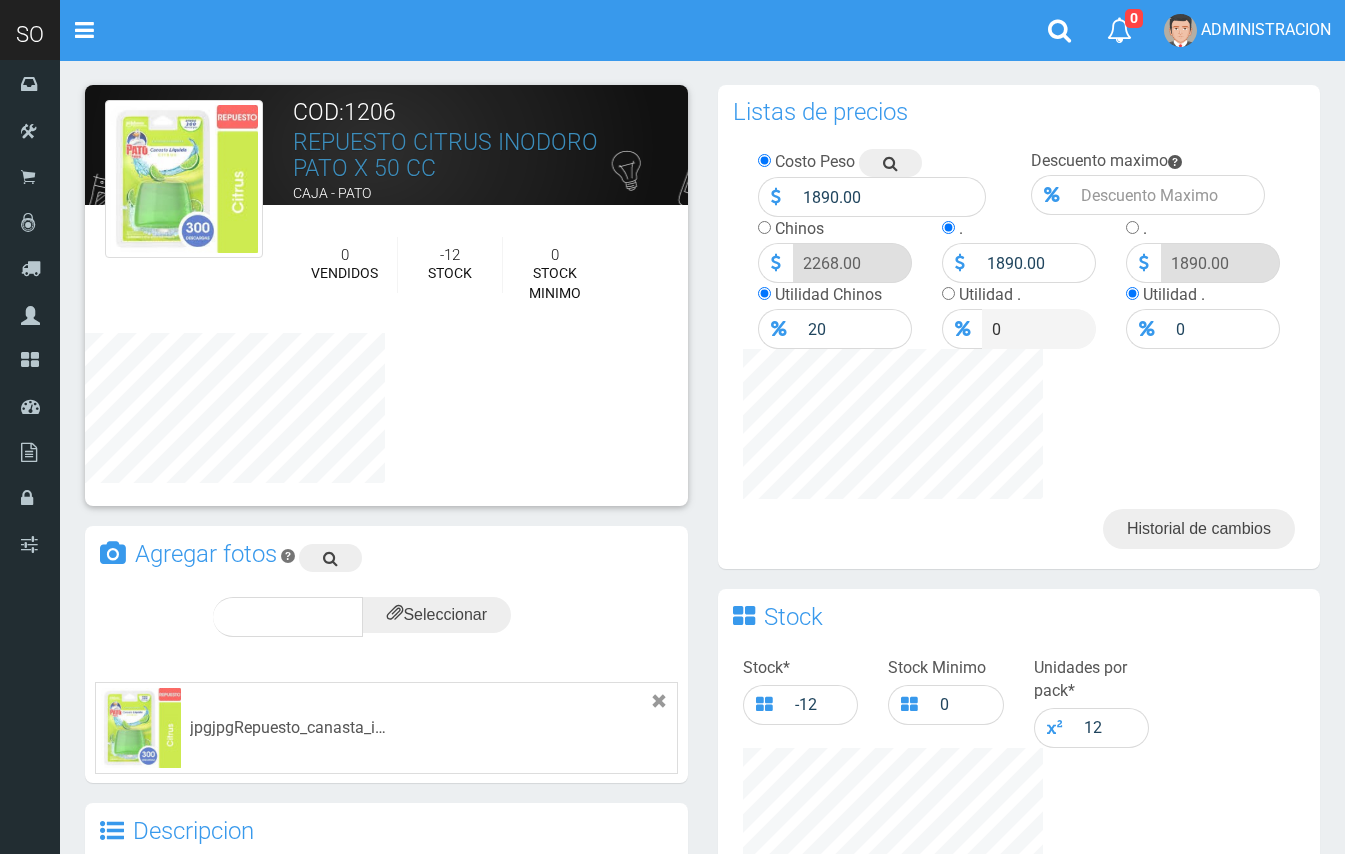 scroll, scrollTop: 0, scrollLeft: 0, axis: both 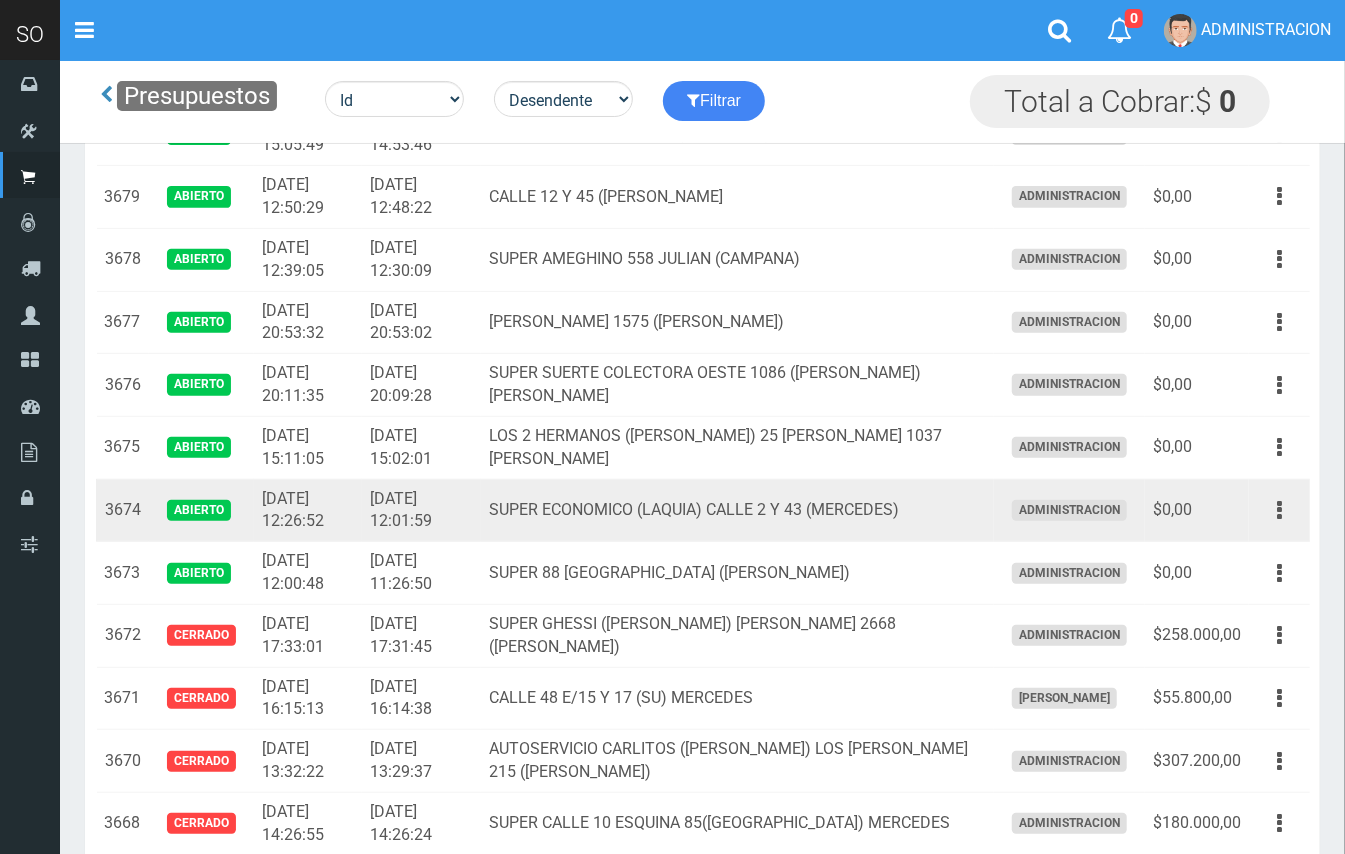 click on "SUPER ECONOMICO (LAQUIA) CALLE 2 Y 43 (MERCEDES)" at bounding box center [737, 510] 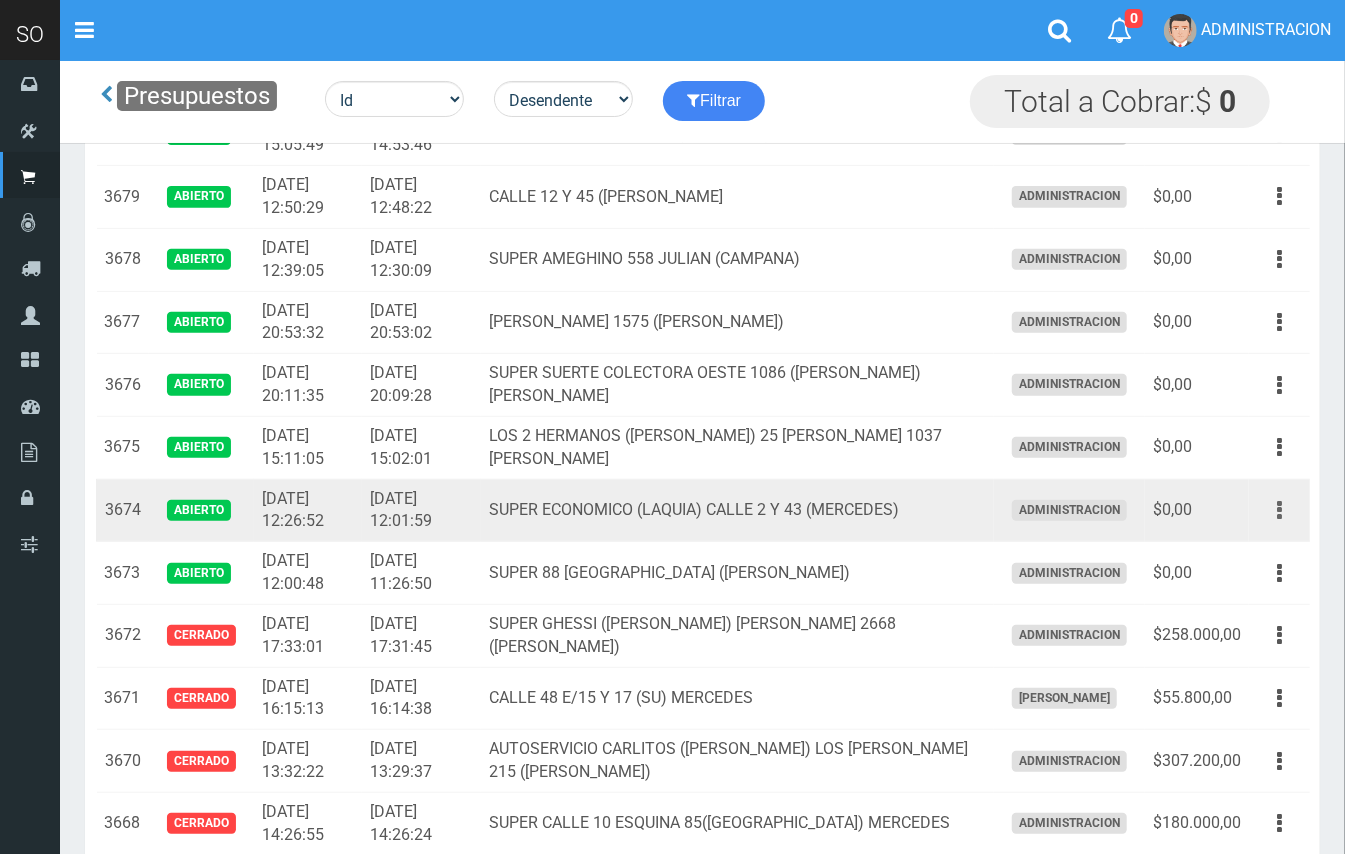 click at bounding box center [1279, 510] 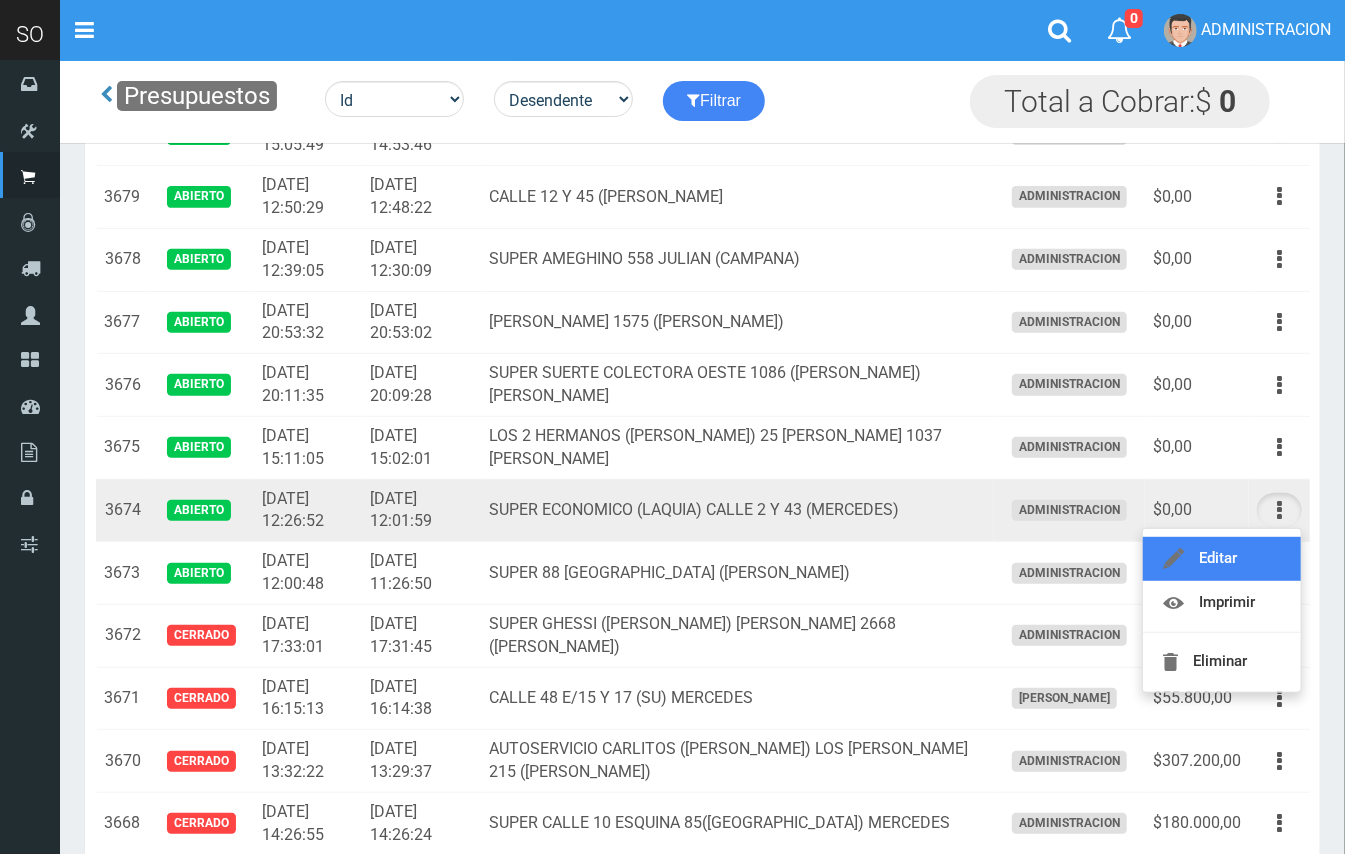 click on "Editar" at bounding box center [1222, 559] 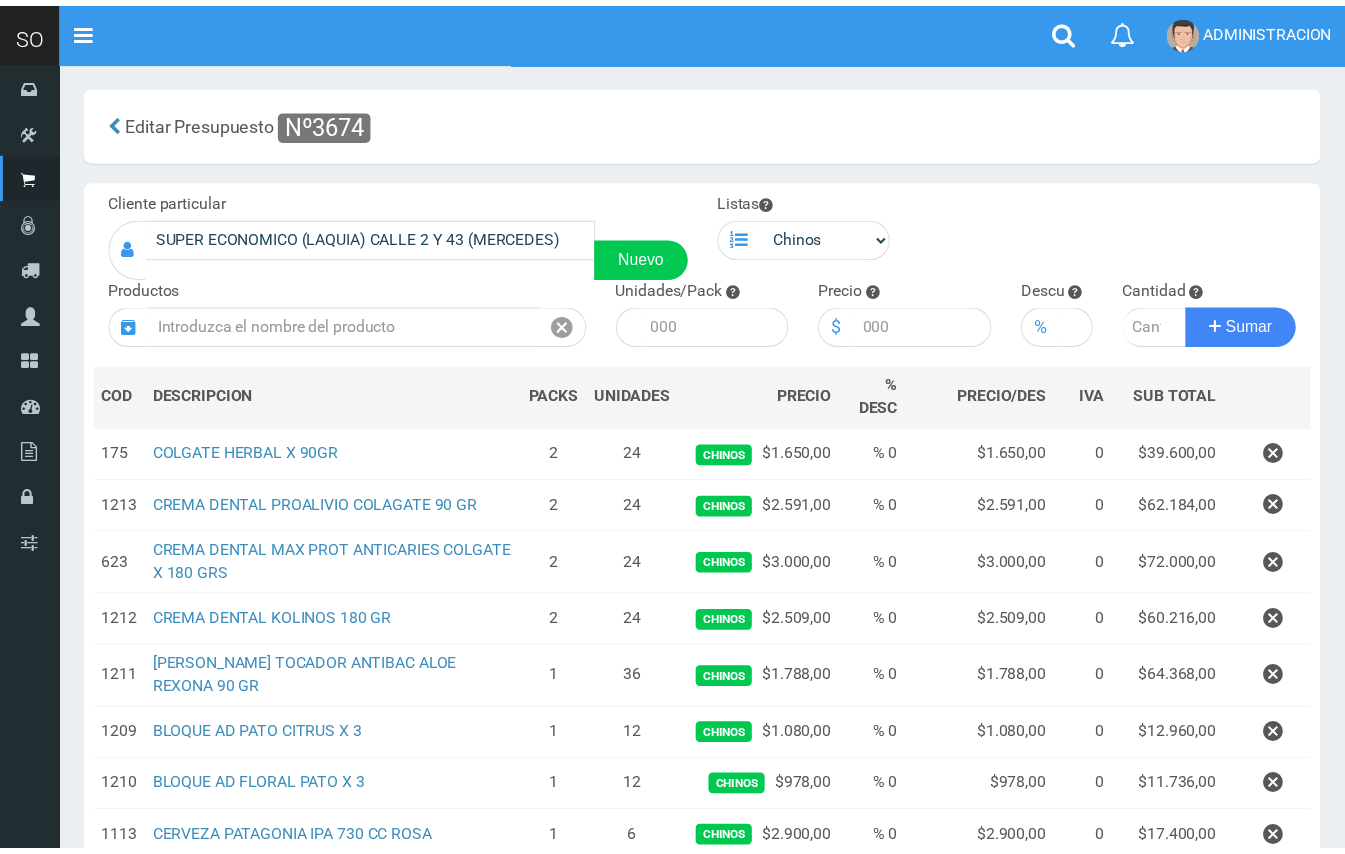 scroll, scrollTop: 0, scrollLeft: 0, axis: both 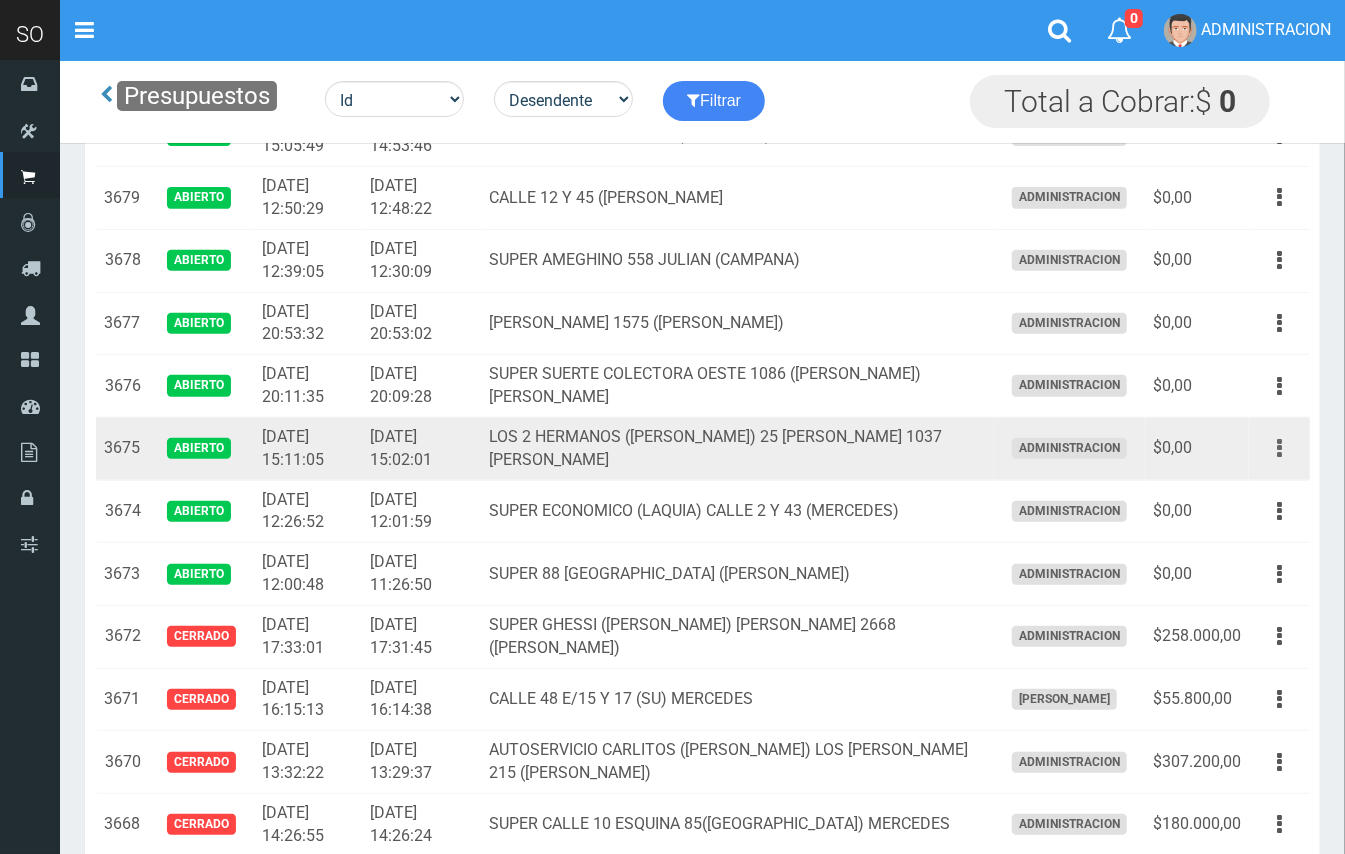 click at bounding box center (1279, 448) 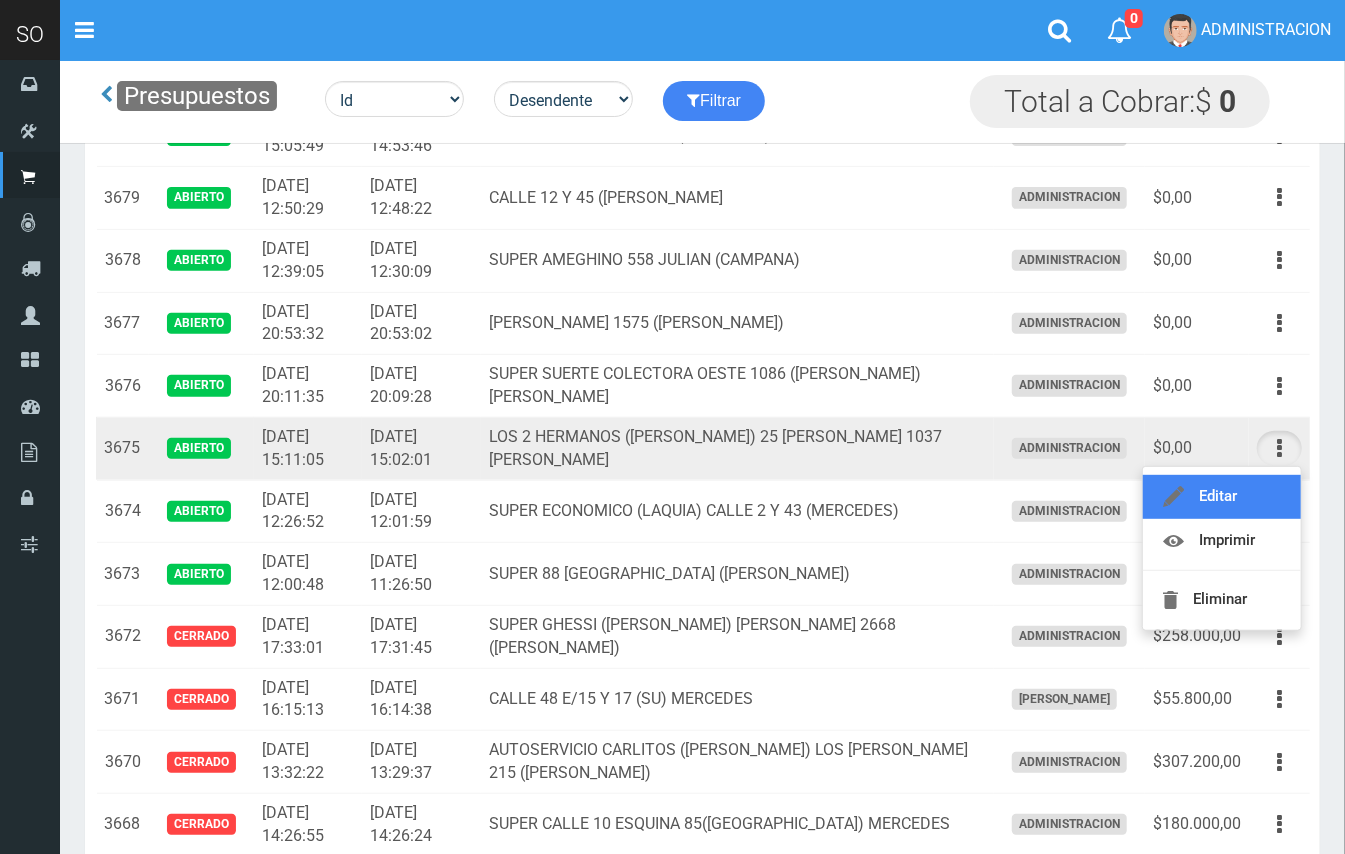 click on "Editar" at bounding box center [1222, 497] 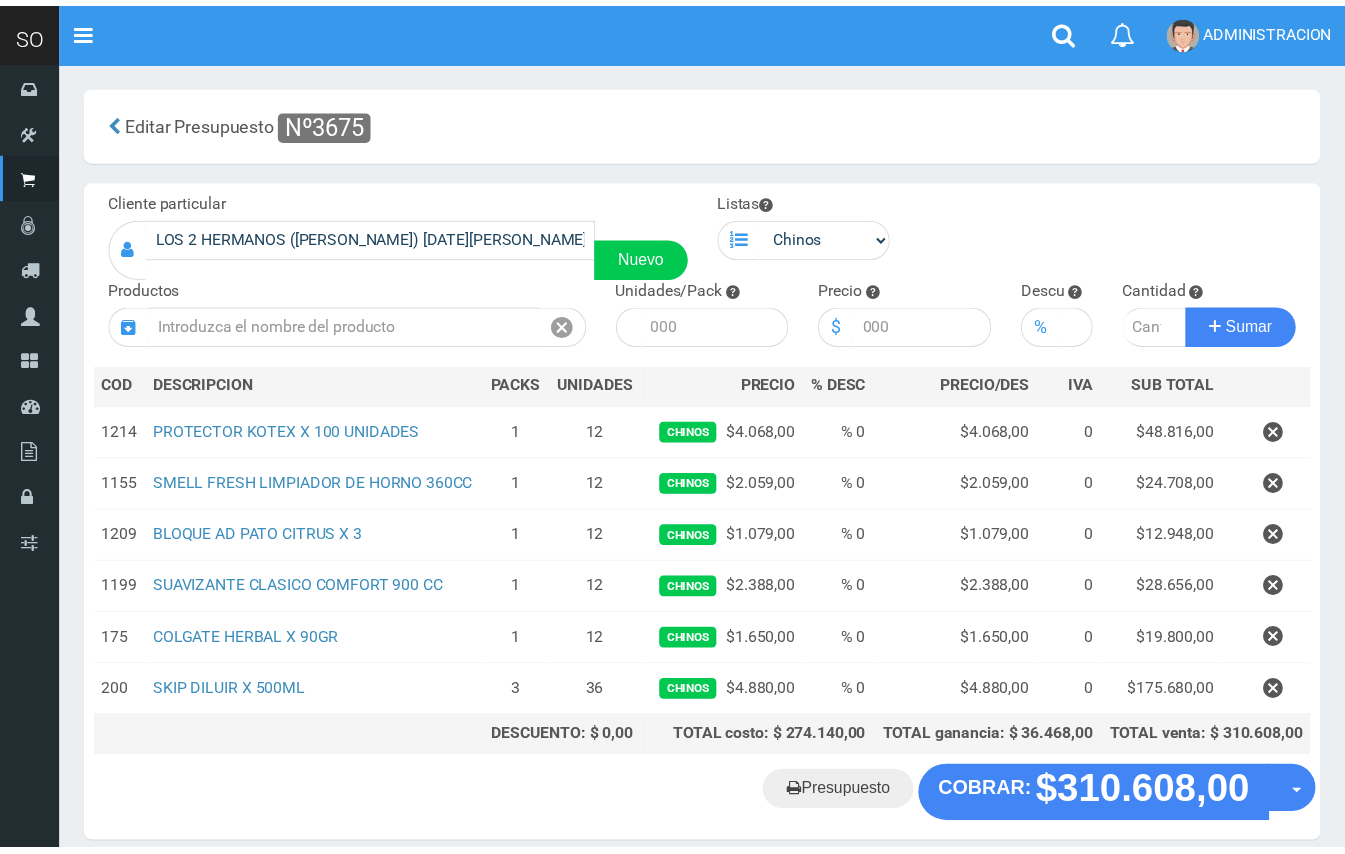 scroll, scrollTop: 0, scrollLeft: 0, axis: both 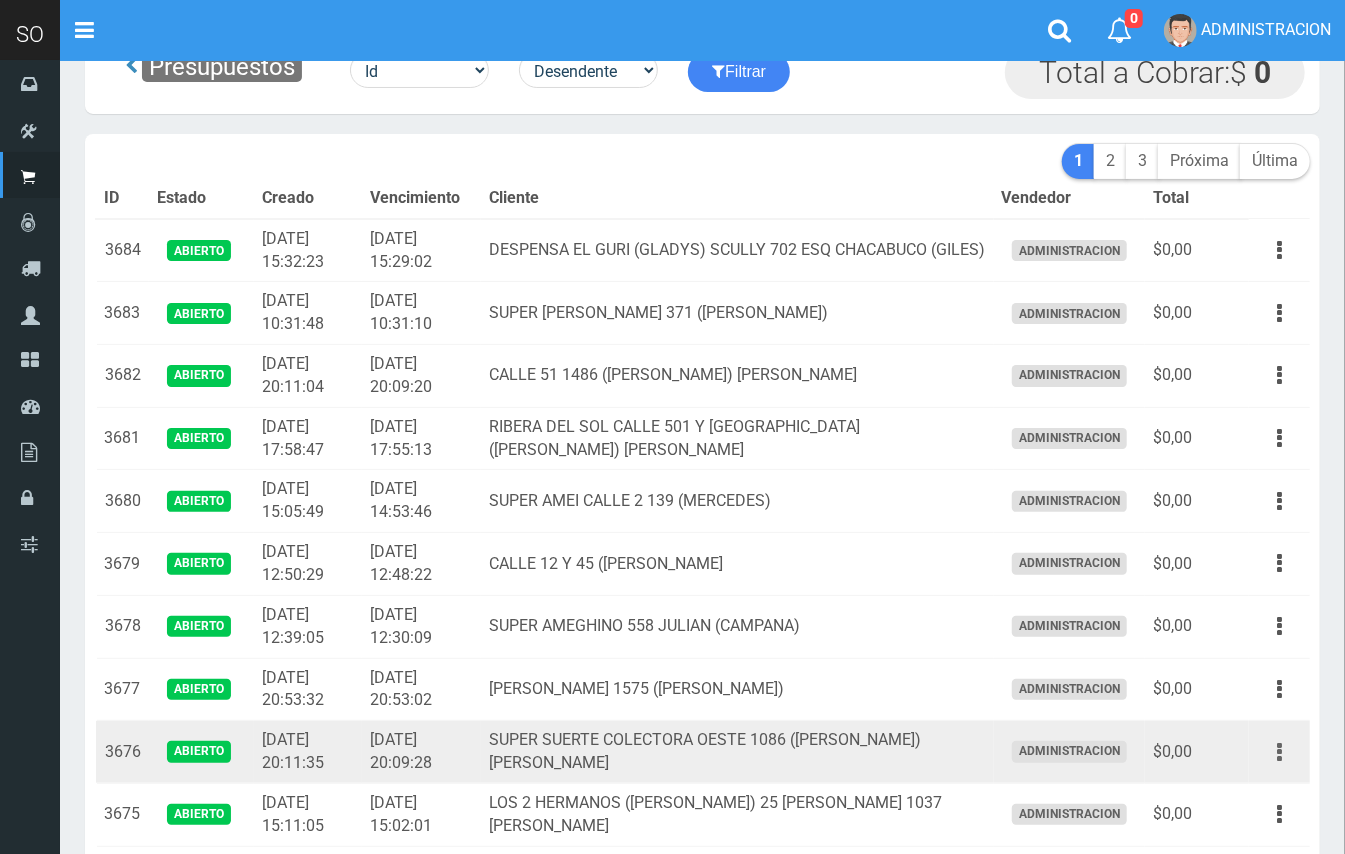click at bounding box center (1279, 752) 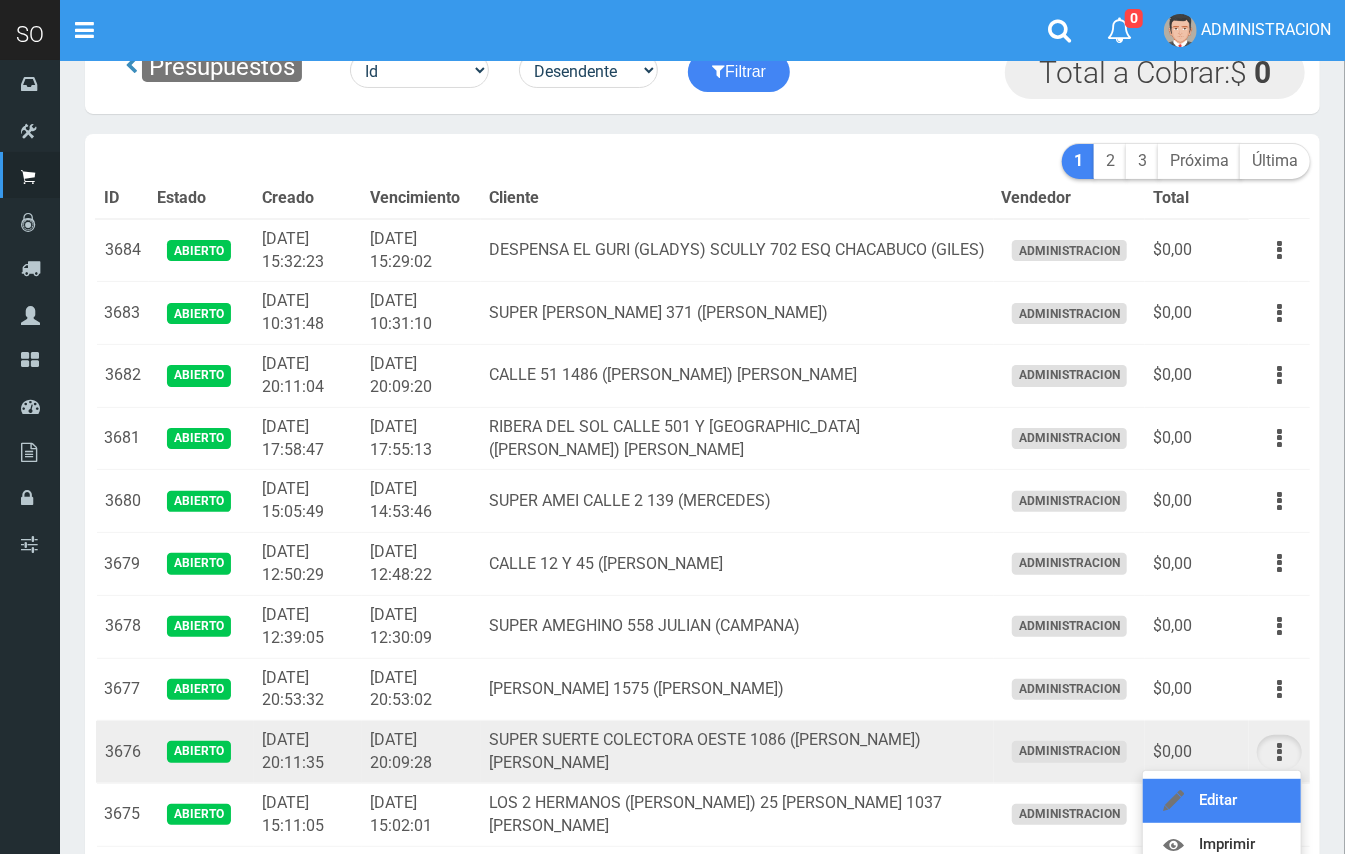 click on "Editar" at bounding box center (1222, 801) 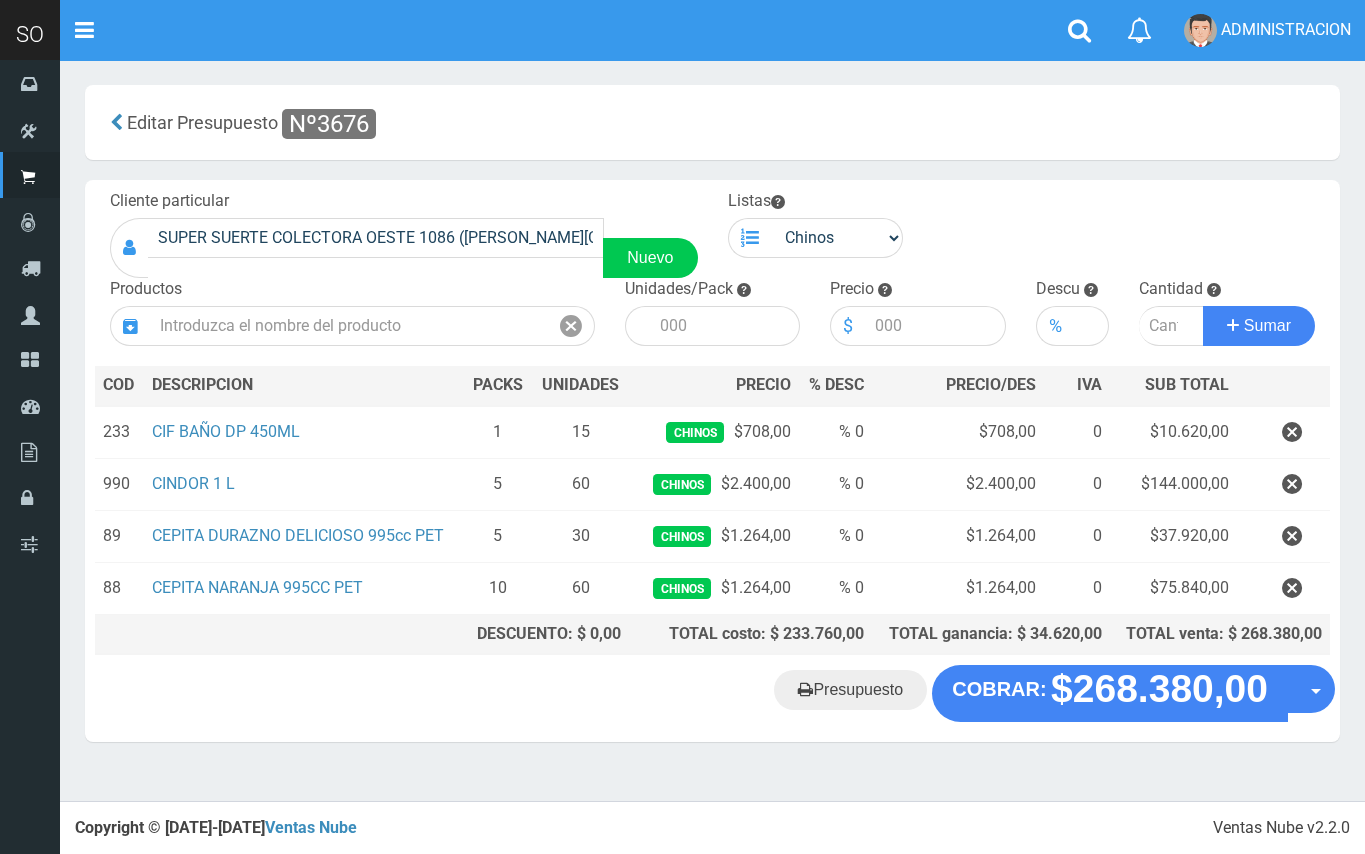 scroll, scrollTop: 0, scrollLeft: 0, axis: both 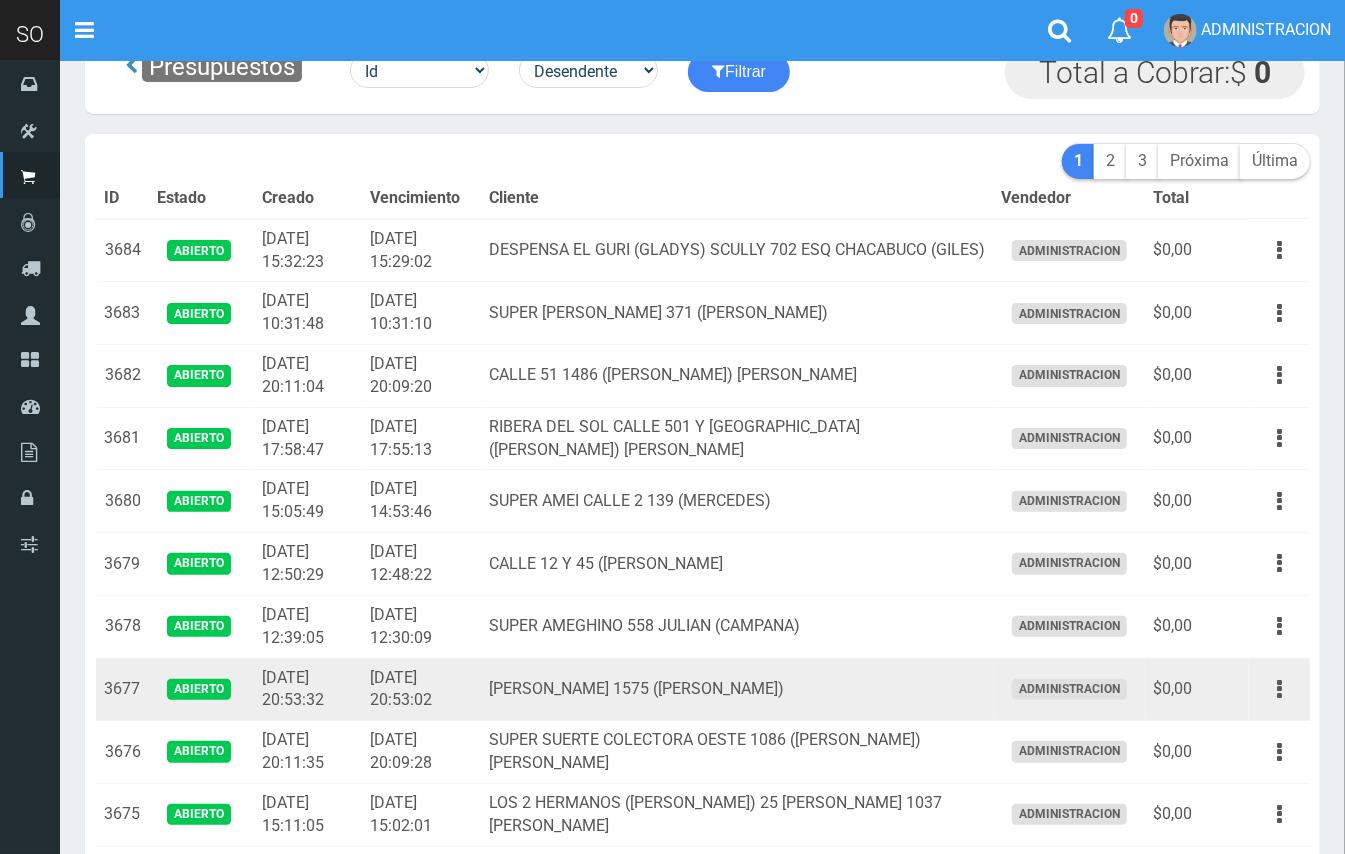 drag, startPoint x: 1284, startPoint y: 693, endPoint x: 1260, endPoint y: 710, distance: 29.410883 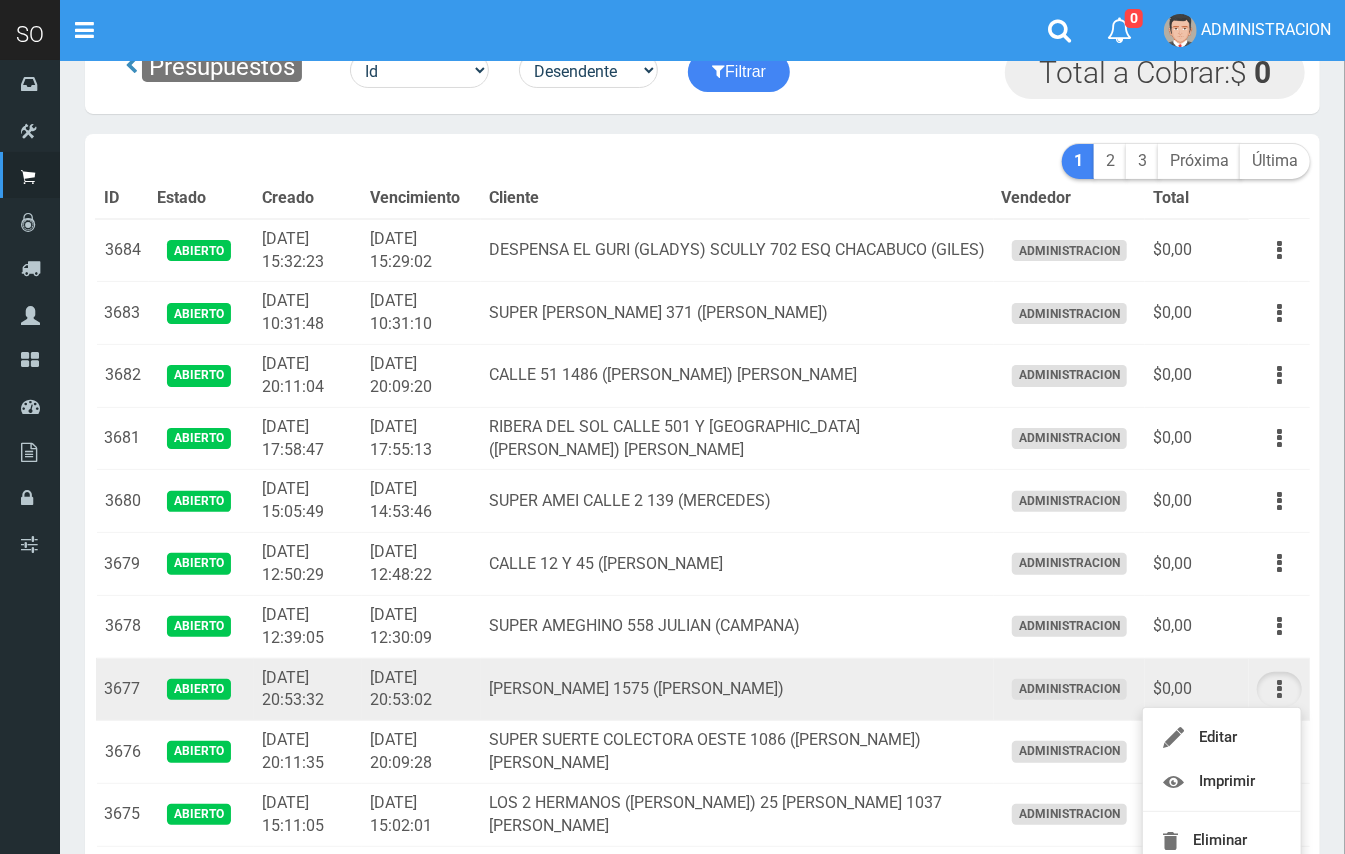 click on "Editar  Imprimir   Eliminar" at bounding box center [1222, 789] 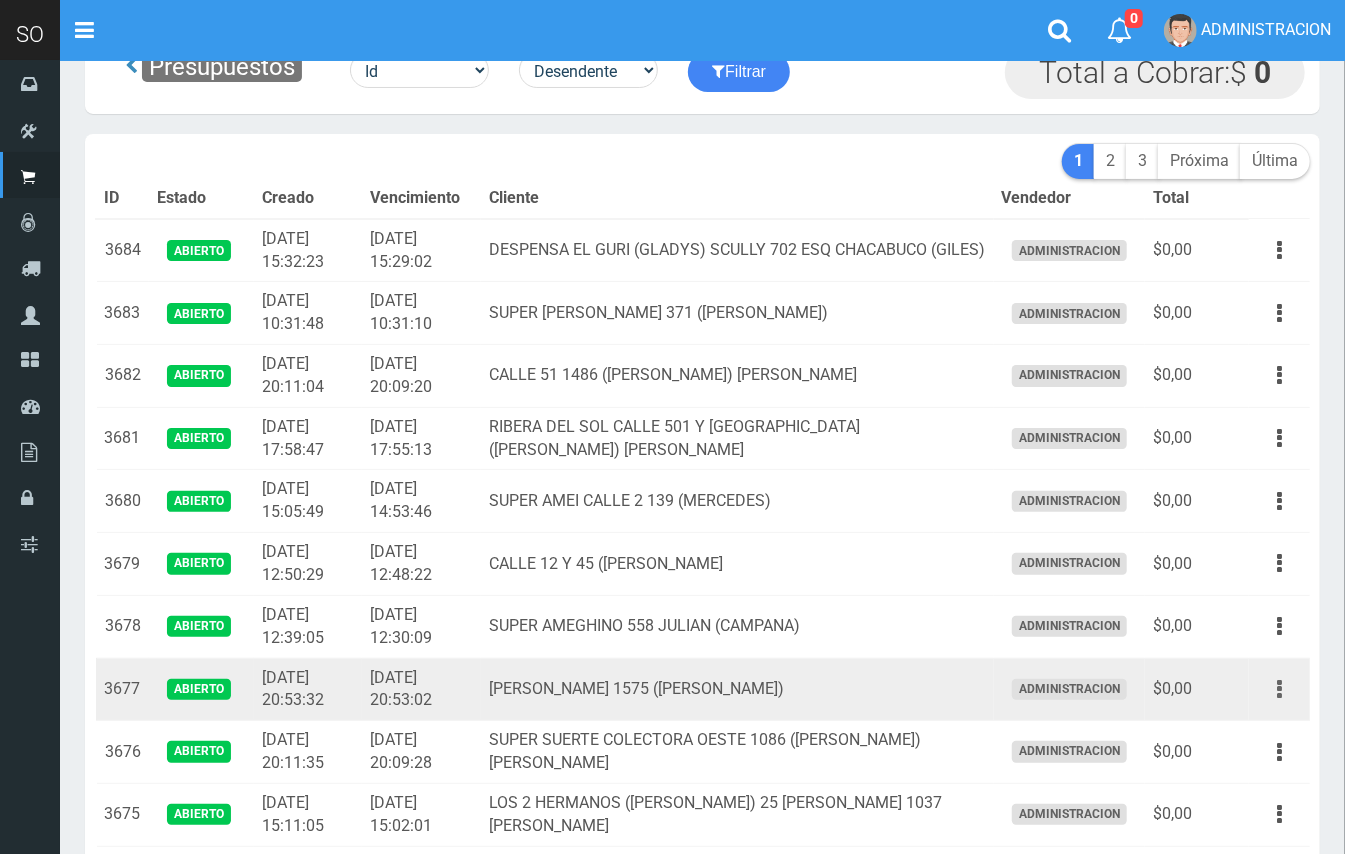 click at bounding box center (1279, 689) 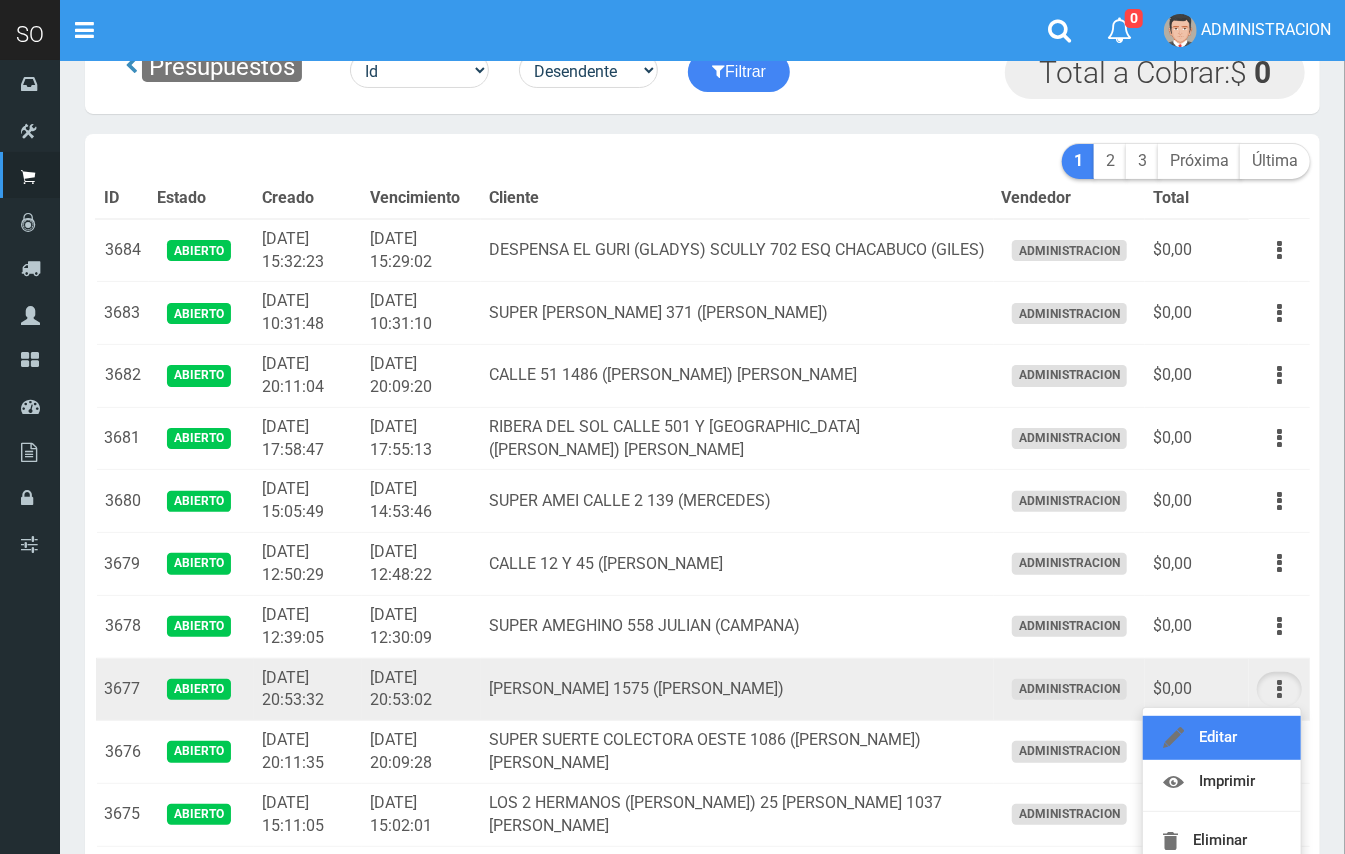 click on "Editar" at bounding box center (1222, 738) 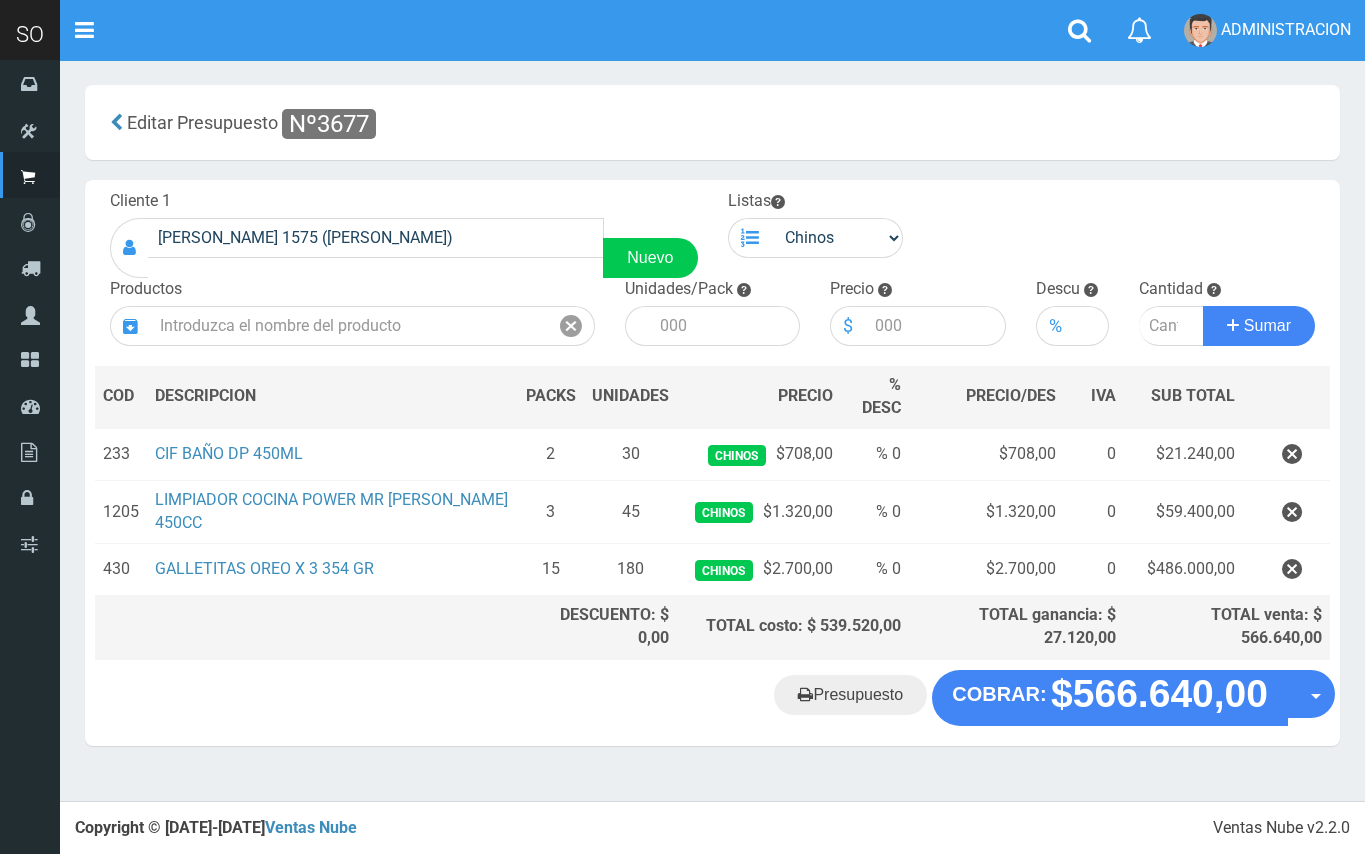 scroll, scrollTop: 0, scrollLeft: 0, axis: both 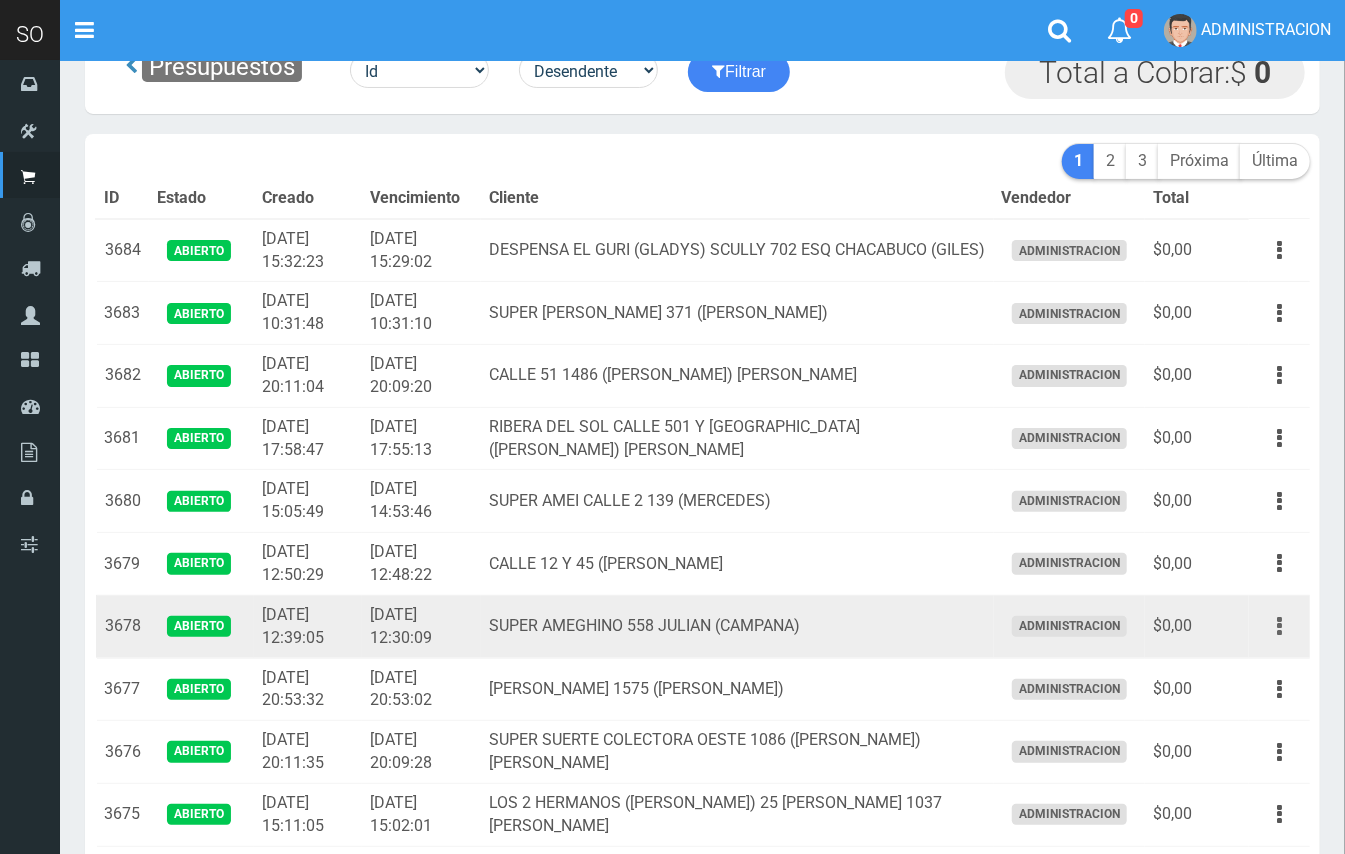 click at bounding box center (1279, 626) 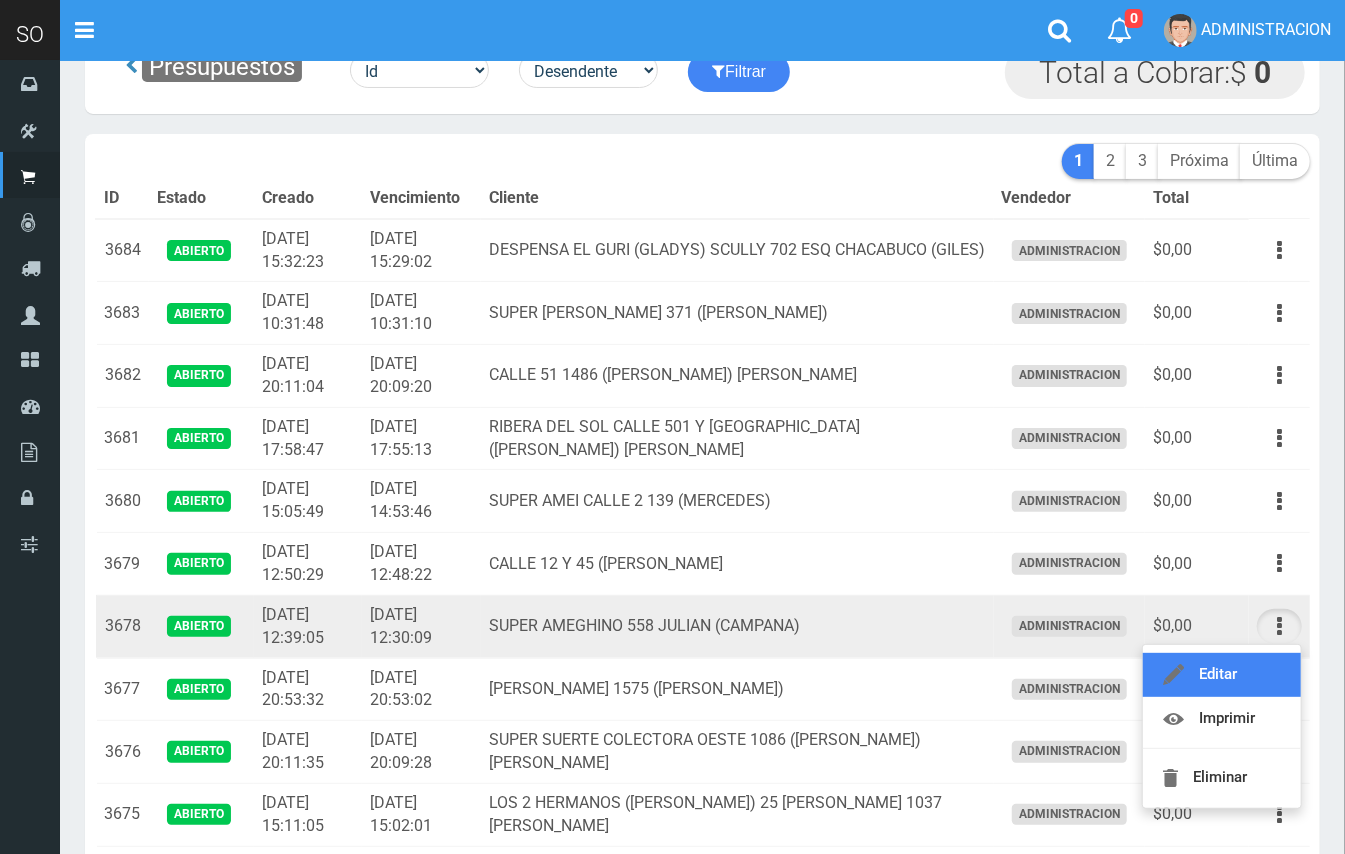 click on "Editar" at bounding box center [1222, 675] 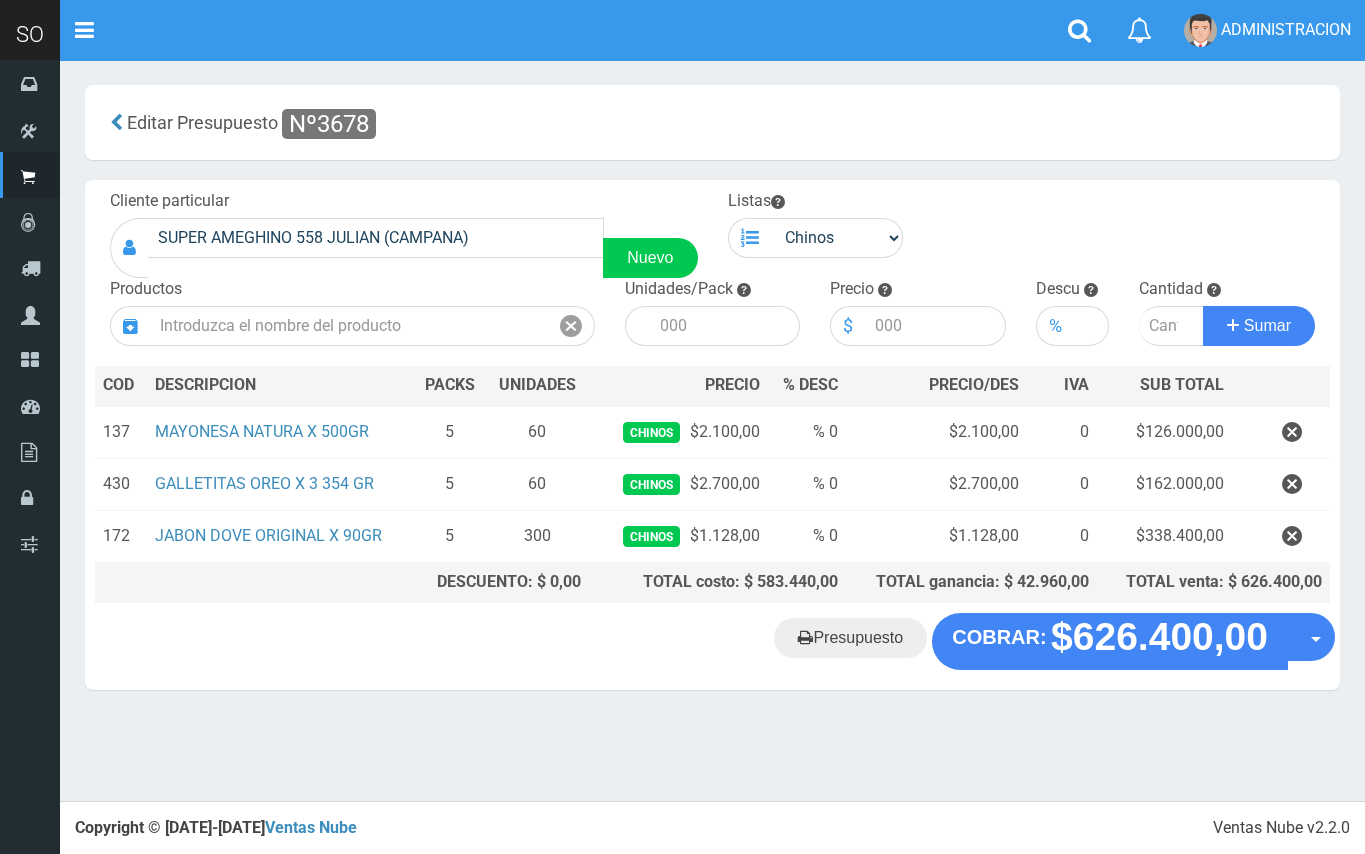 scroll, scrollTop: 0, scrollLeft: 0, axis: both 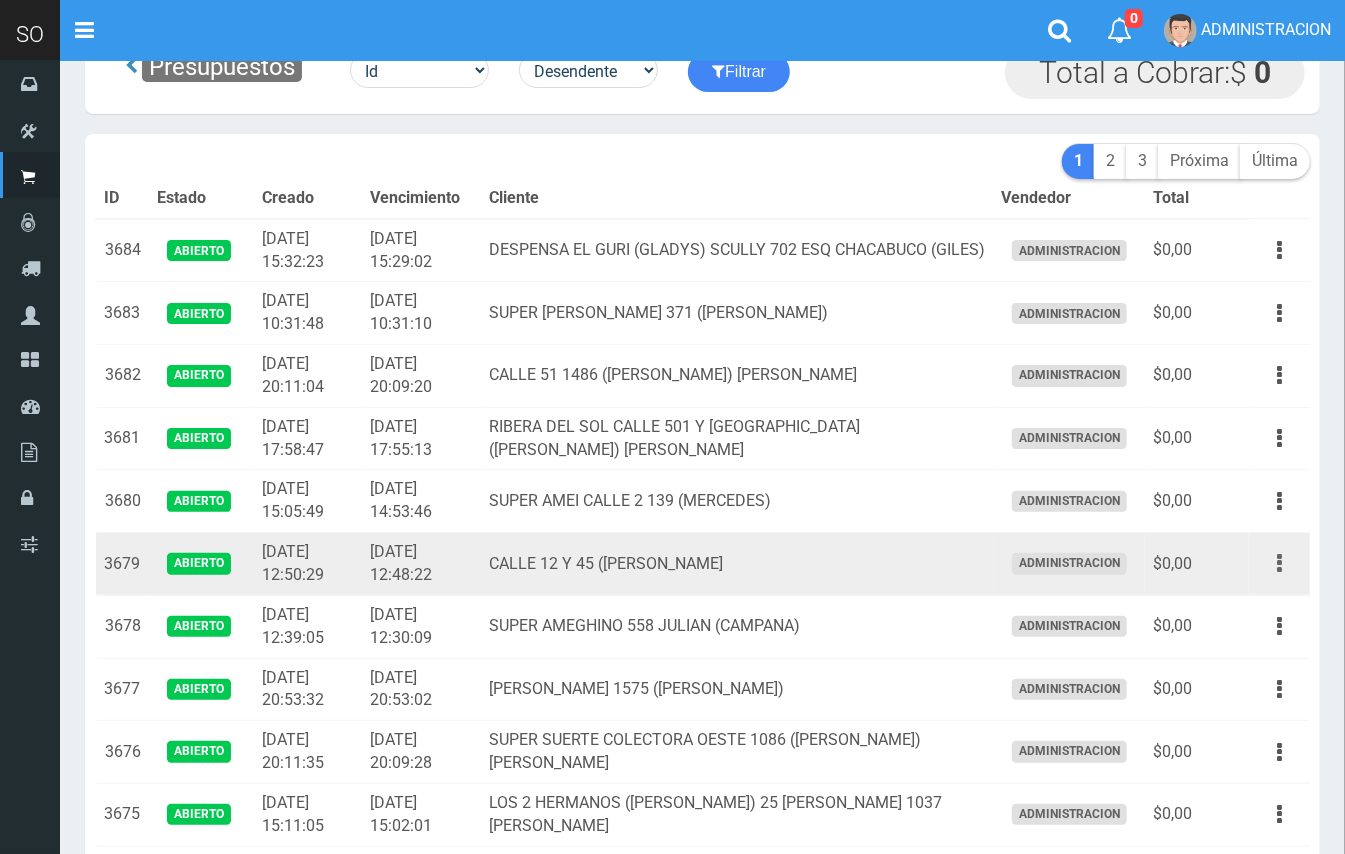 click at bounding box center [1279, 563] 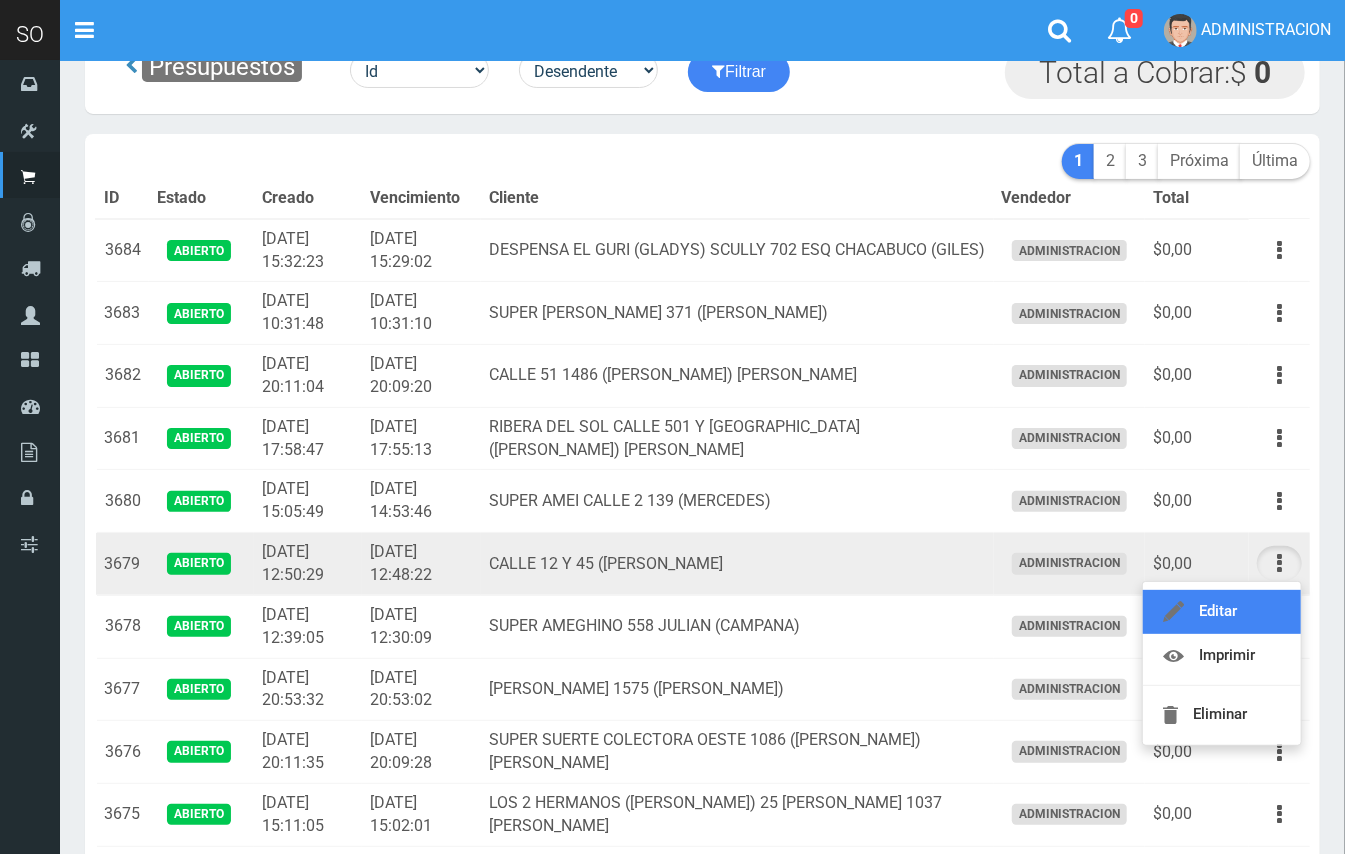 click on "Editar" at bounding box center (1222, 612) 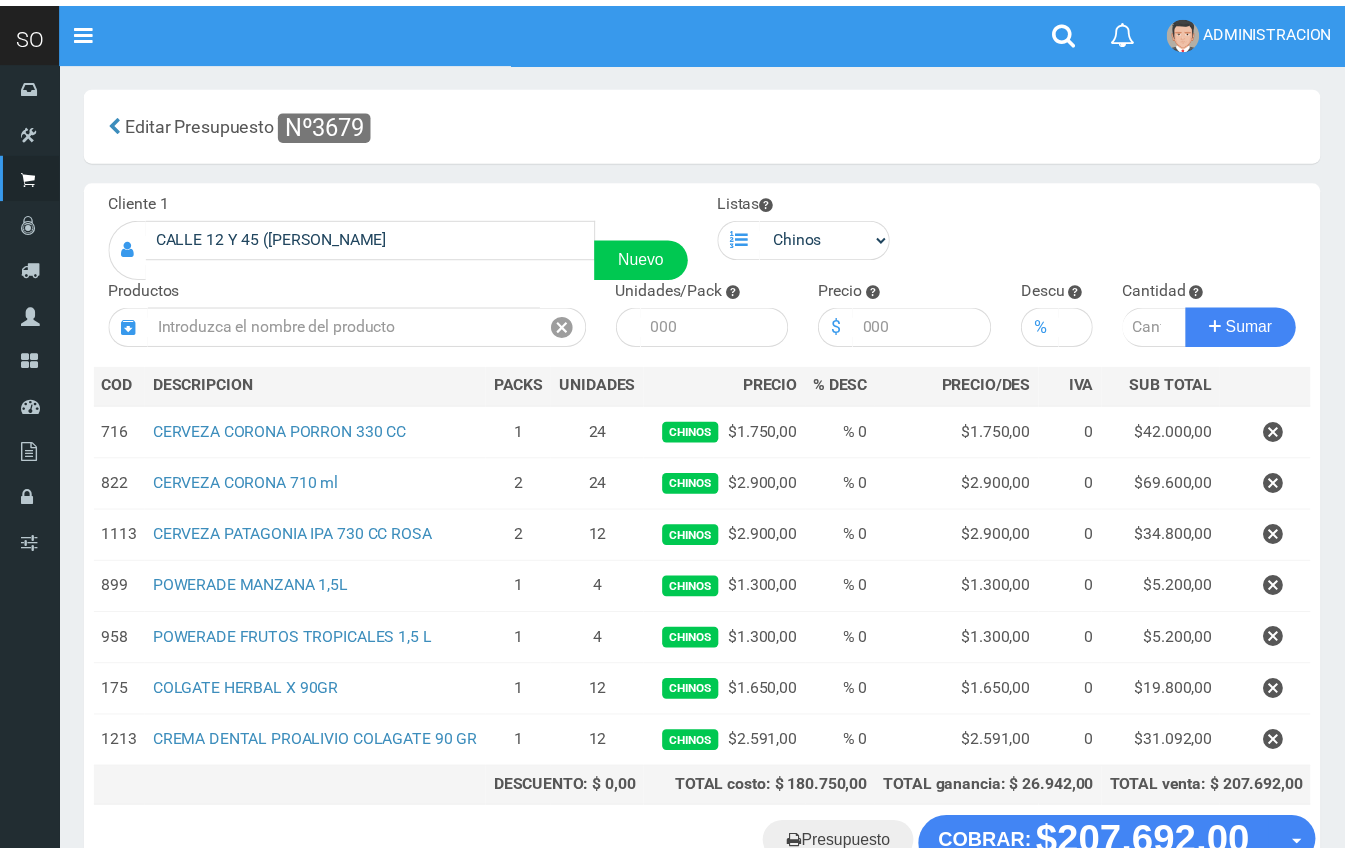 scroll, scrollTop: 0, scrollLeft: 0, axis: both 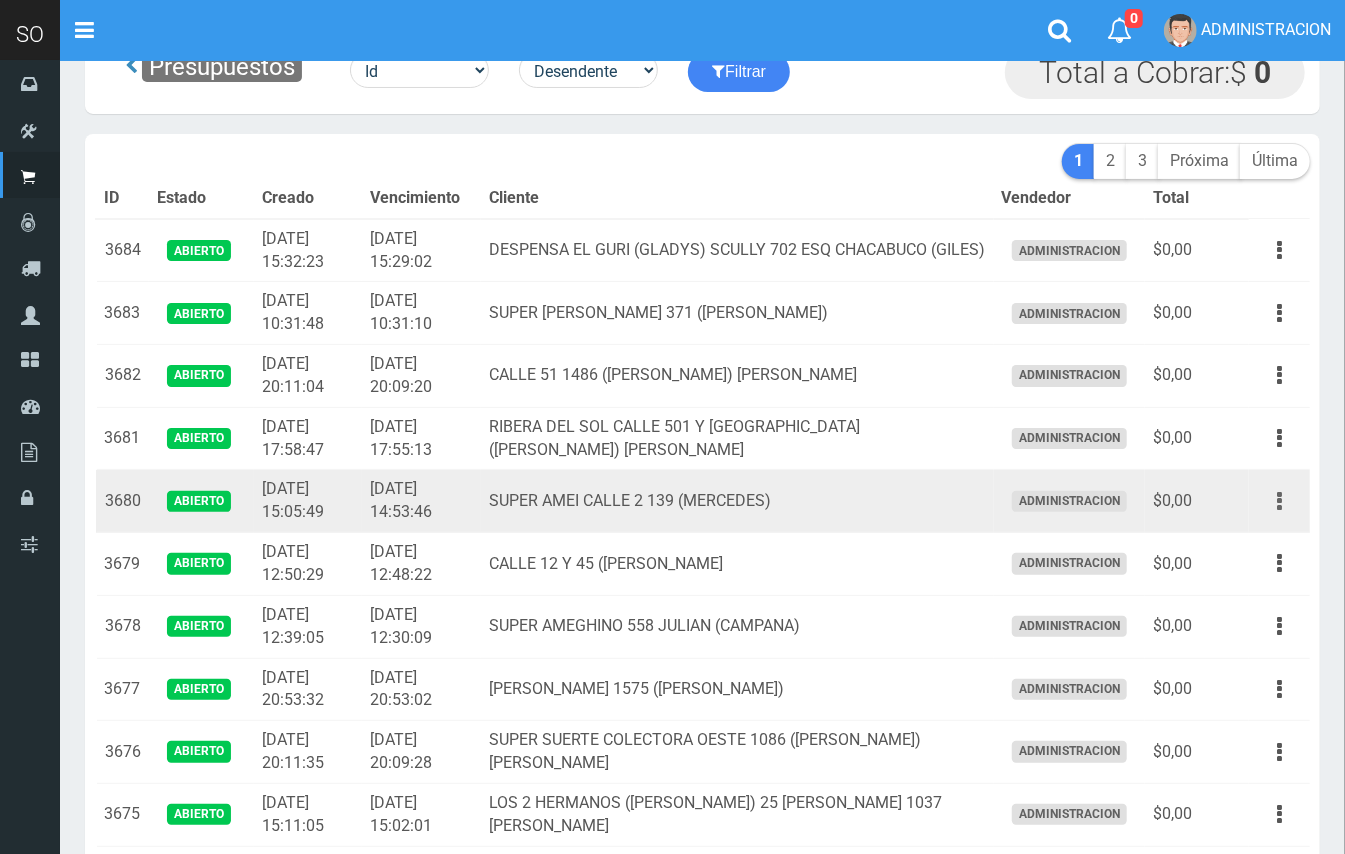 click at bounding box center [1279, 501] 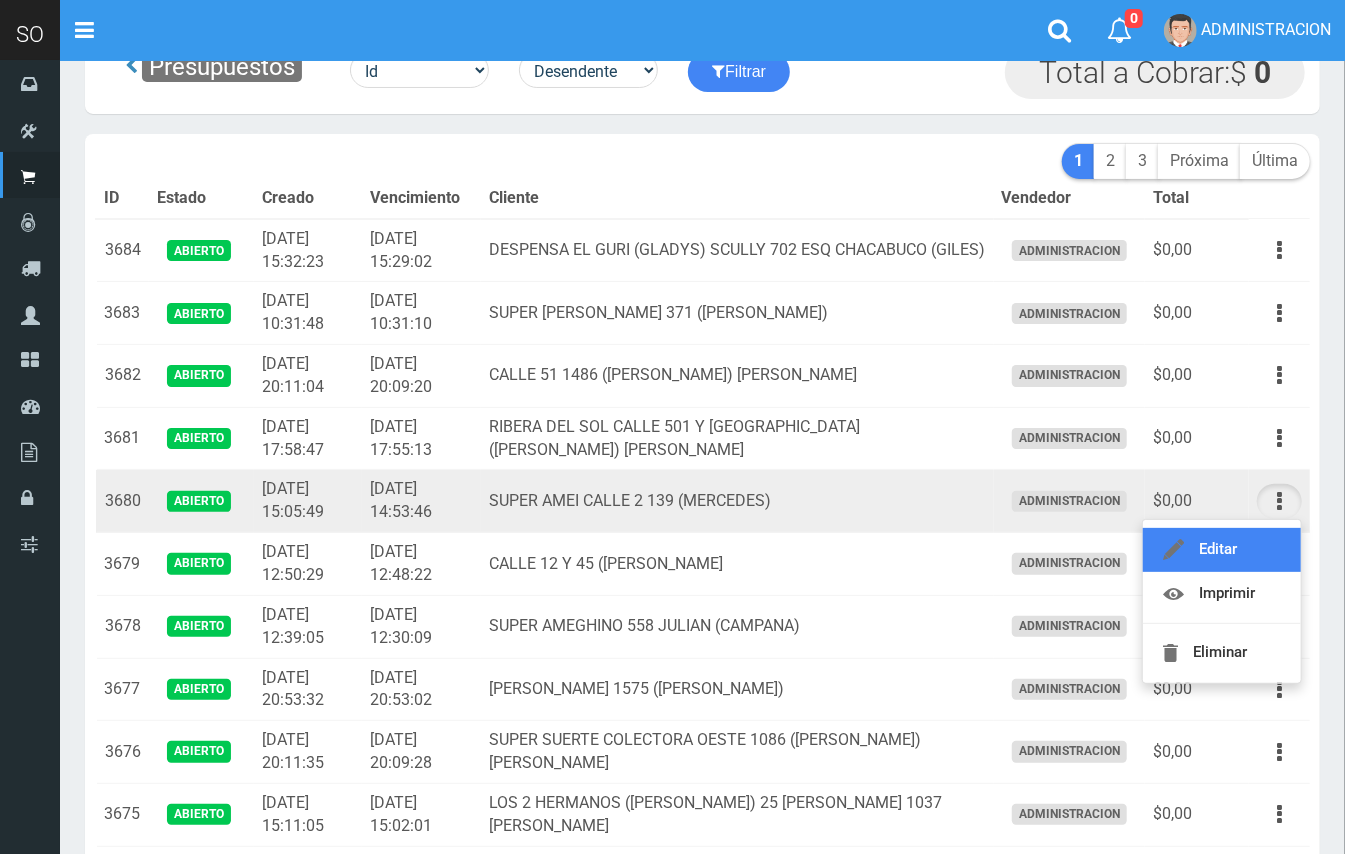 click on "Editar" at bounding box center [1222, 550] 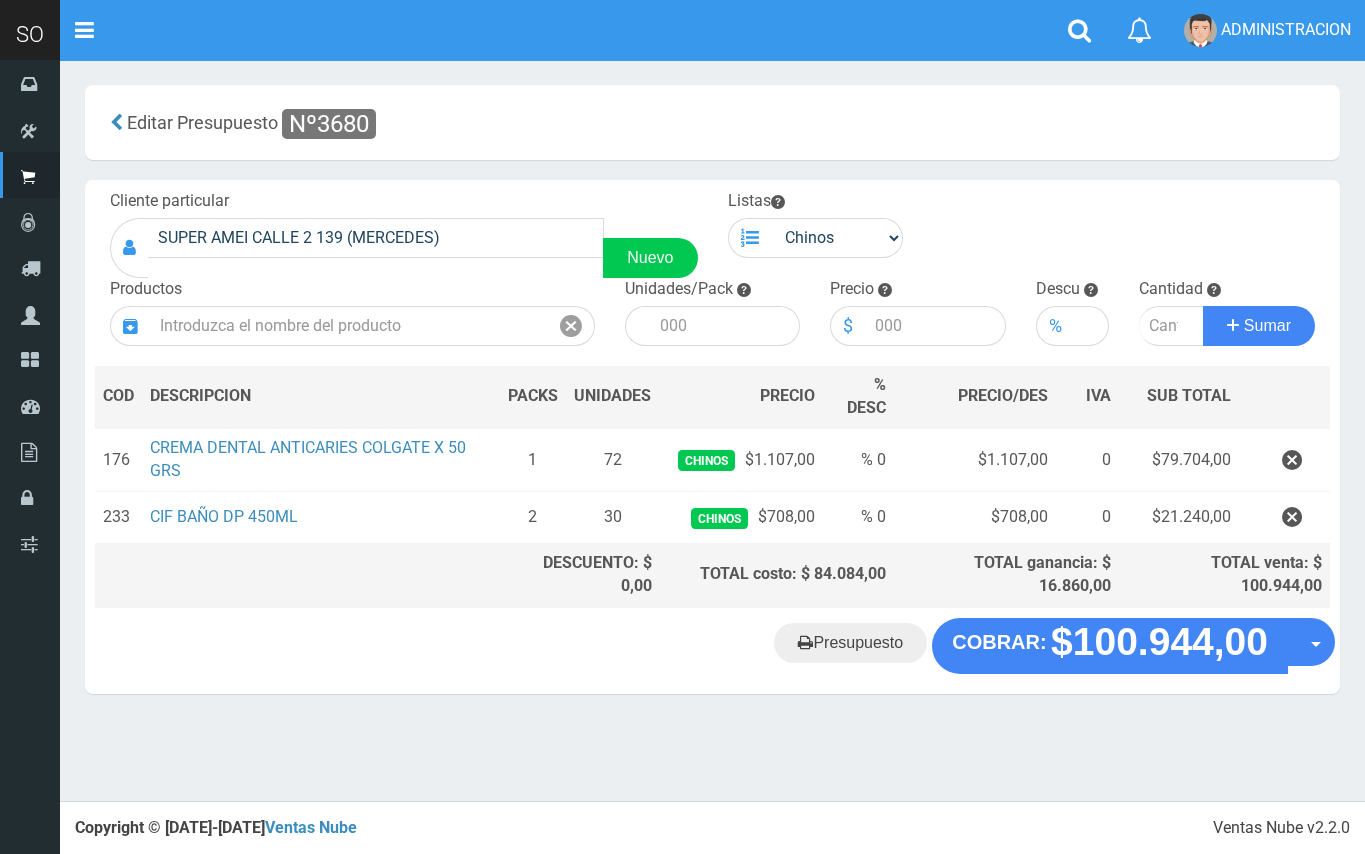 scroll, scrollTop: 0, scrollLeft: 0, axis: both 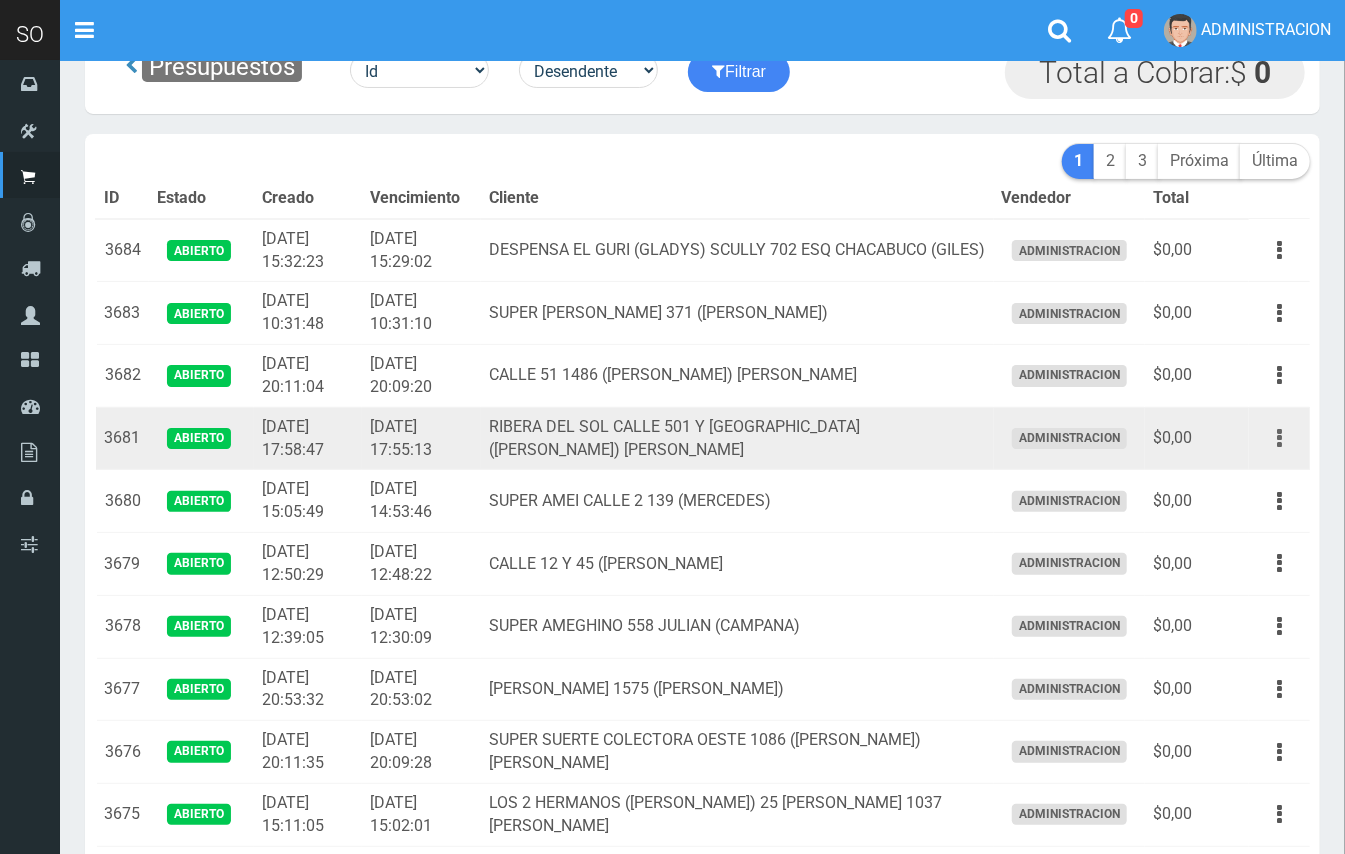 click at bounding box center (1279, 438) 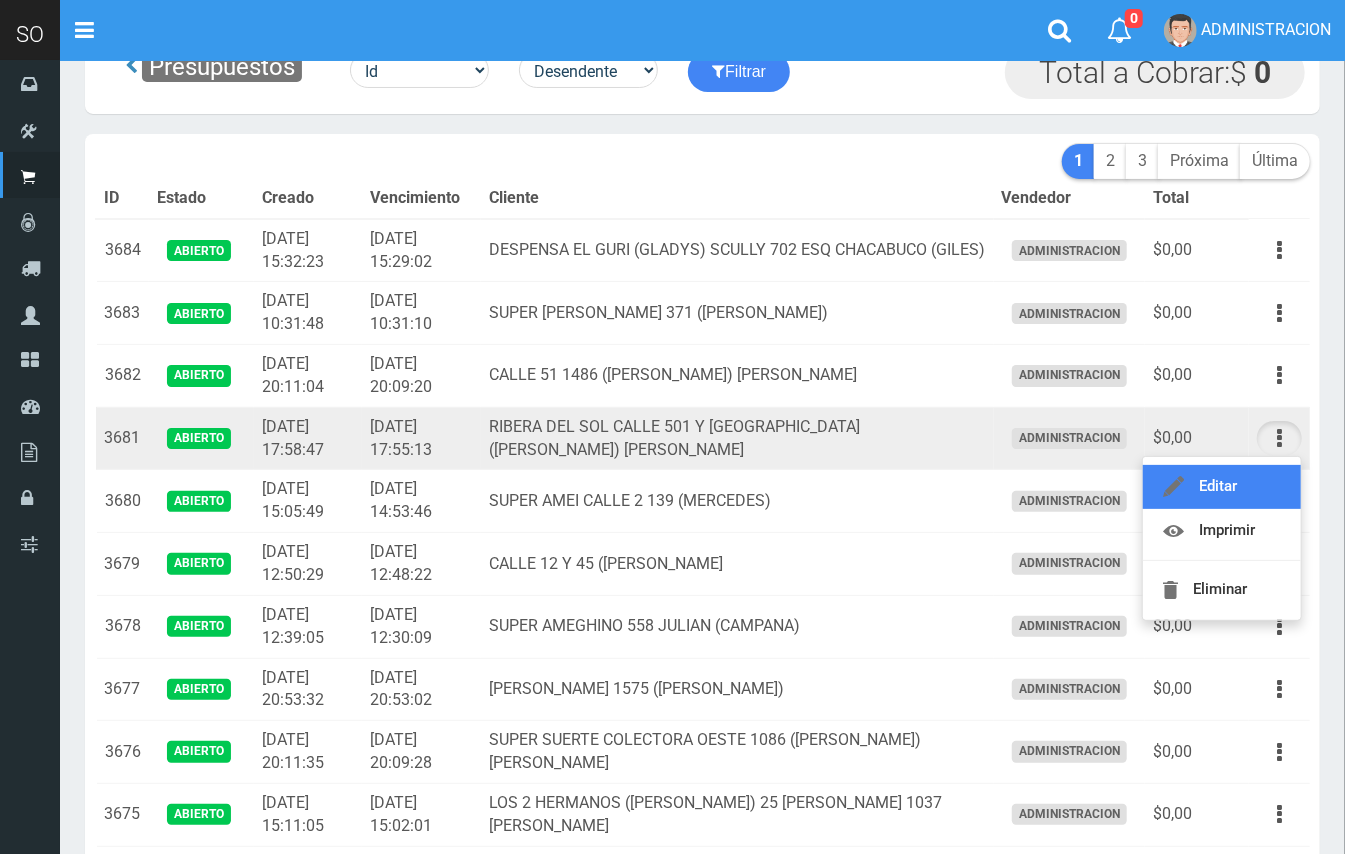 click on "Editar" at bounding box center (1222, 487) 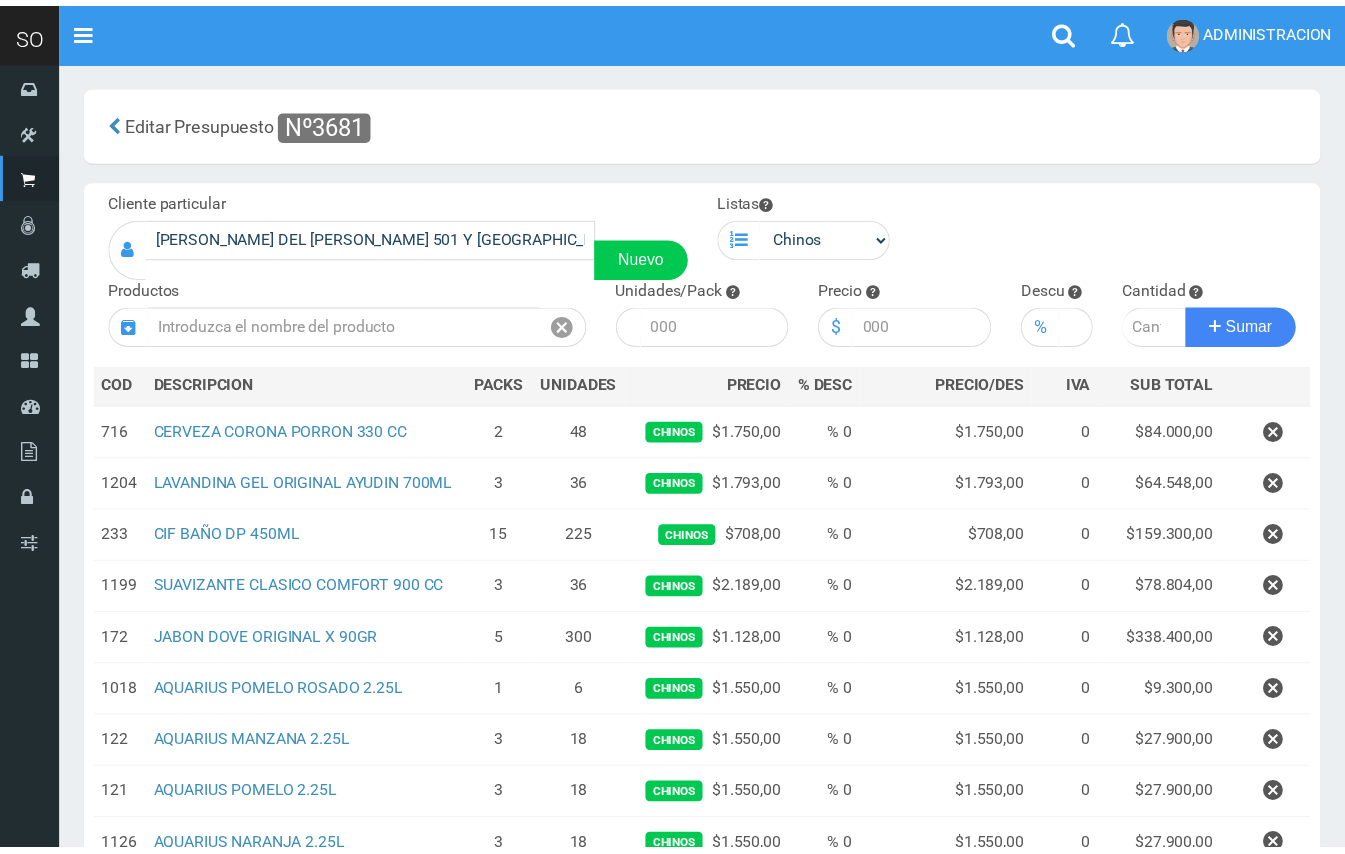 scroll, scrollTop: 0, scrollLeft: 0, axis: both 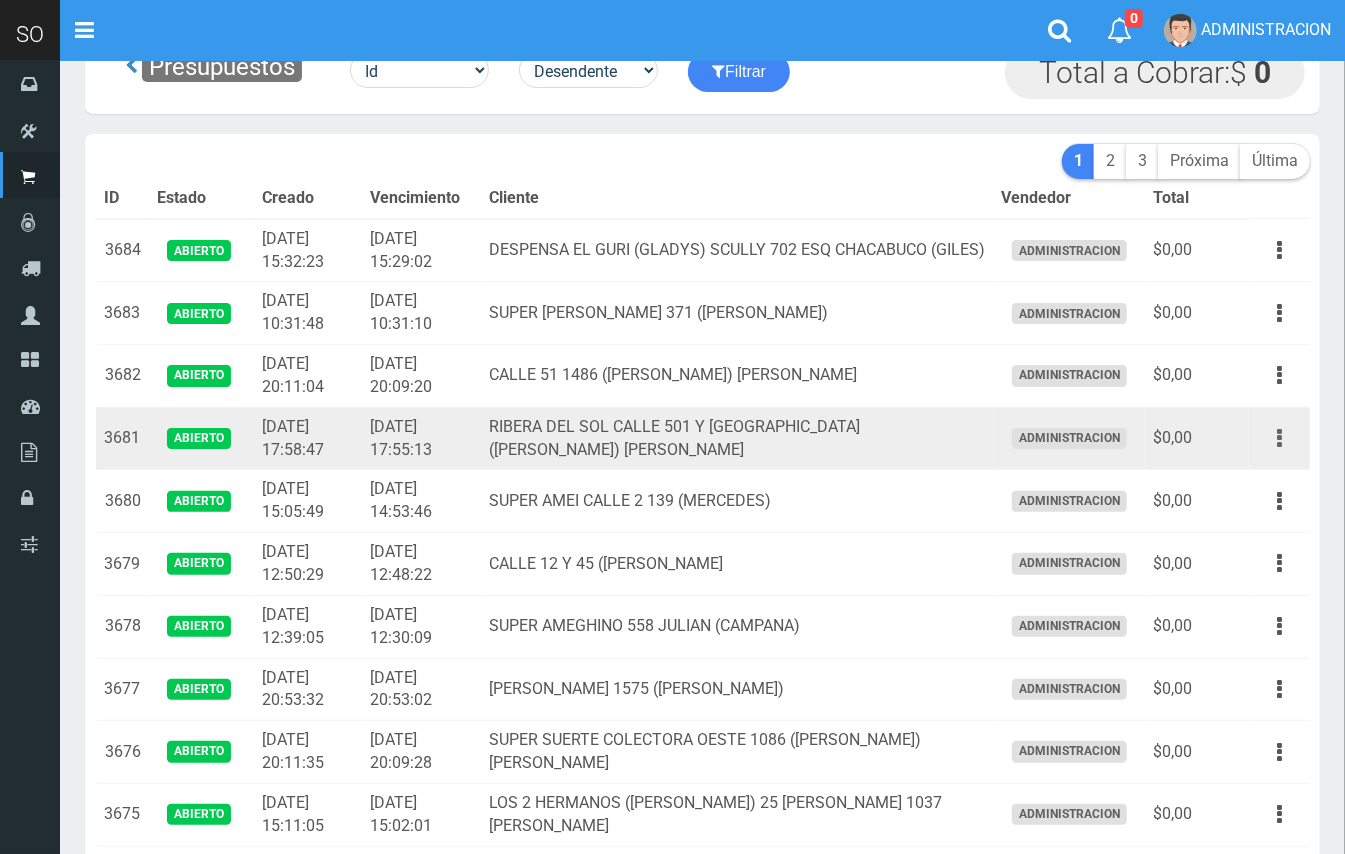 click at bounding box center (1279, 438) 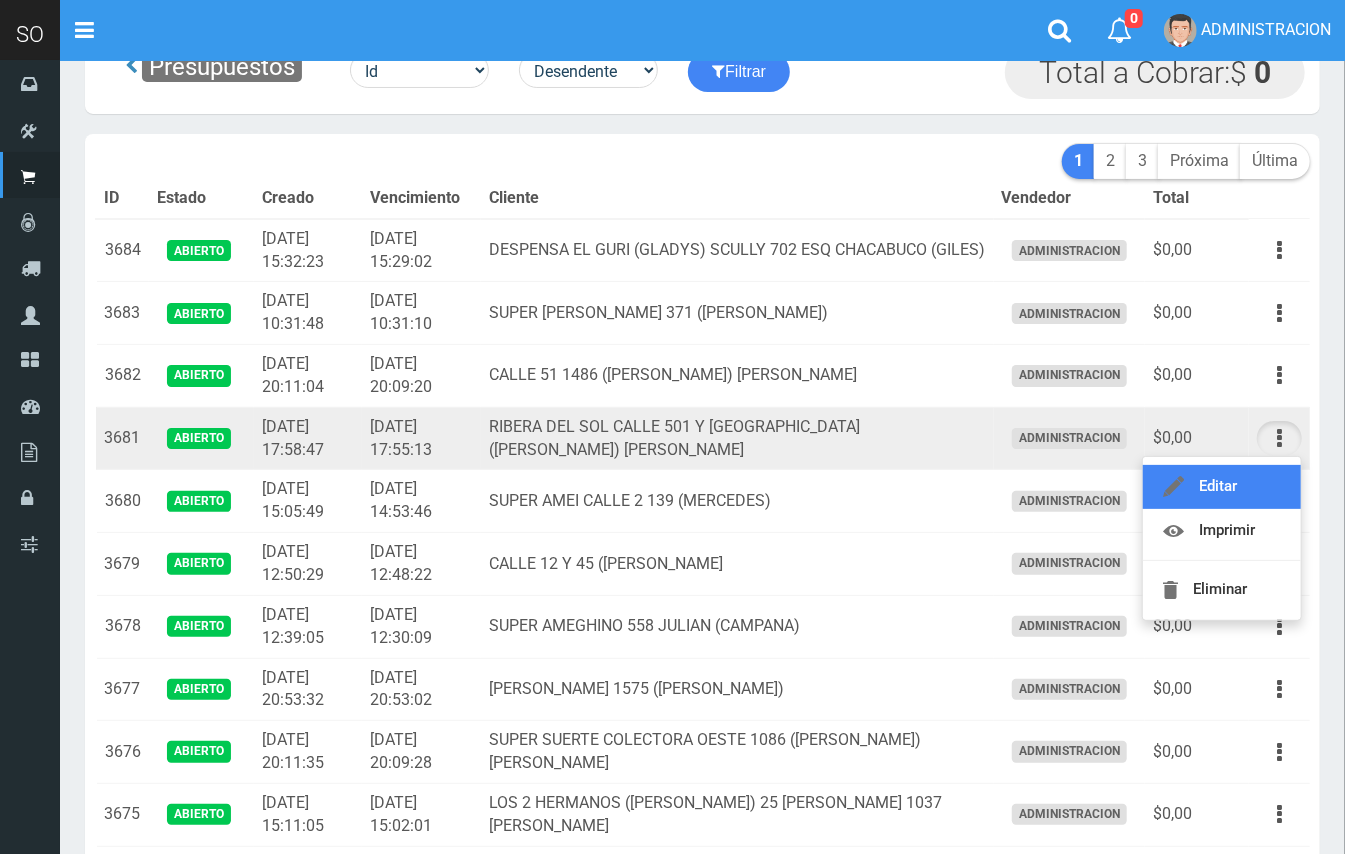 click on "Editar" at bounding box center [1222, 487] 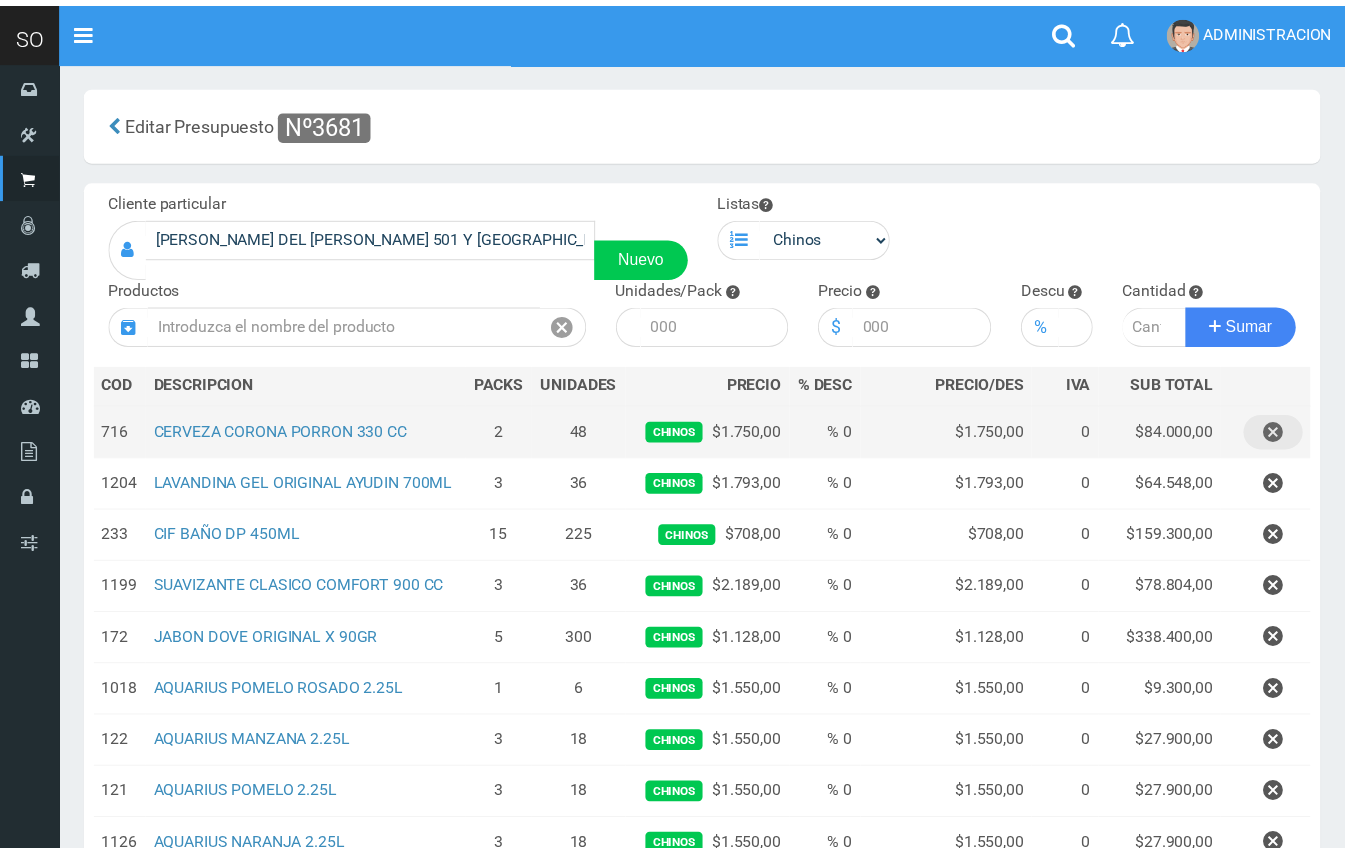 scroll, scrollTop: 0, scrollLeft: 0, axis: both 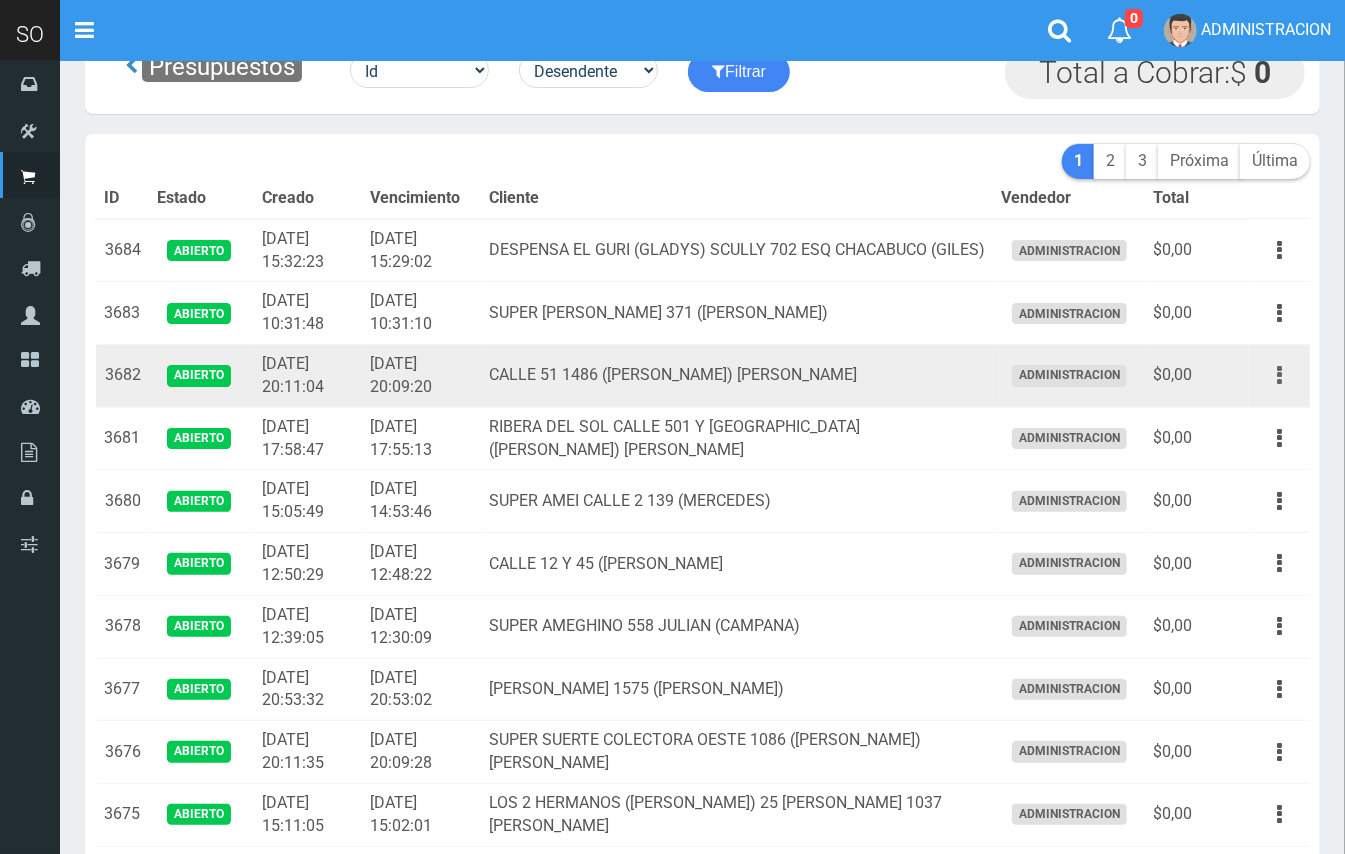 click at bounding box center [1279, 375] 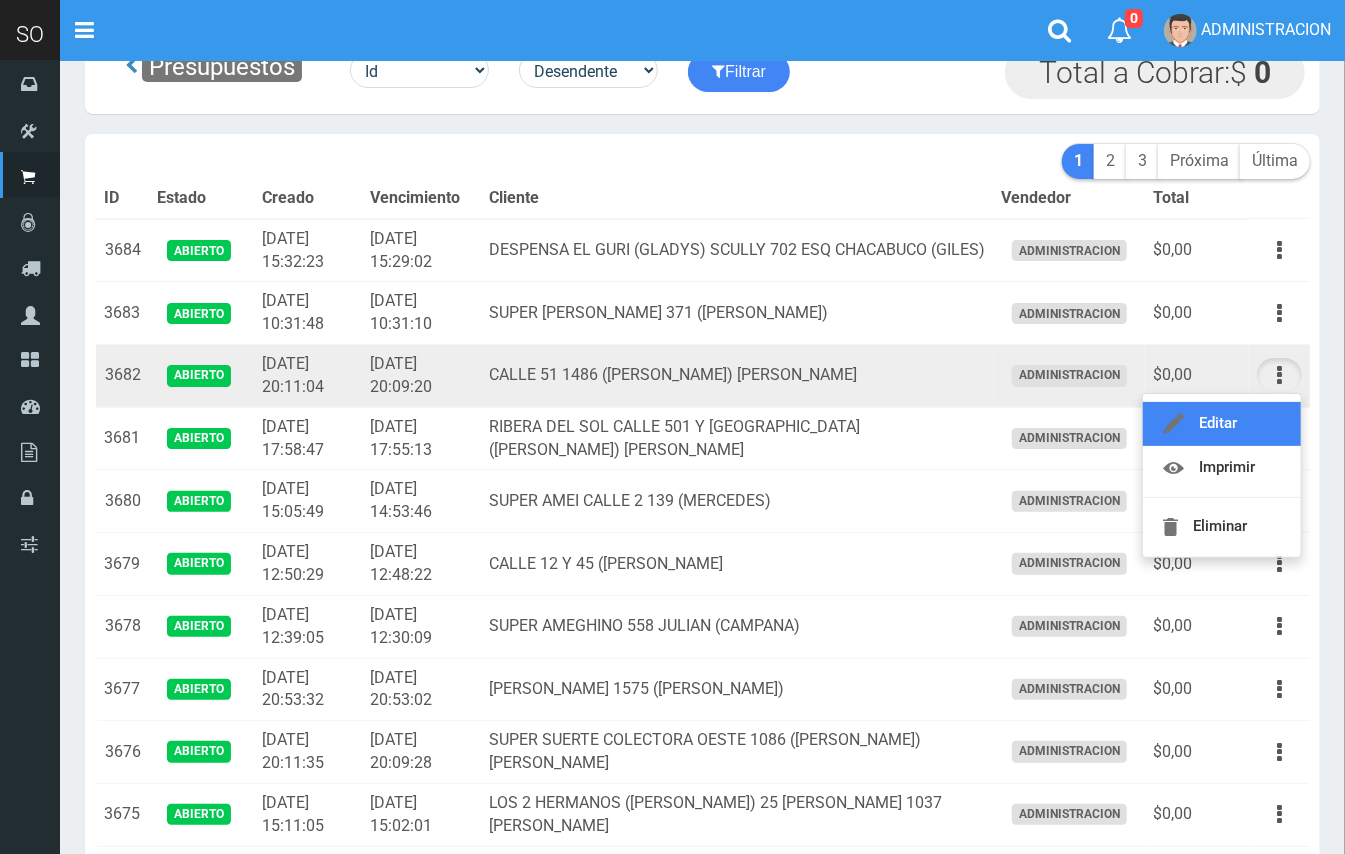 click on "Editar" at bounding box center [1222, 424] 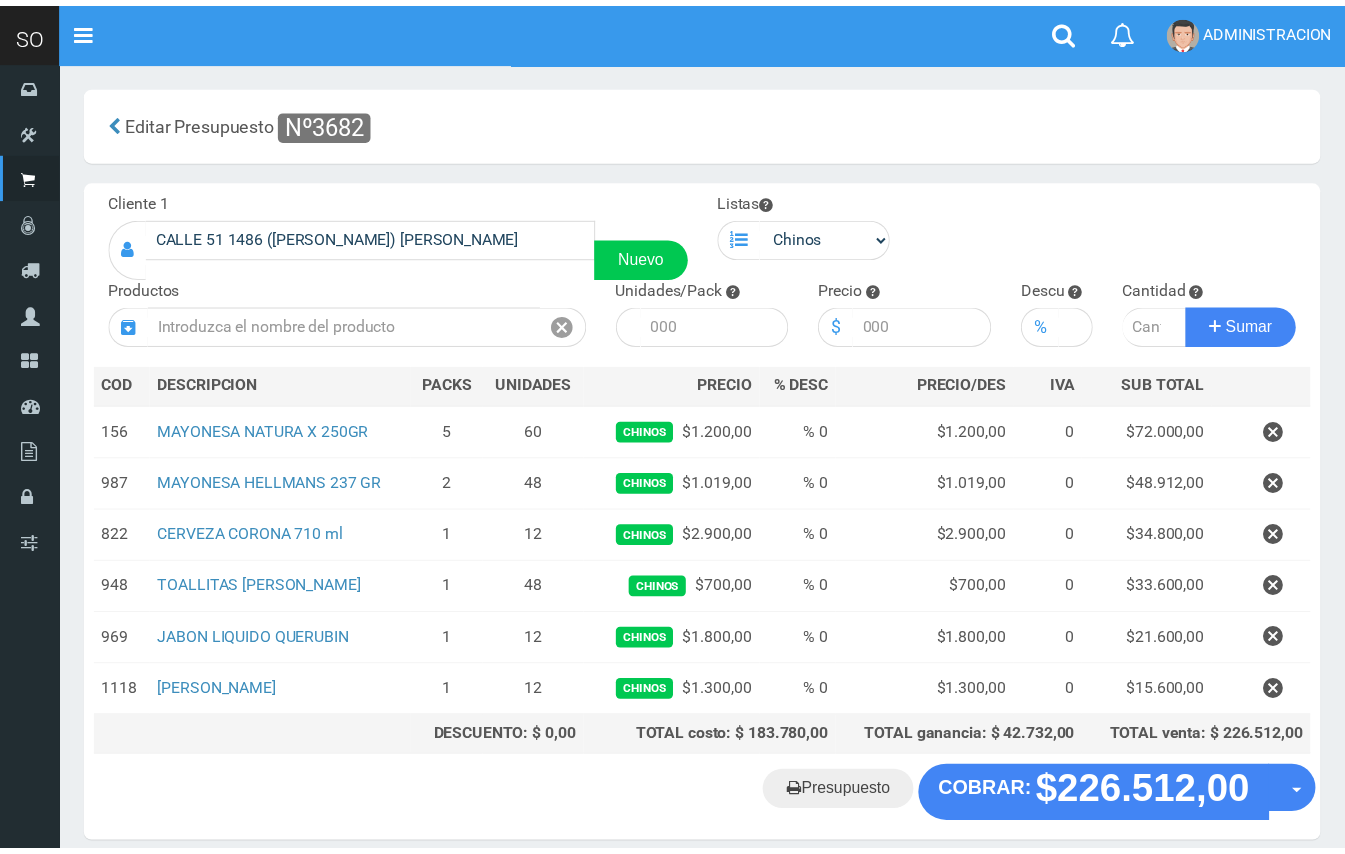 scroll, scrollTop: 0, scrollLeft: 0, axis: both 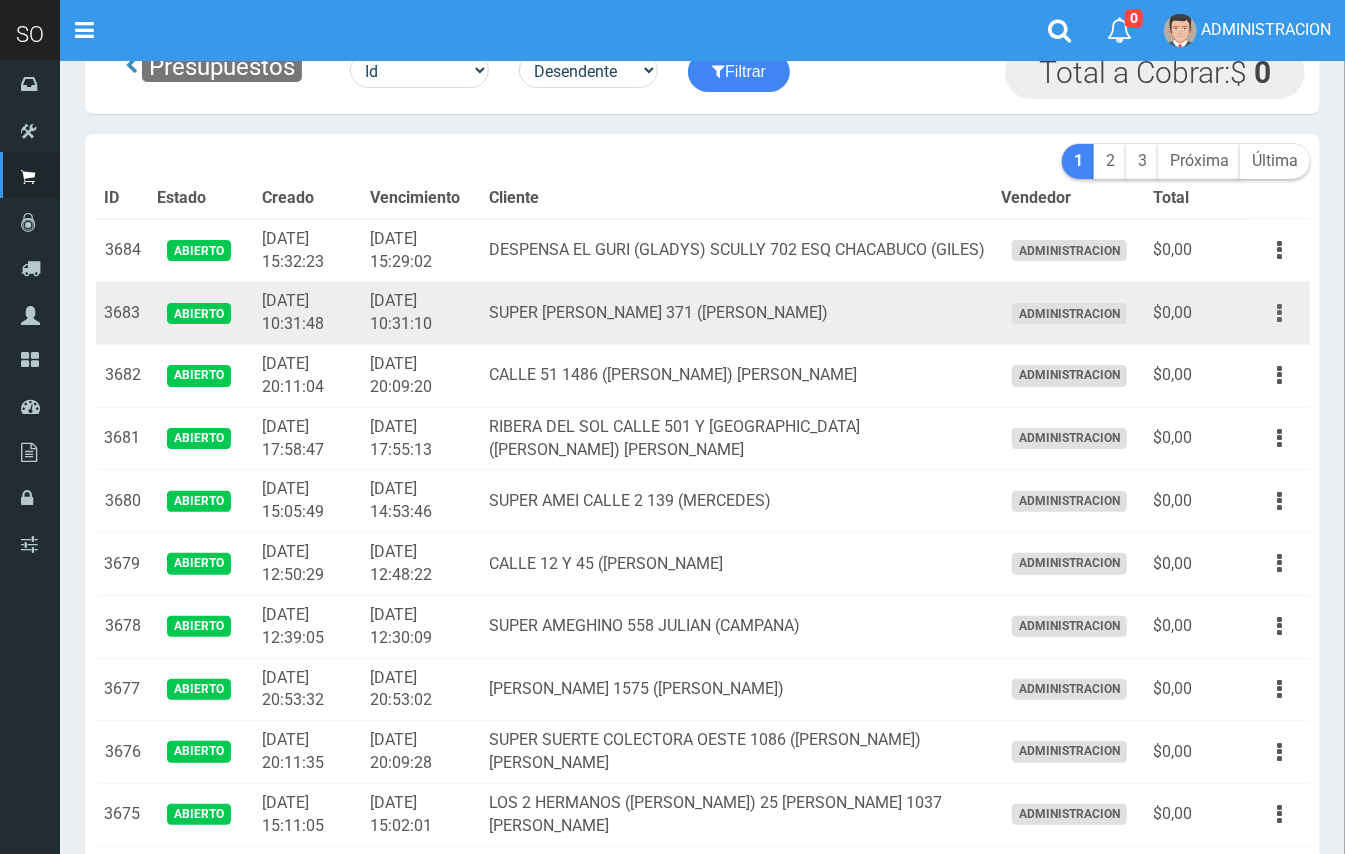 click at bounding box center [1279, 313] 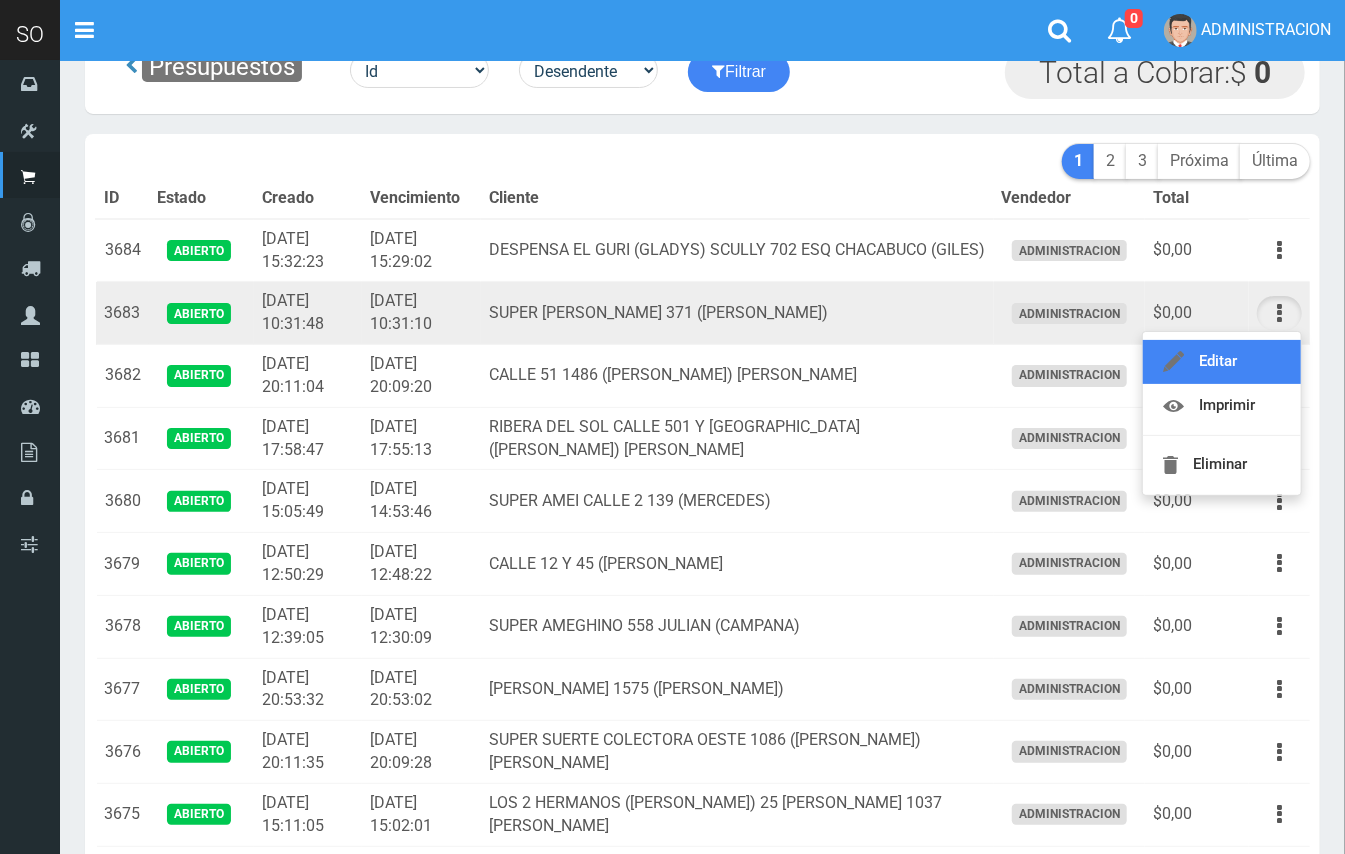 click on "Editar" at bounding box center [1222, 362] 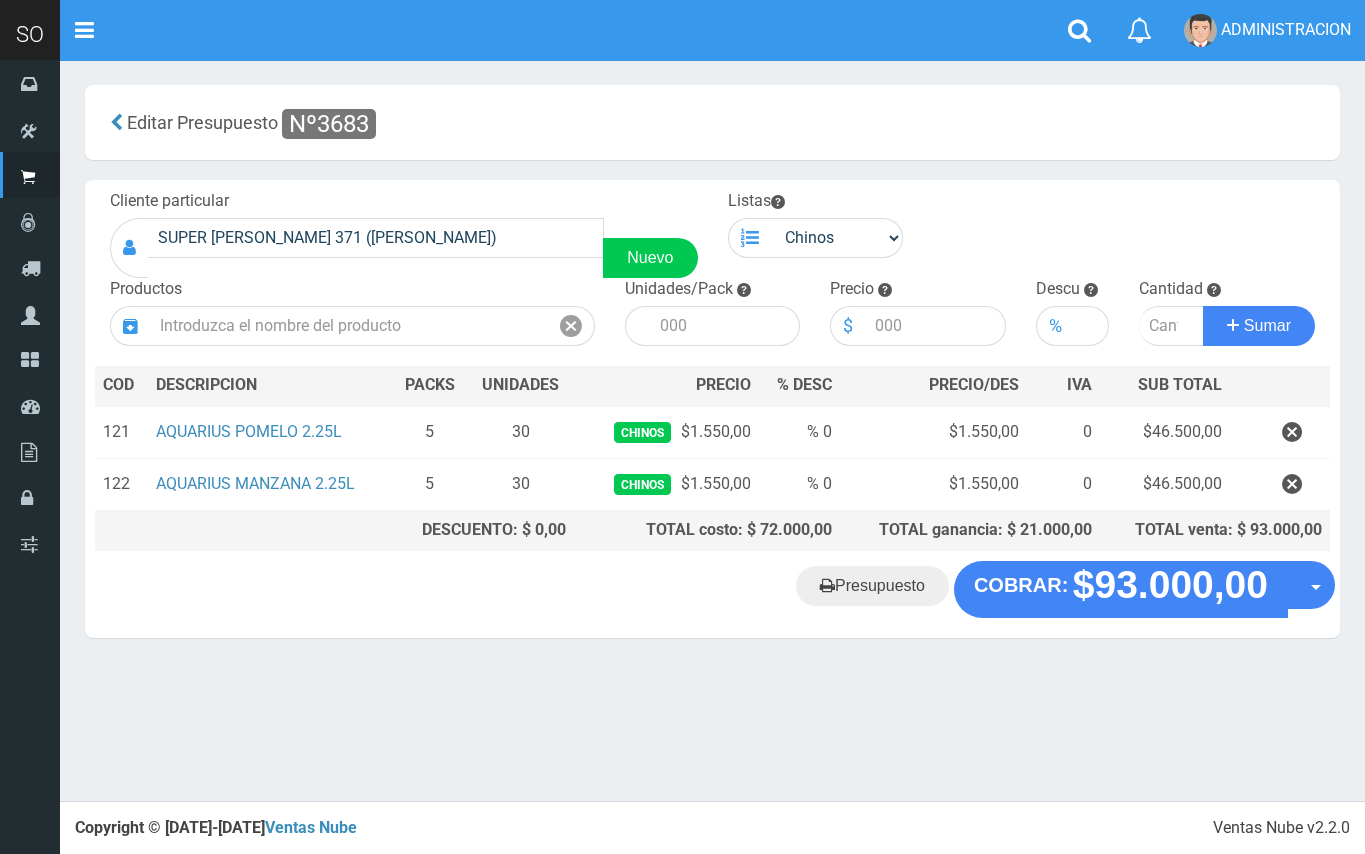 scroll, scrollTop: 0, scrollLeft: 0, axis: both 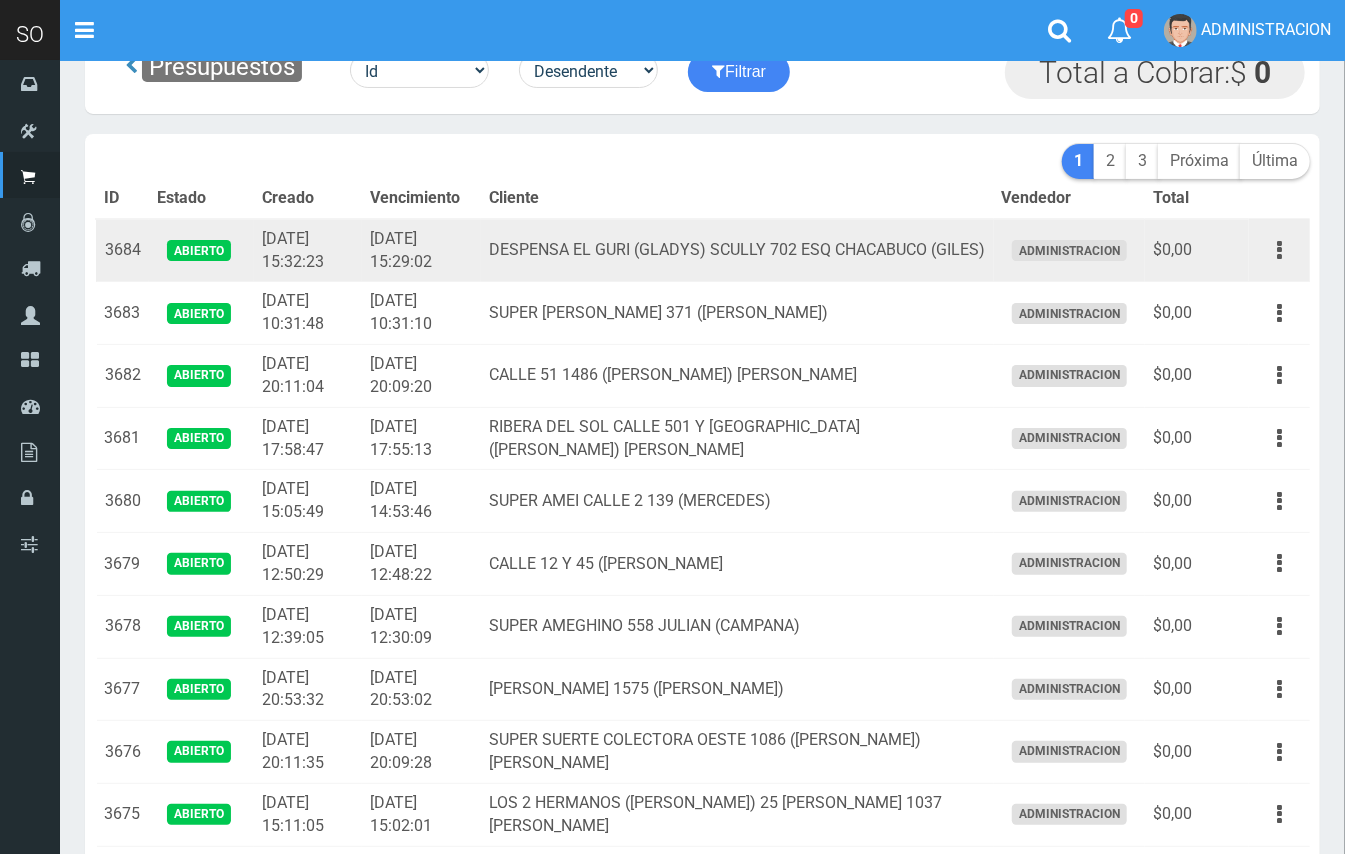 drag, startPoint x: 1274, startPoint y: 250, endPoint x: 1266, endPoint y: 293, distance: 43.737854 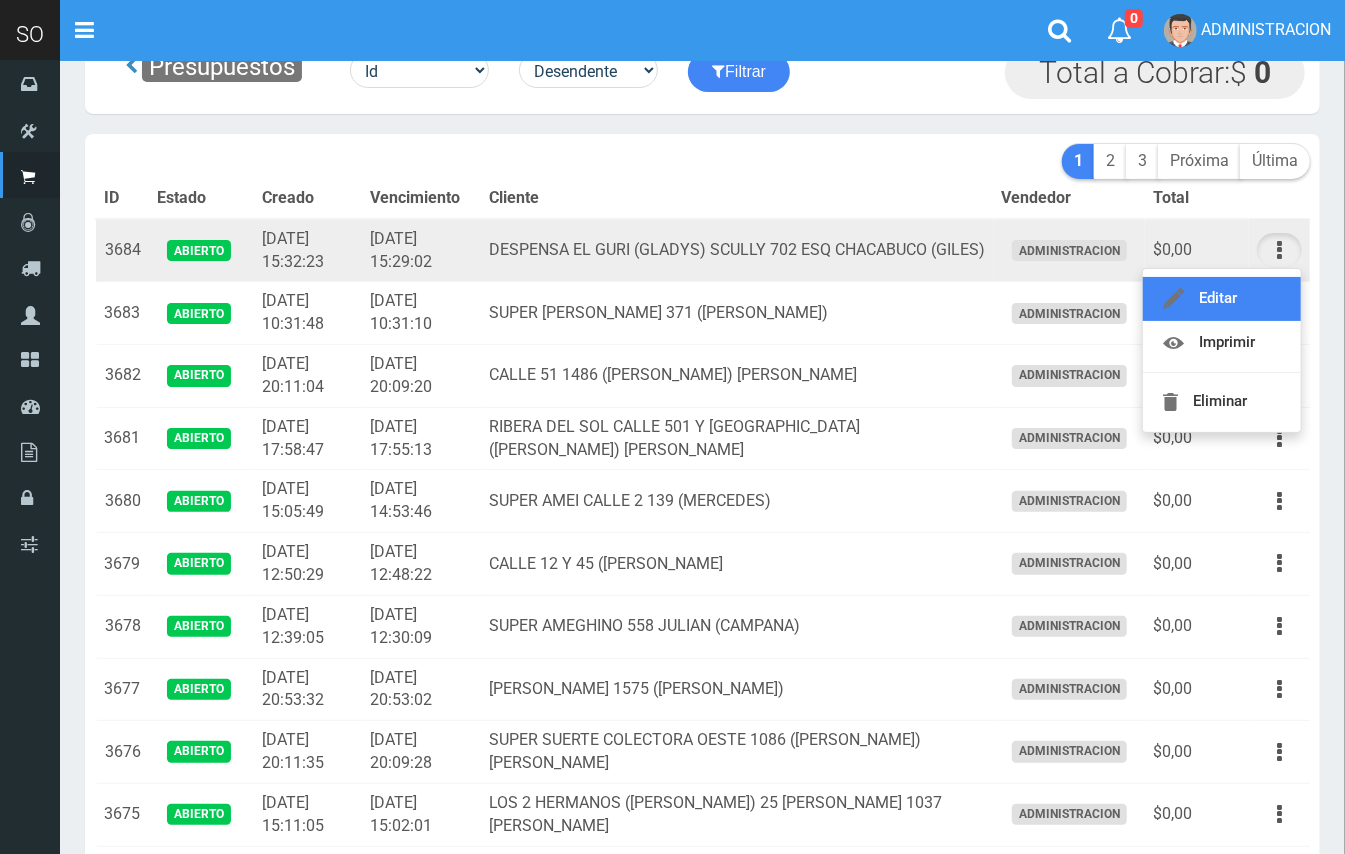 click on "Editar" at bounding box center (1222, 299) 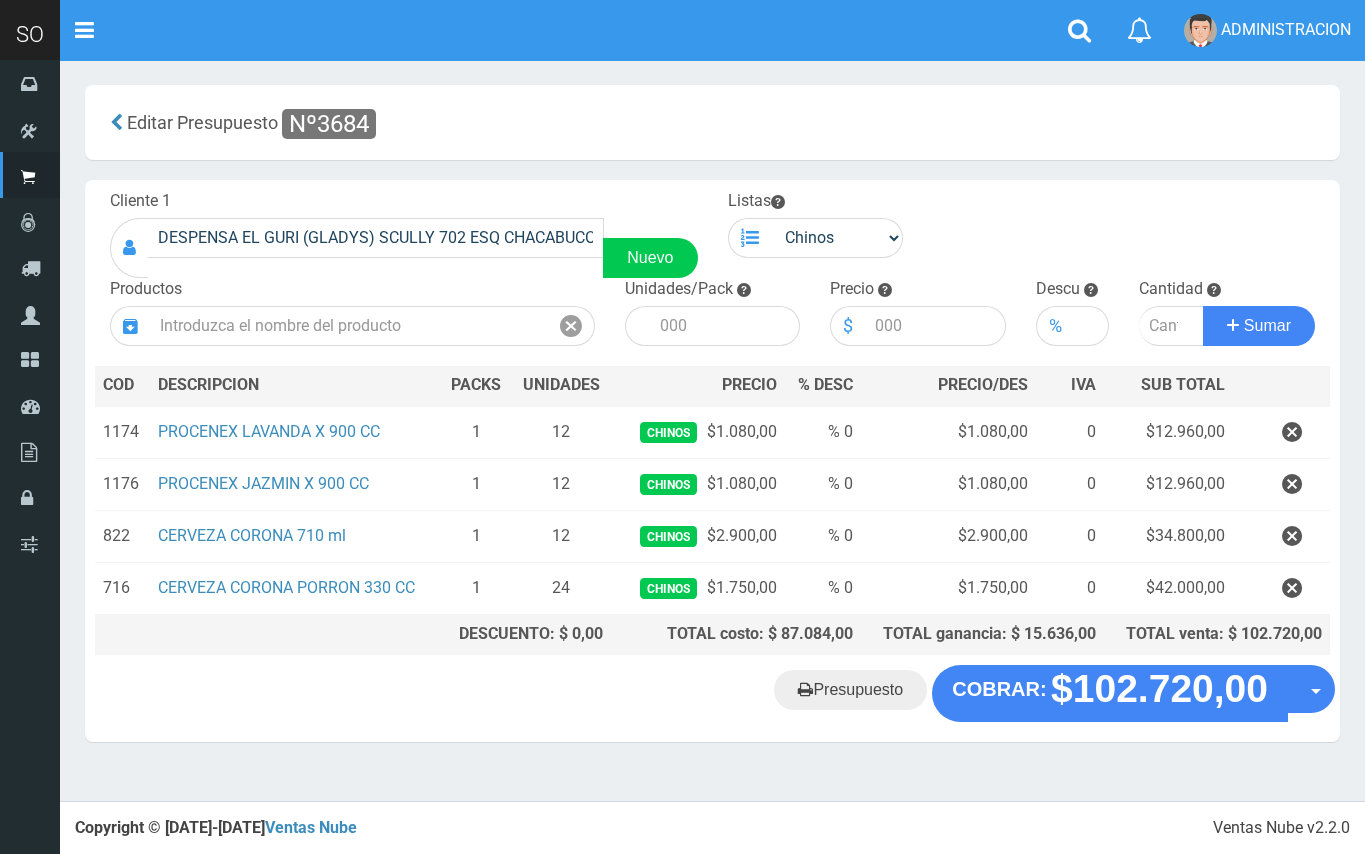 scroll, scrollTop: 0, scrollLeft: 0, axis: both 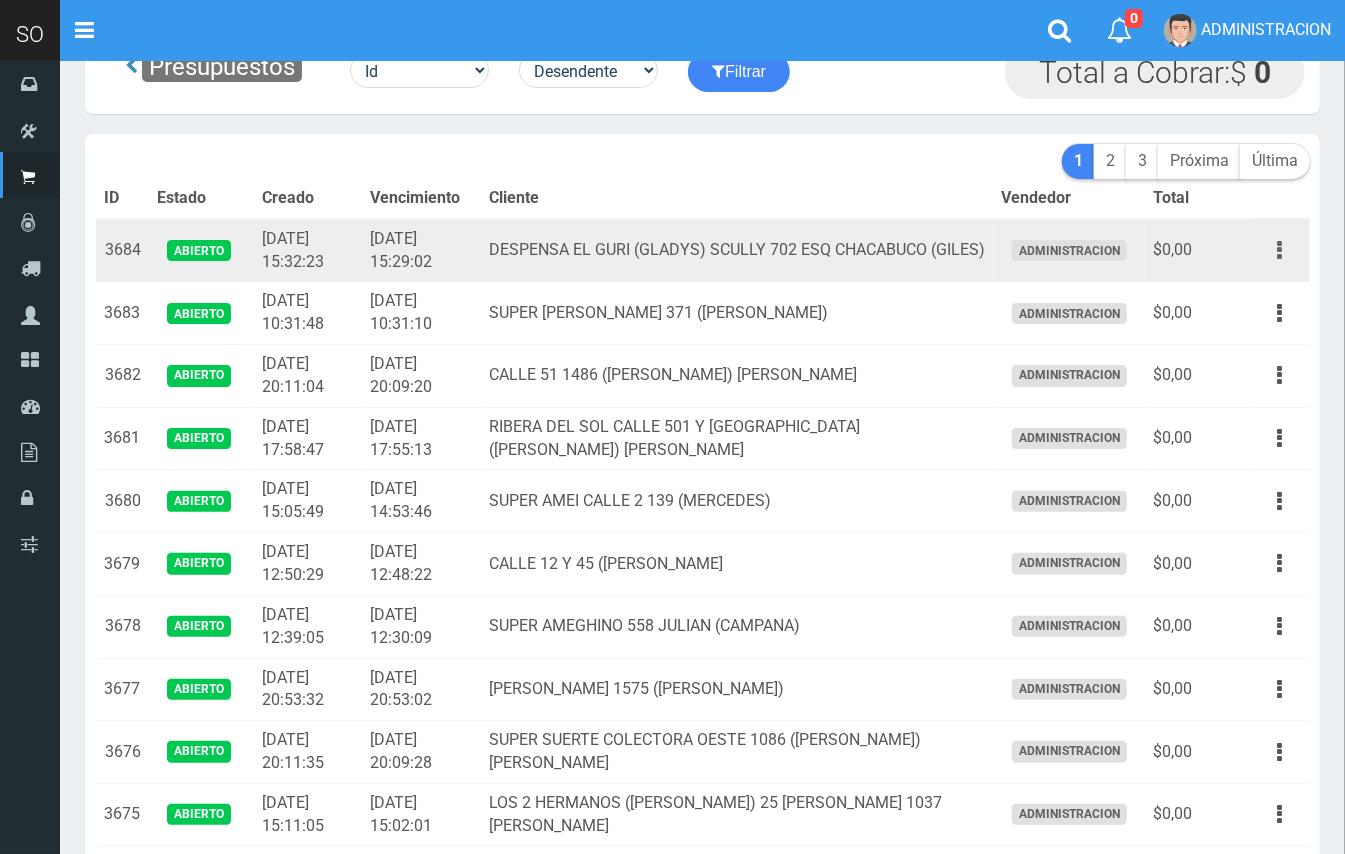 click at bounding box center [1279, 250] 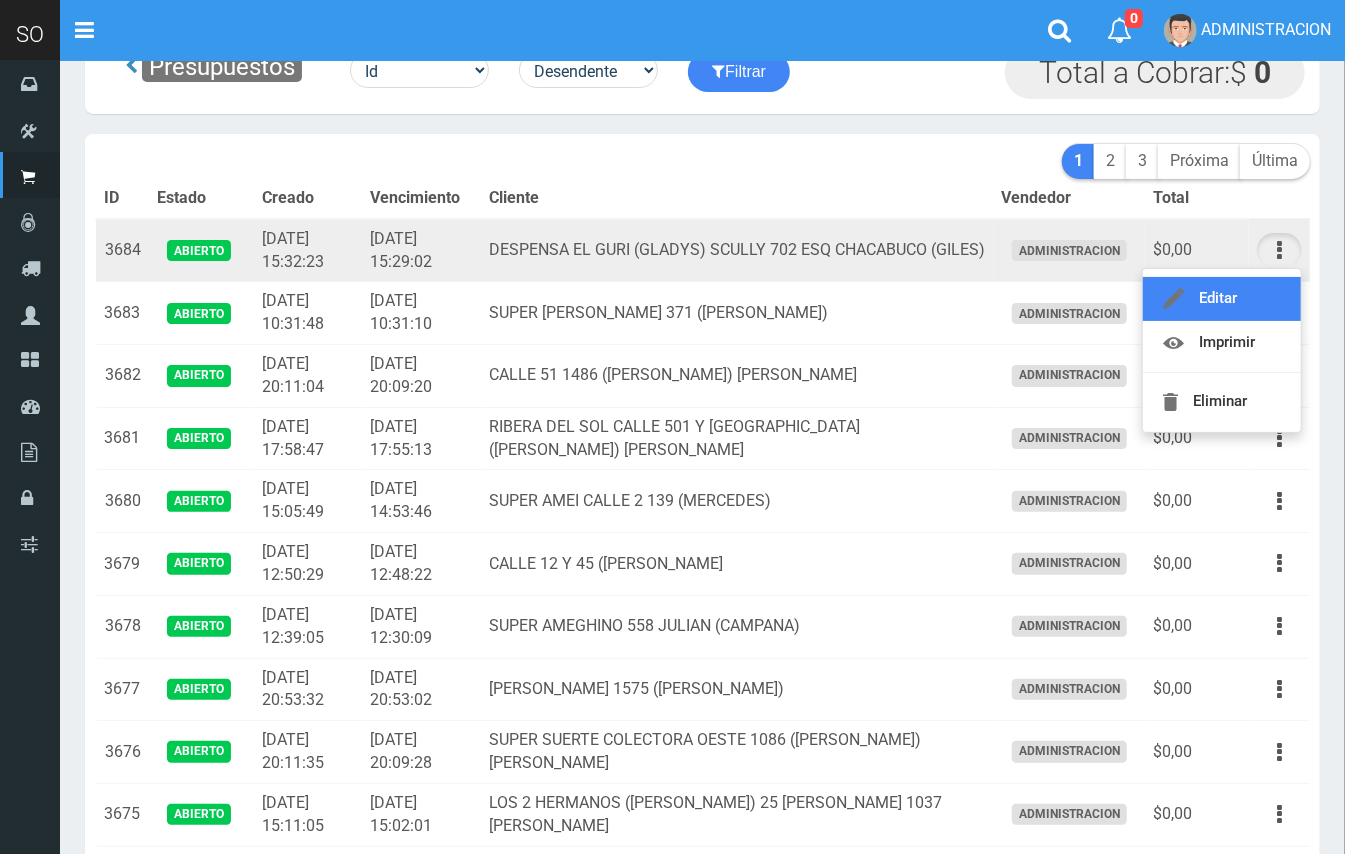 click on "Editar" at bounding box center (1222, 299) 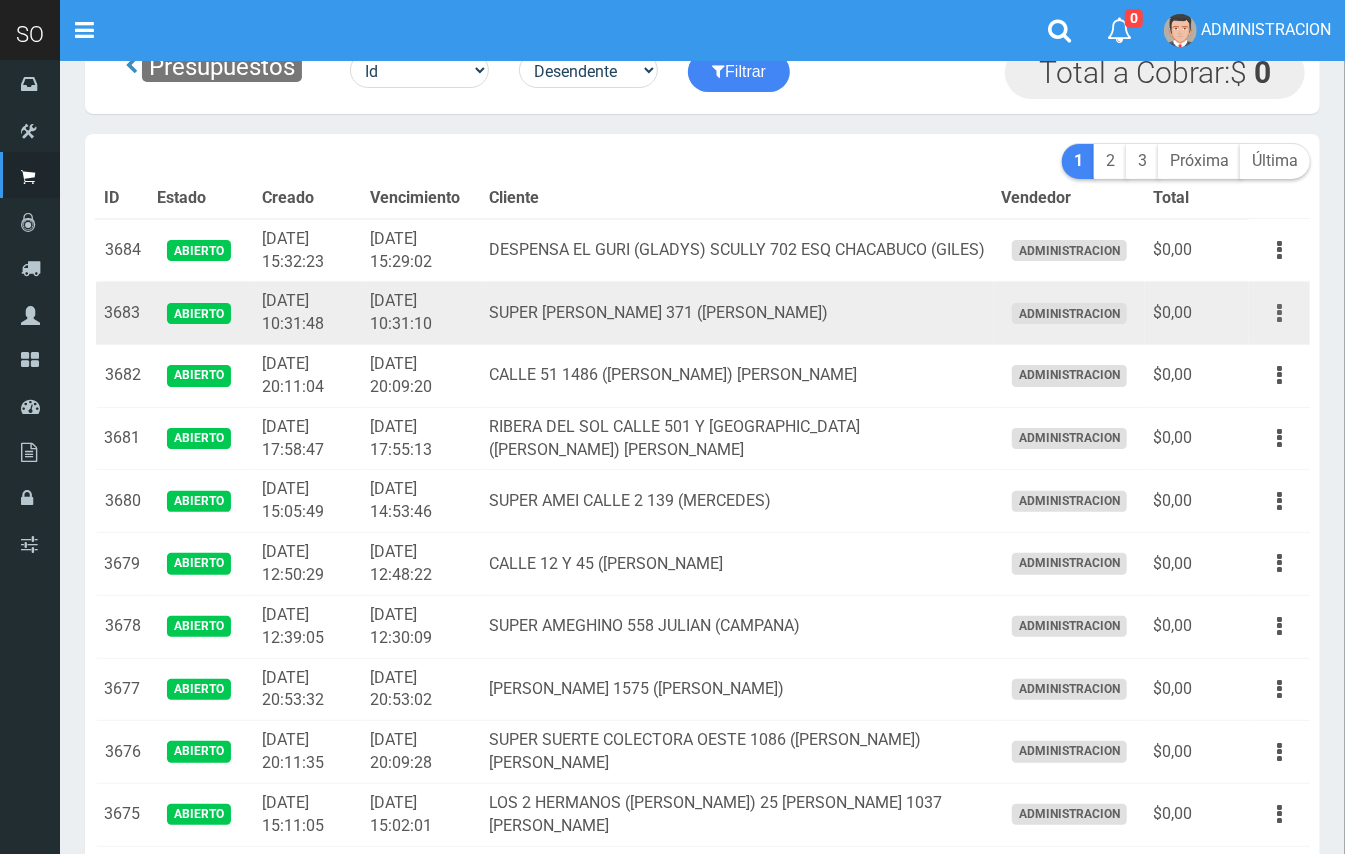 click at bounding box center [1279, 313] 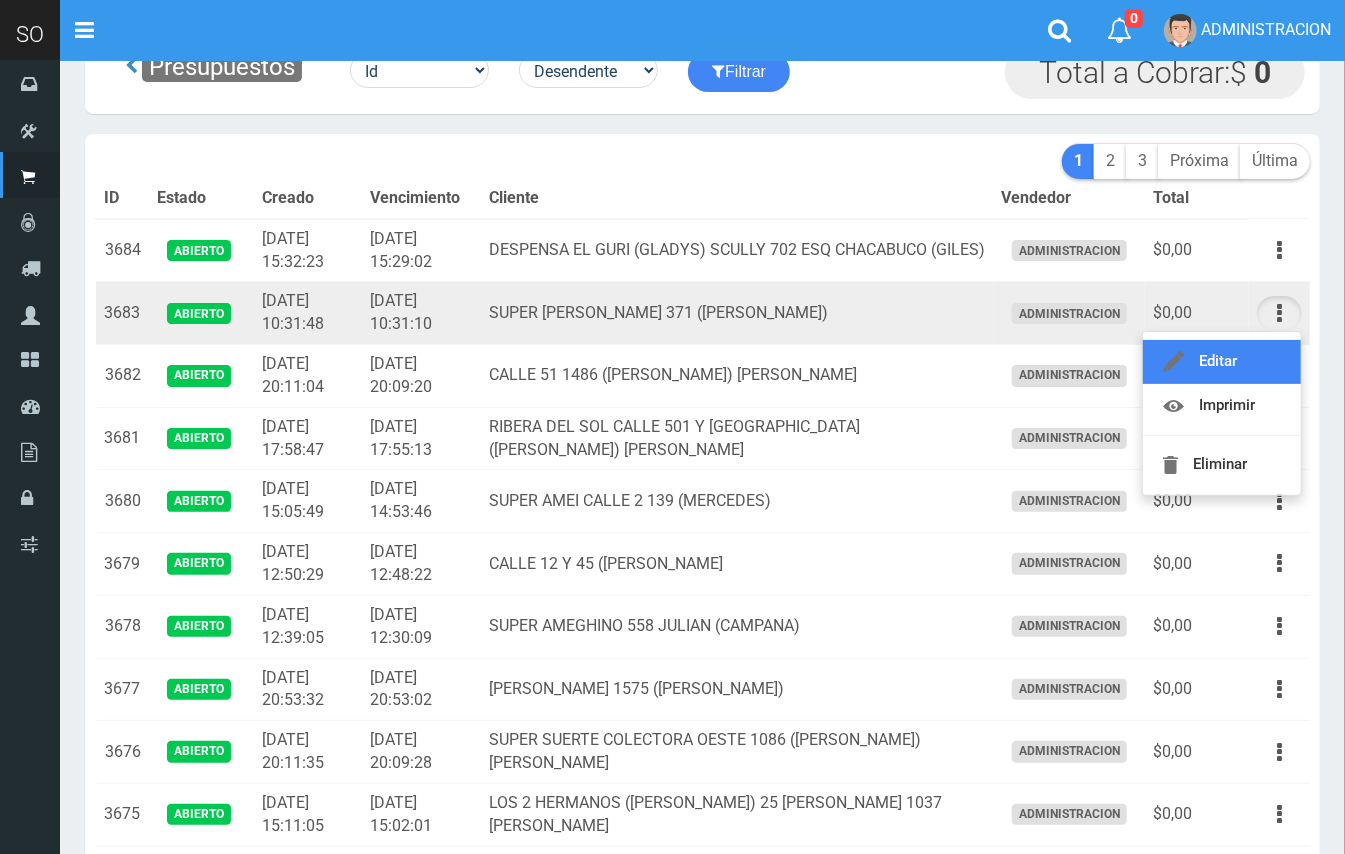 click on "Editar" at bounding box center (1222, 362) 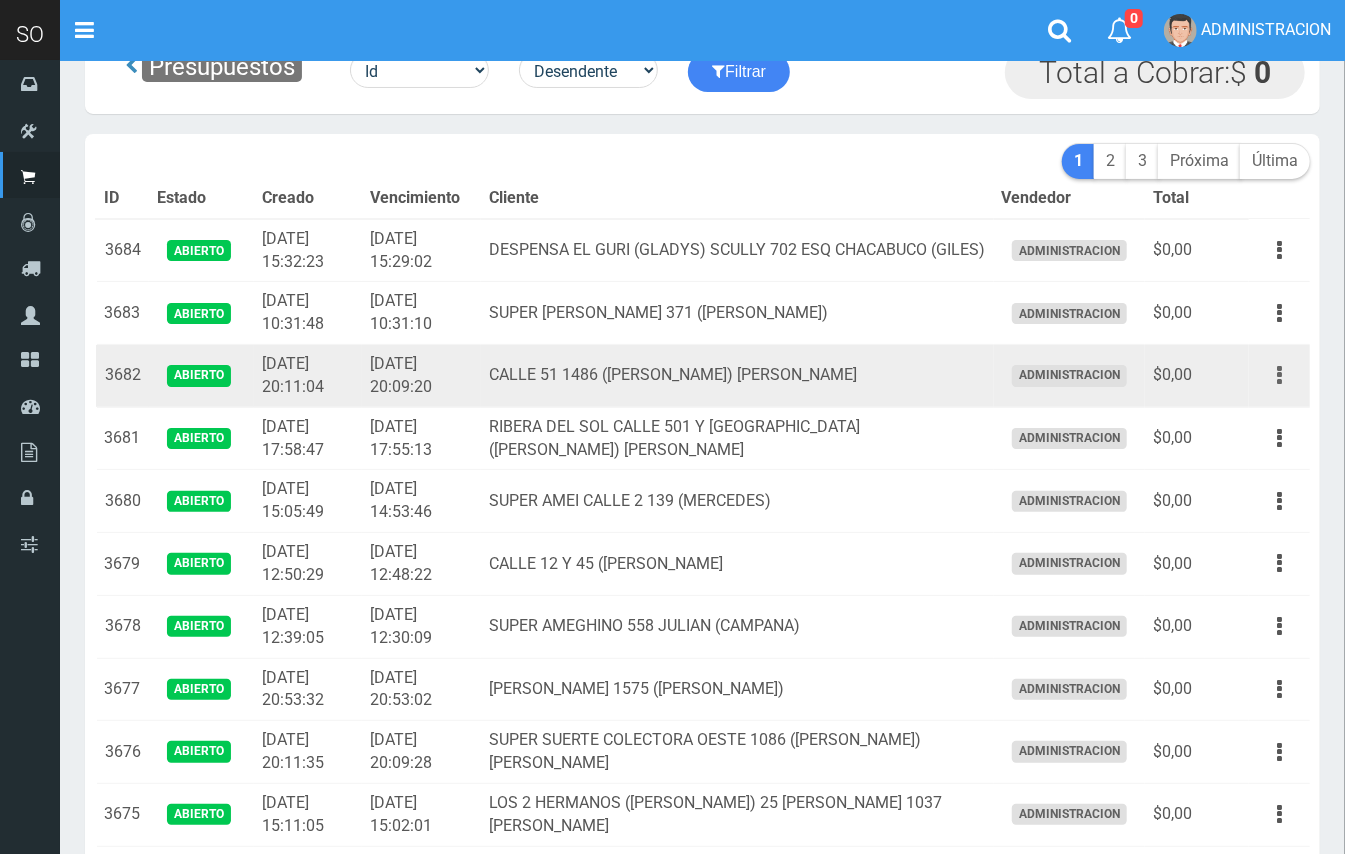 click at bounding box center (1279, 375) 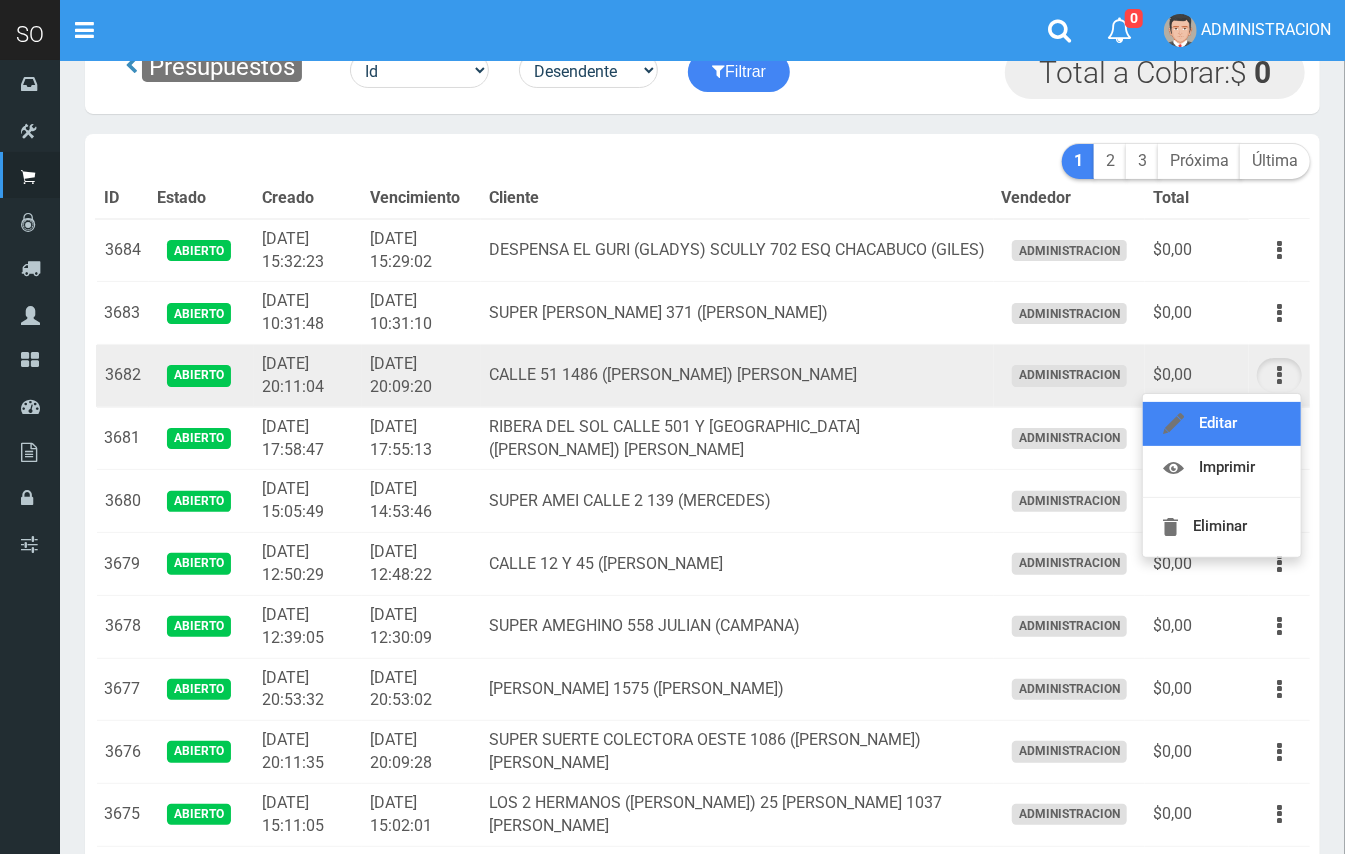 click on "Editar" at bounding box center [1222, 424] 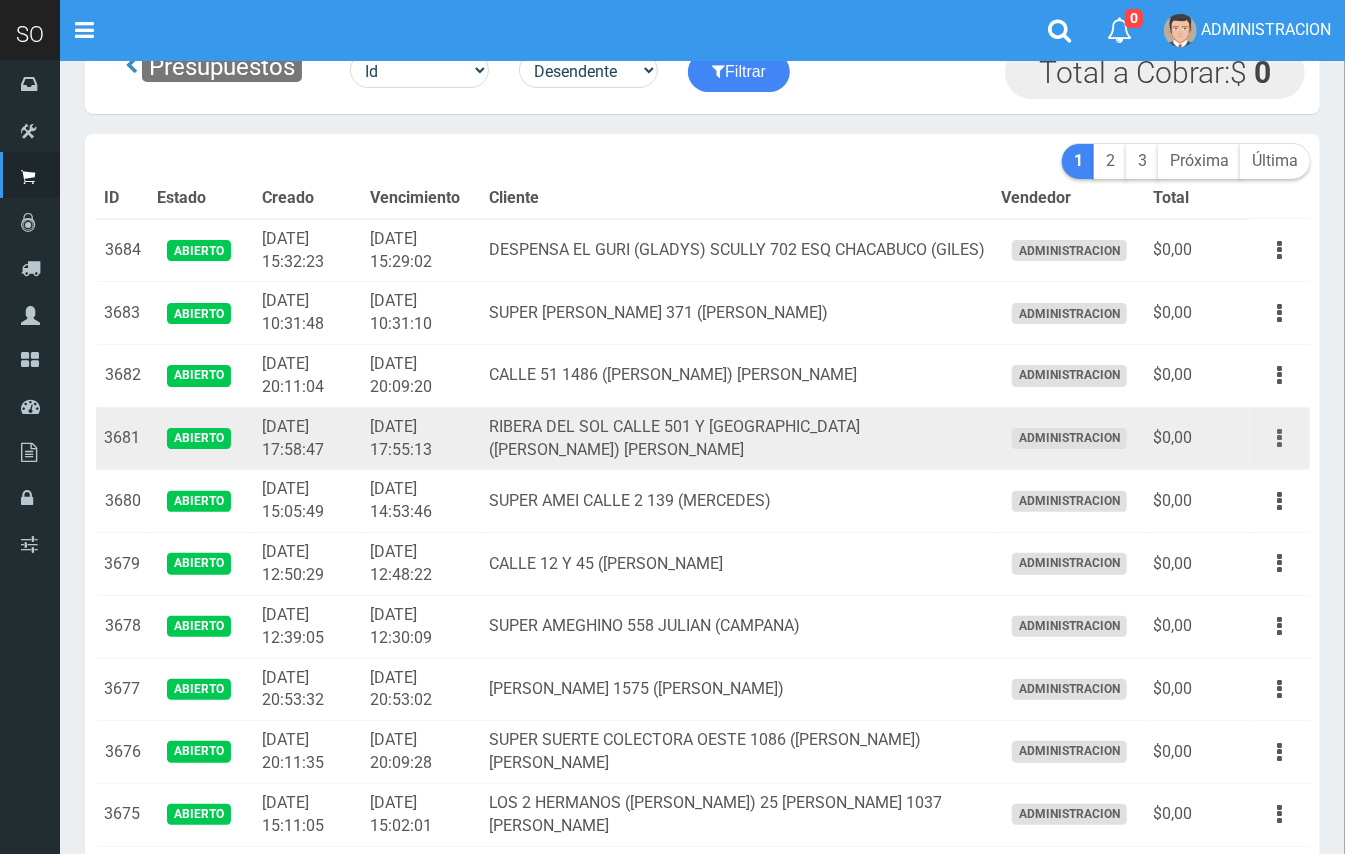 click at bounding box center (1279, 438) 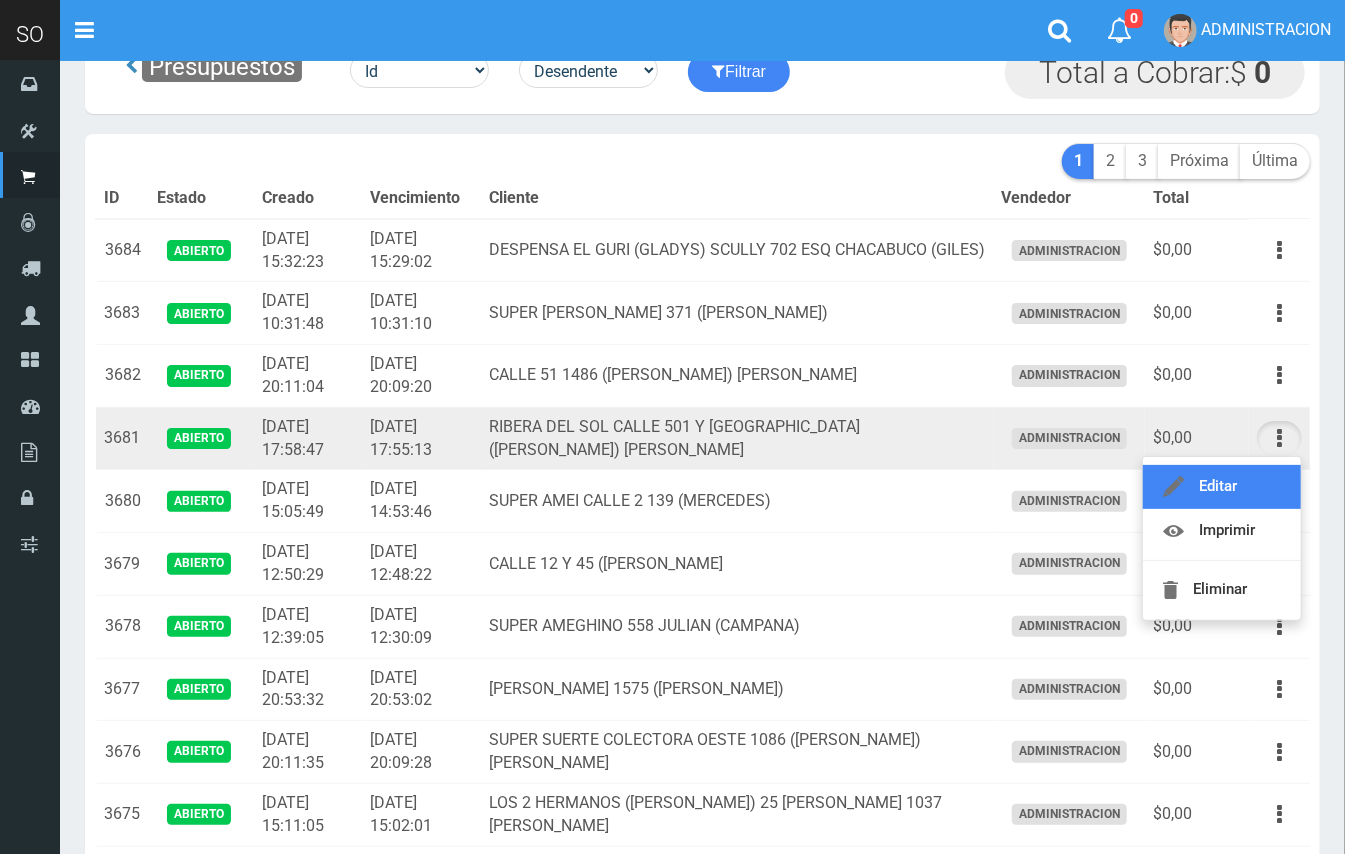click on "Editar" at bounding box center [1222, 487] 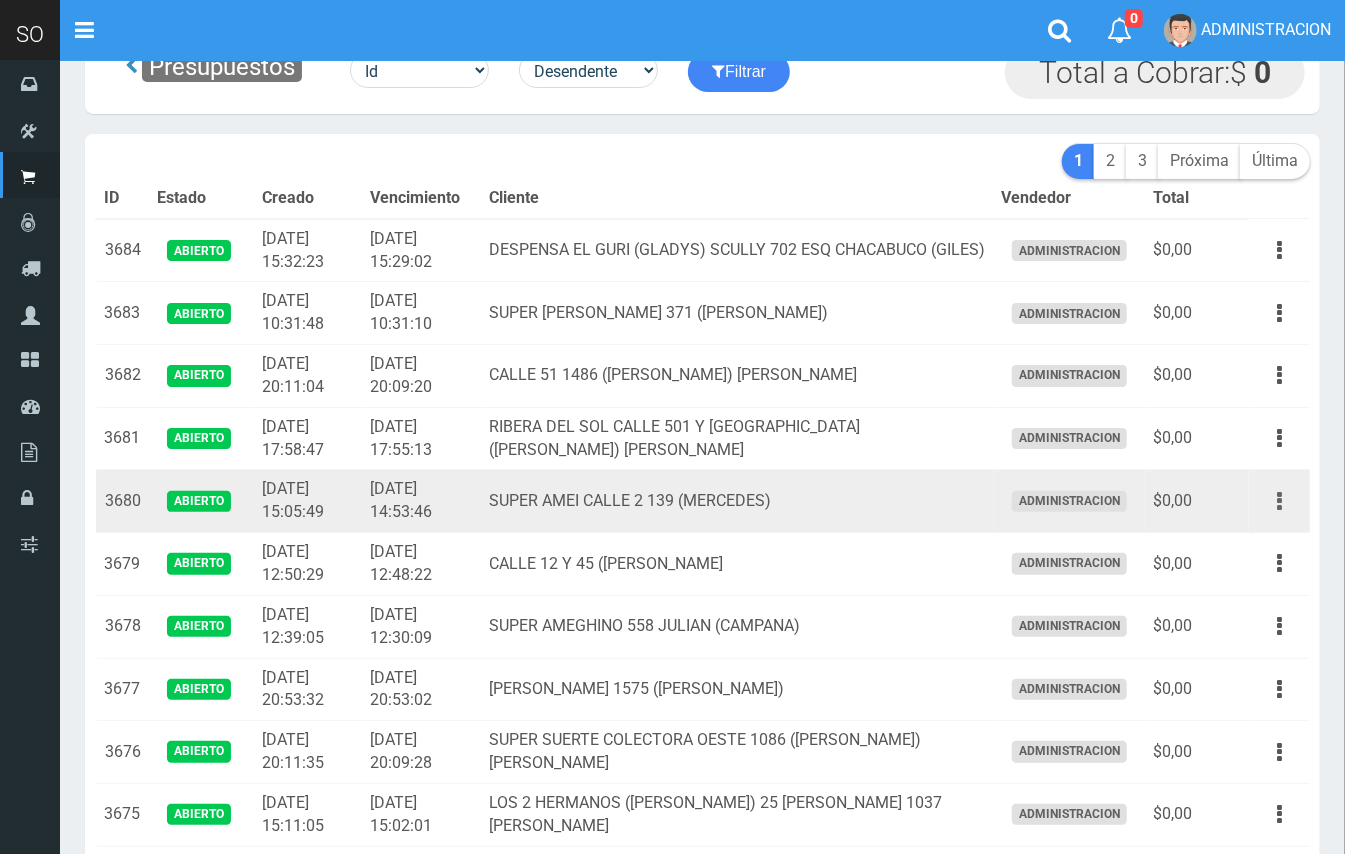 drag, startPoint x: 1284, startPoint y: 504, endPoint x: 1281, endPoint y: 514, distance: 10.440307 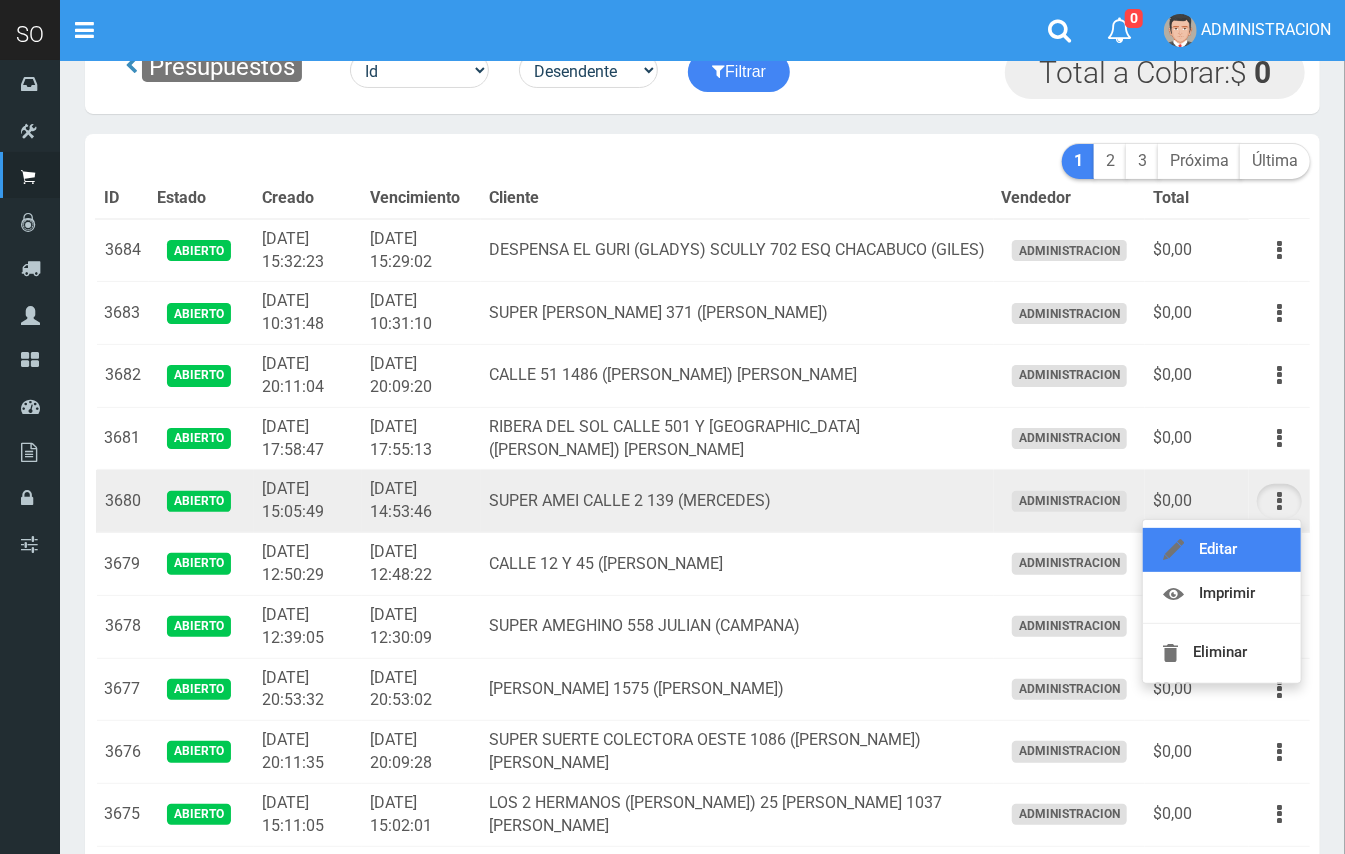 click on "Editar" at bounding box center (1222, 550) 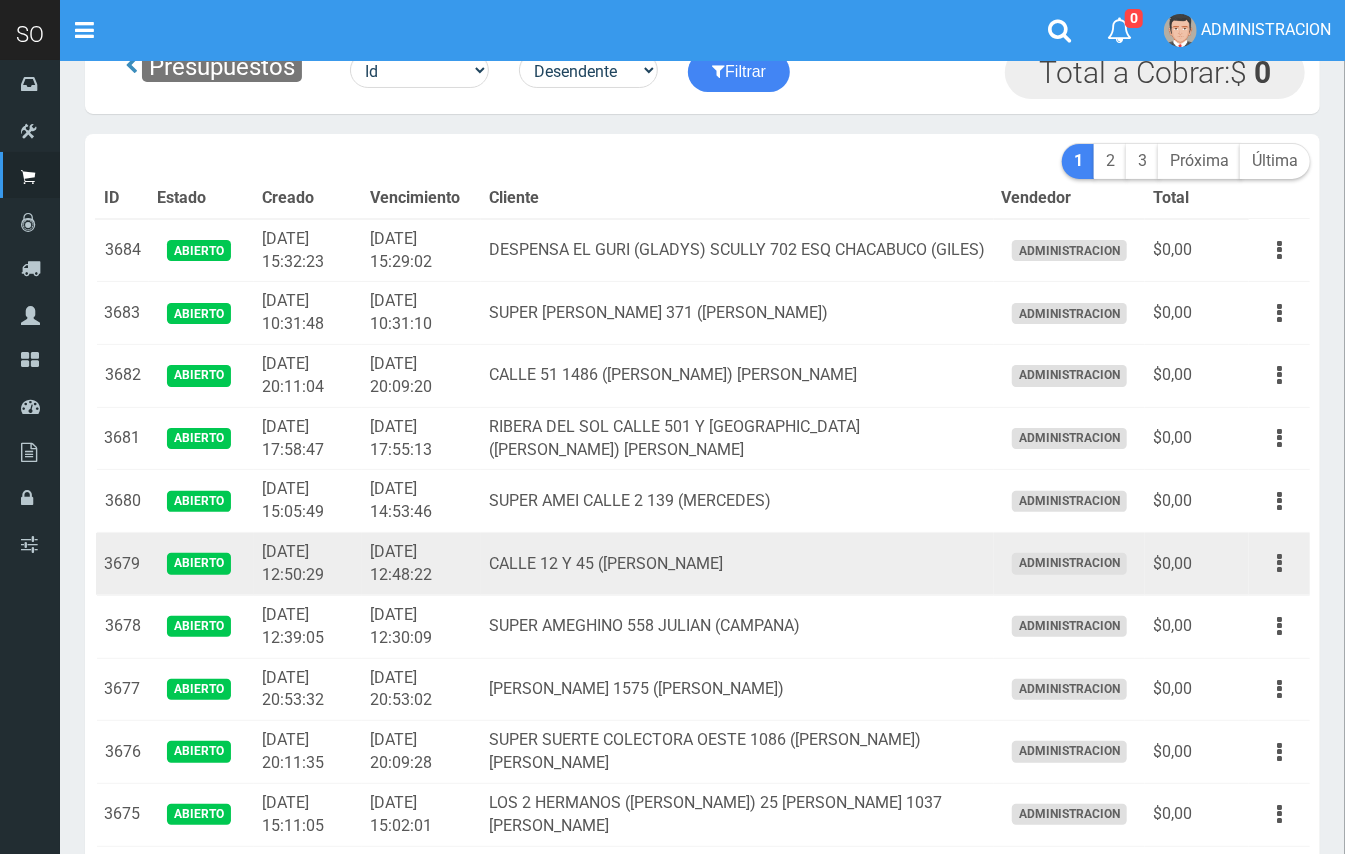 drag, startPoint x: 1288, startPoint y: 566, endPoint x: 1262, endPoint y: 589, distance: 34.713108 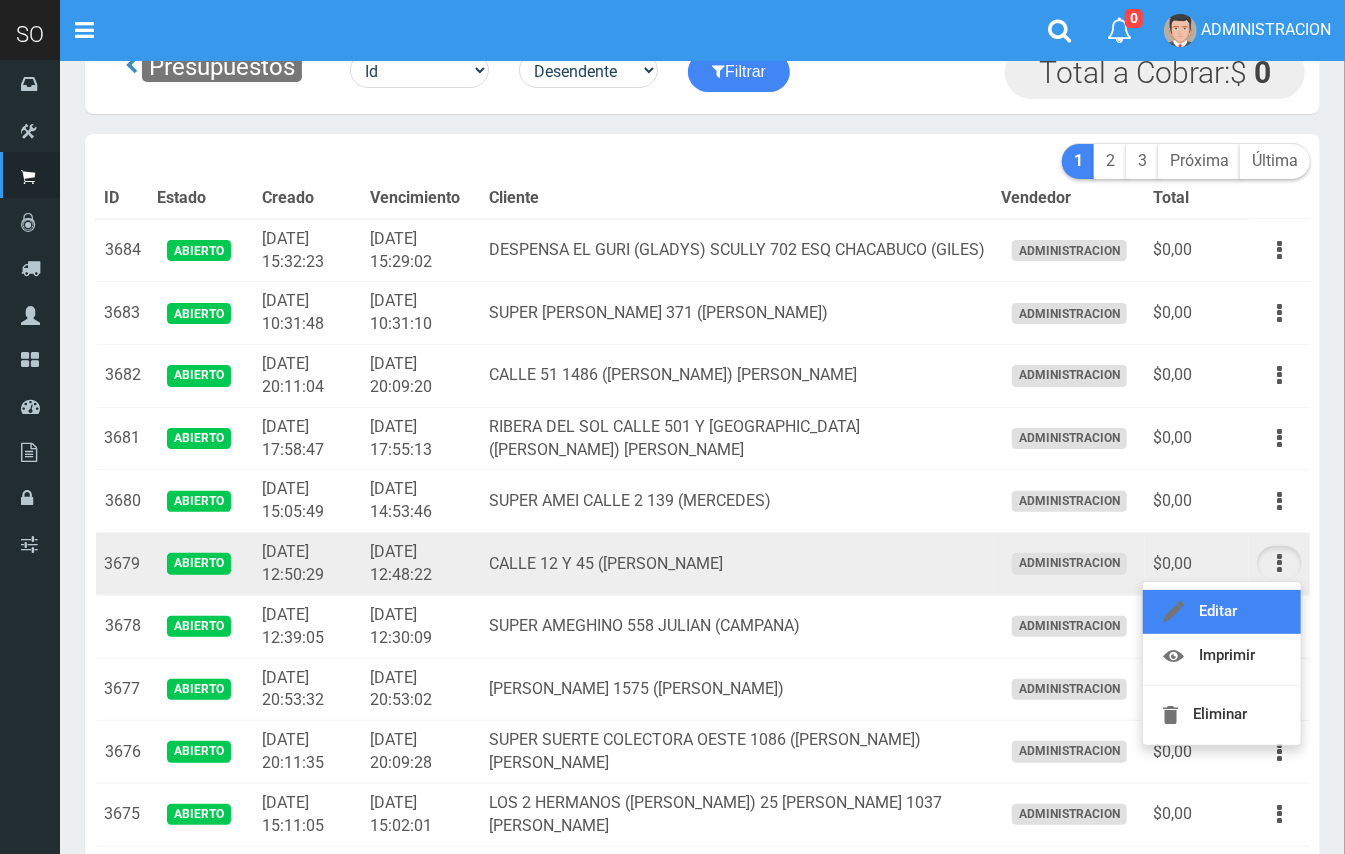 click on "Editar" at bounding box center (1222, 612) 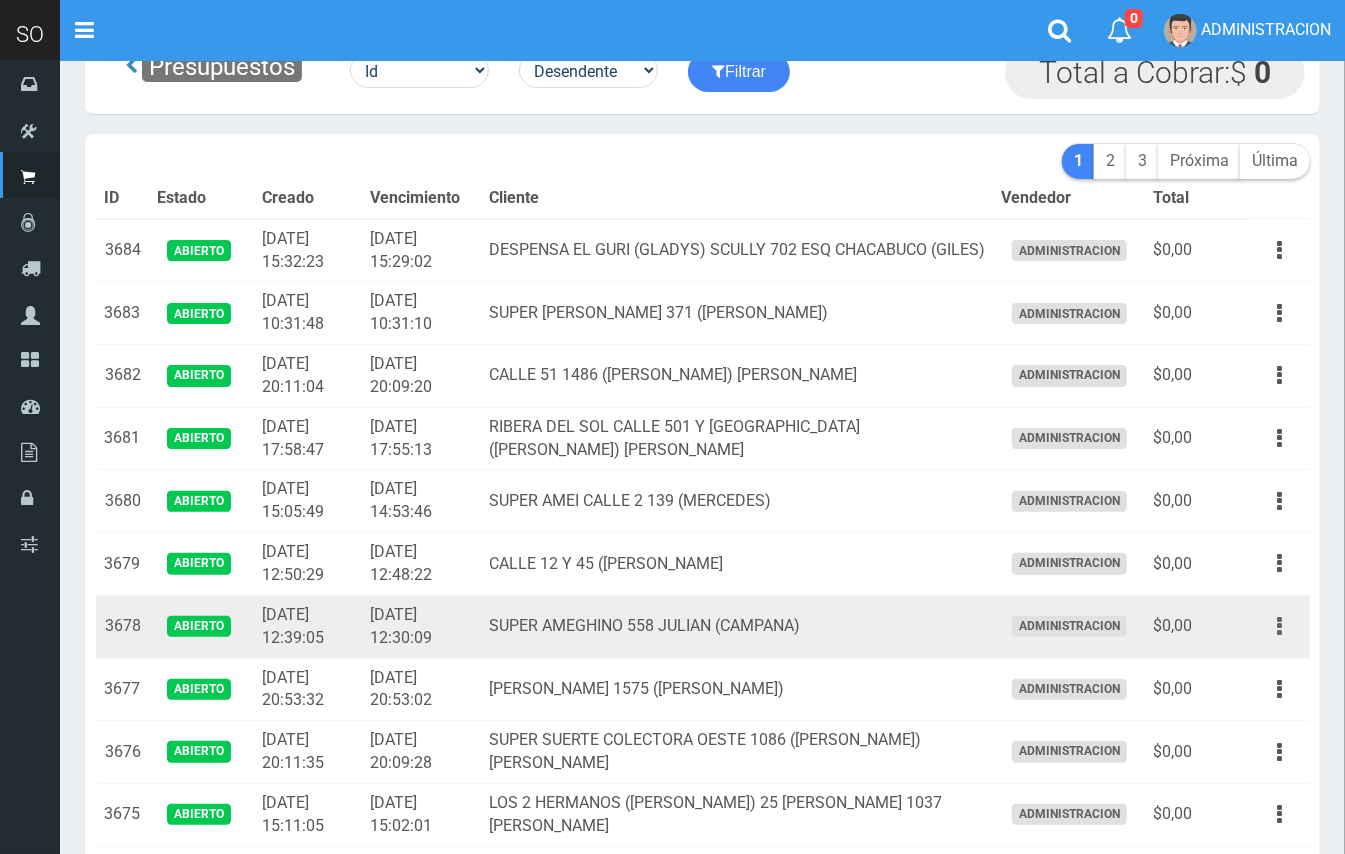 click at bounding box center (1279, 626) 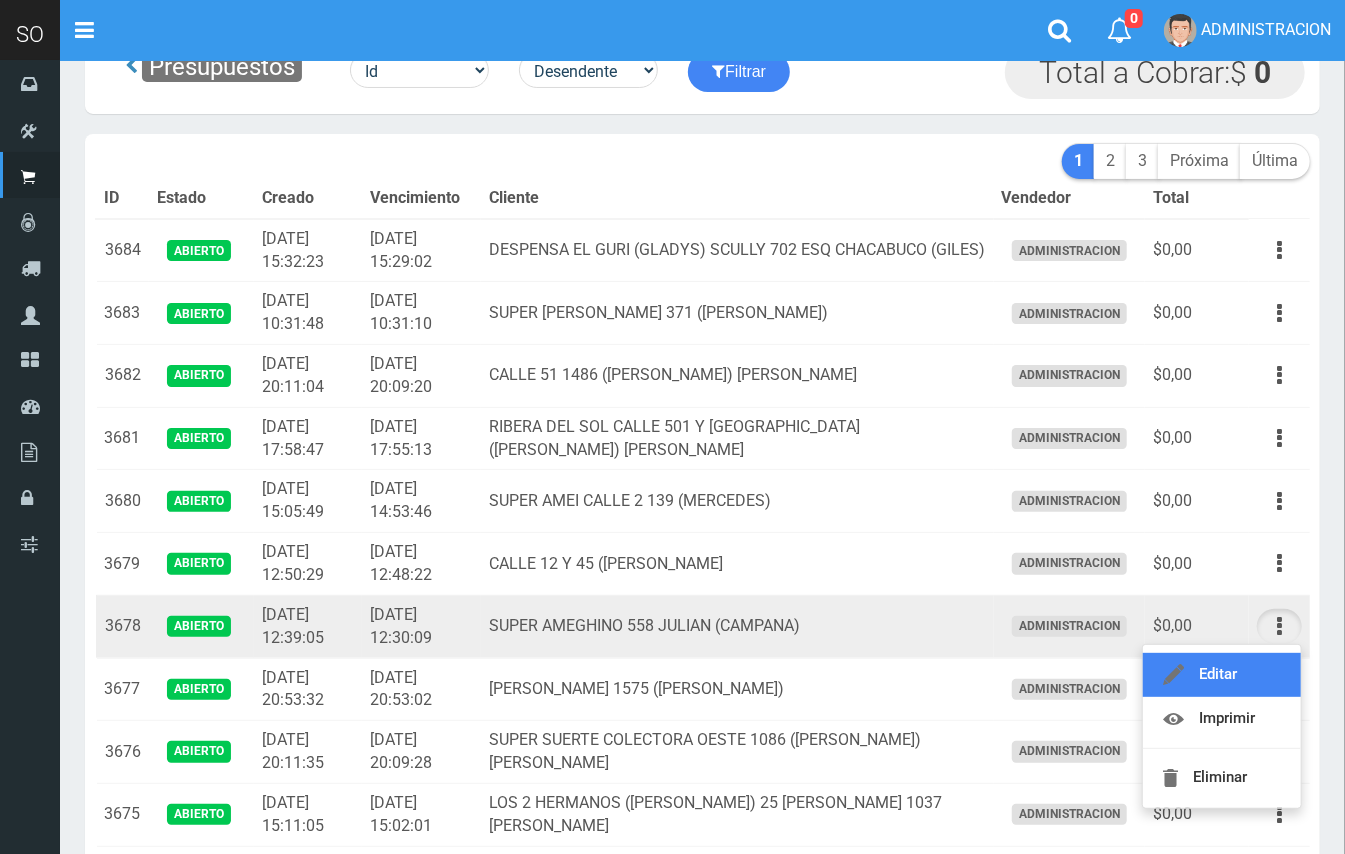 click on "Editar" at bounding box center (1222, 675) 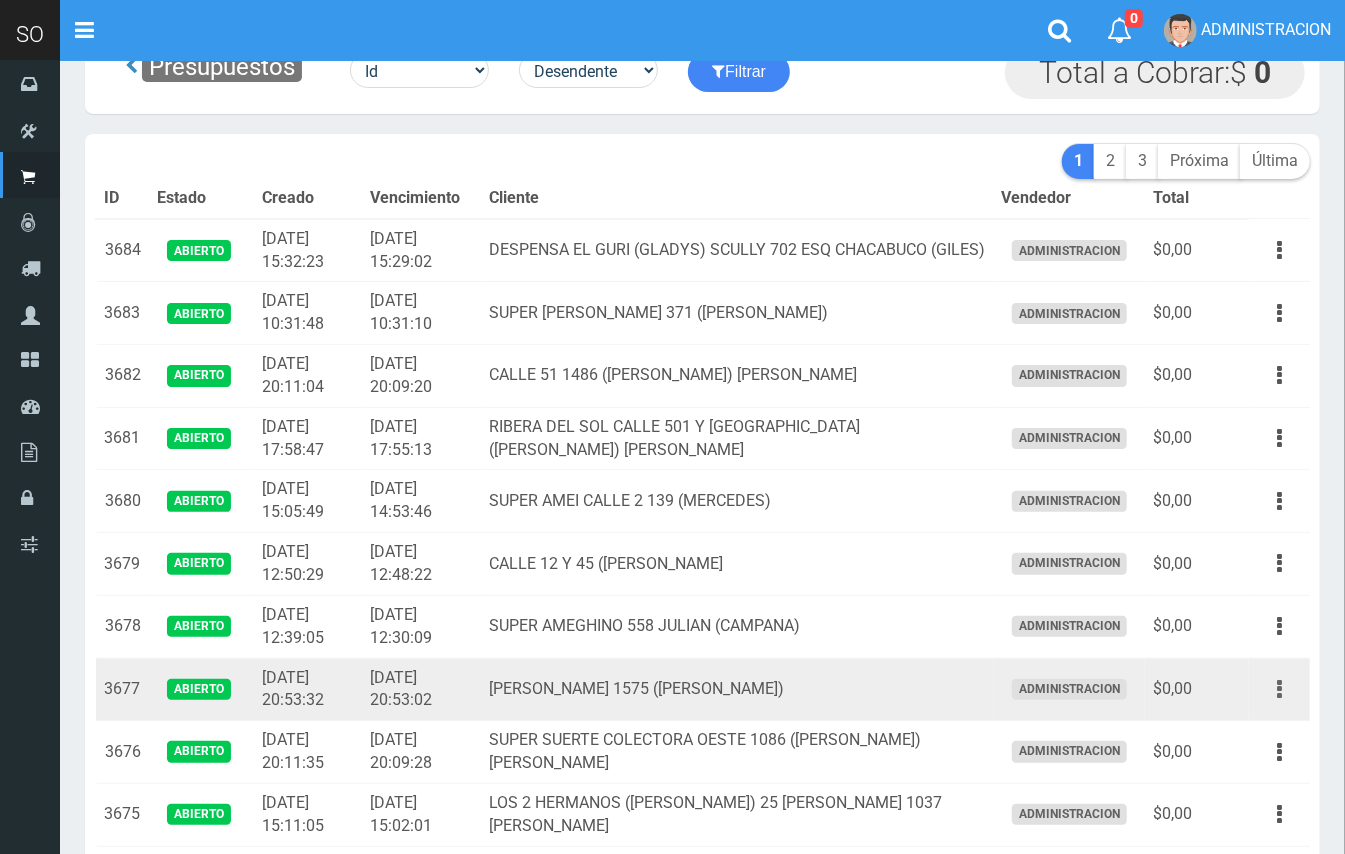 click at bounding box center (1279, 689) 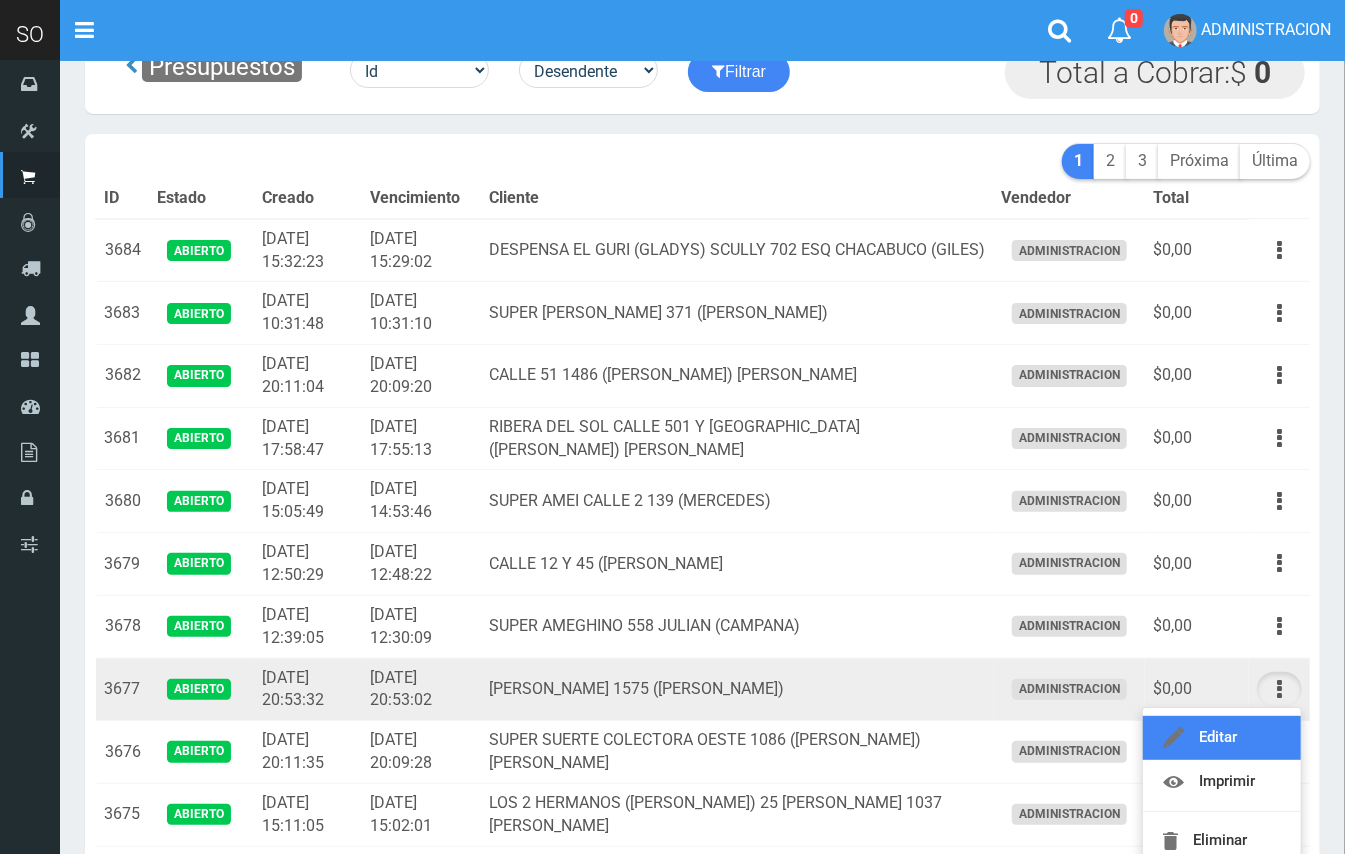 click on "Editar" at bounding box center (1222, 738) 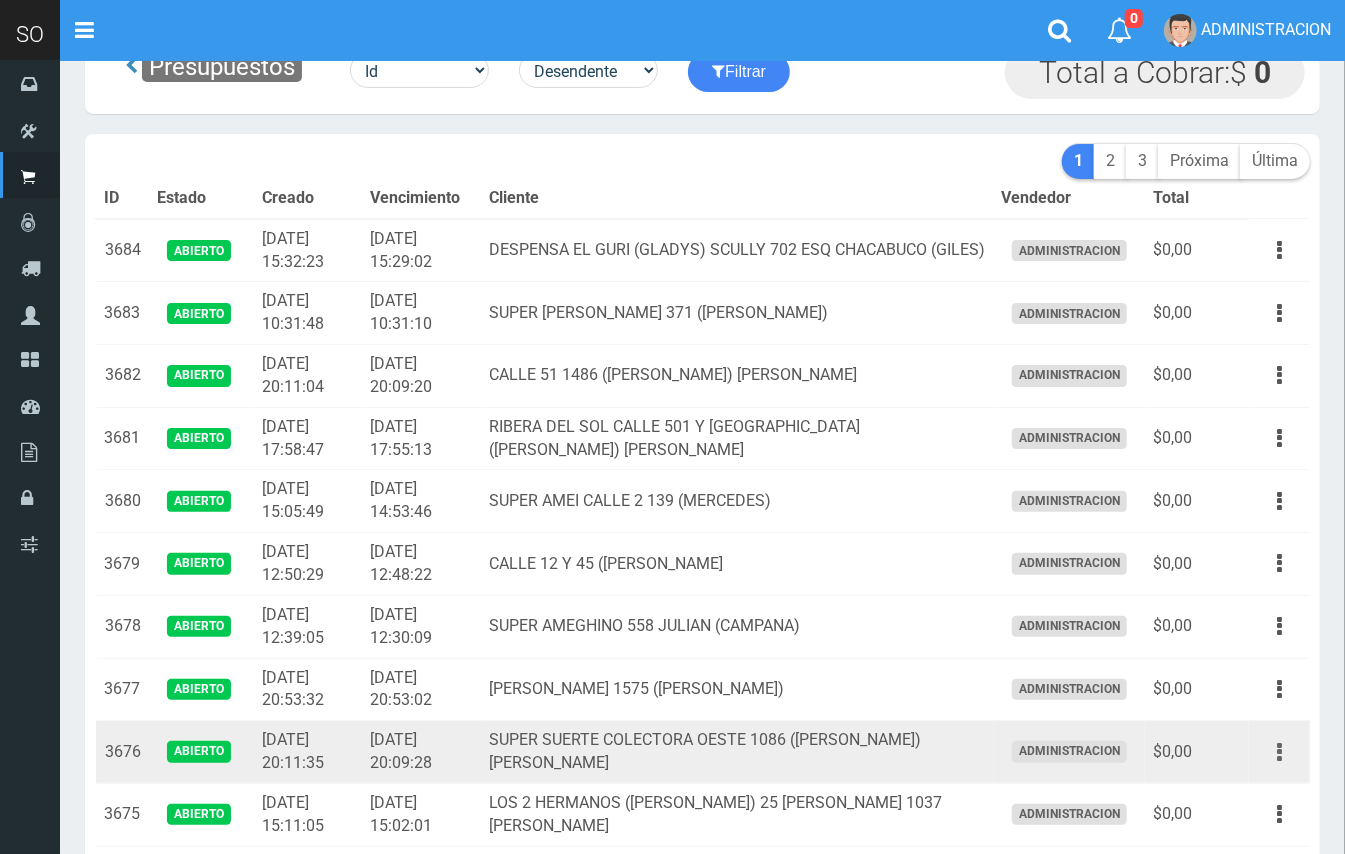 click at bounding box center (1279, 752) 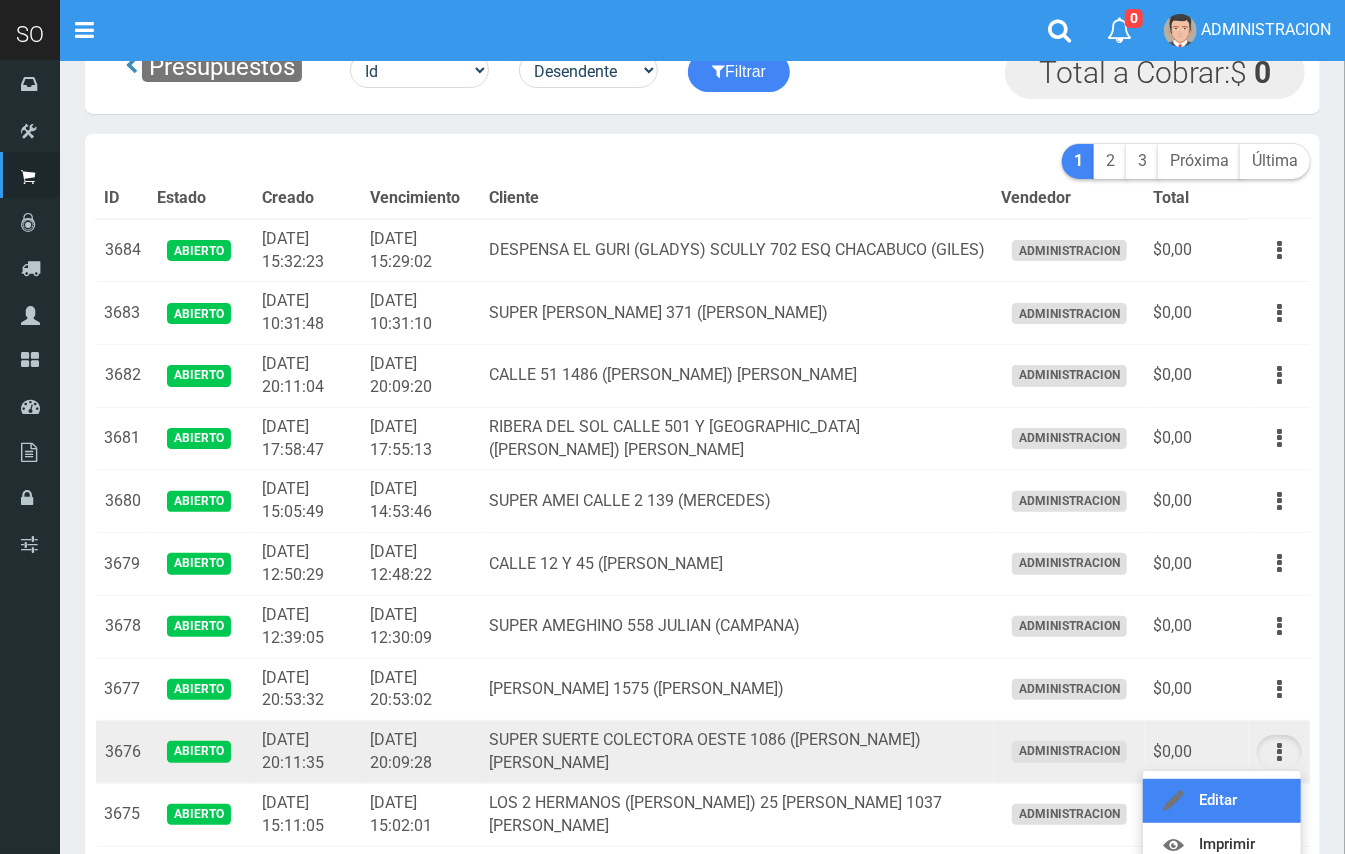 click on "Editar" at bounding box center [1222, 801] 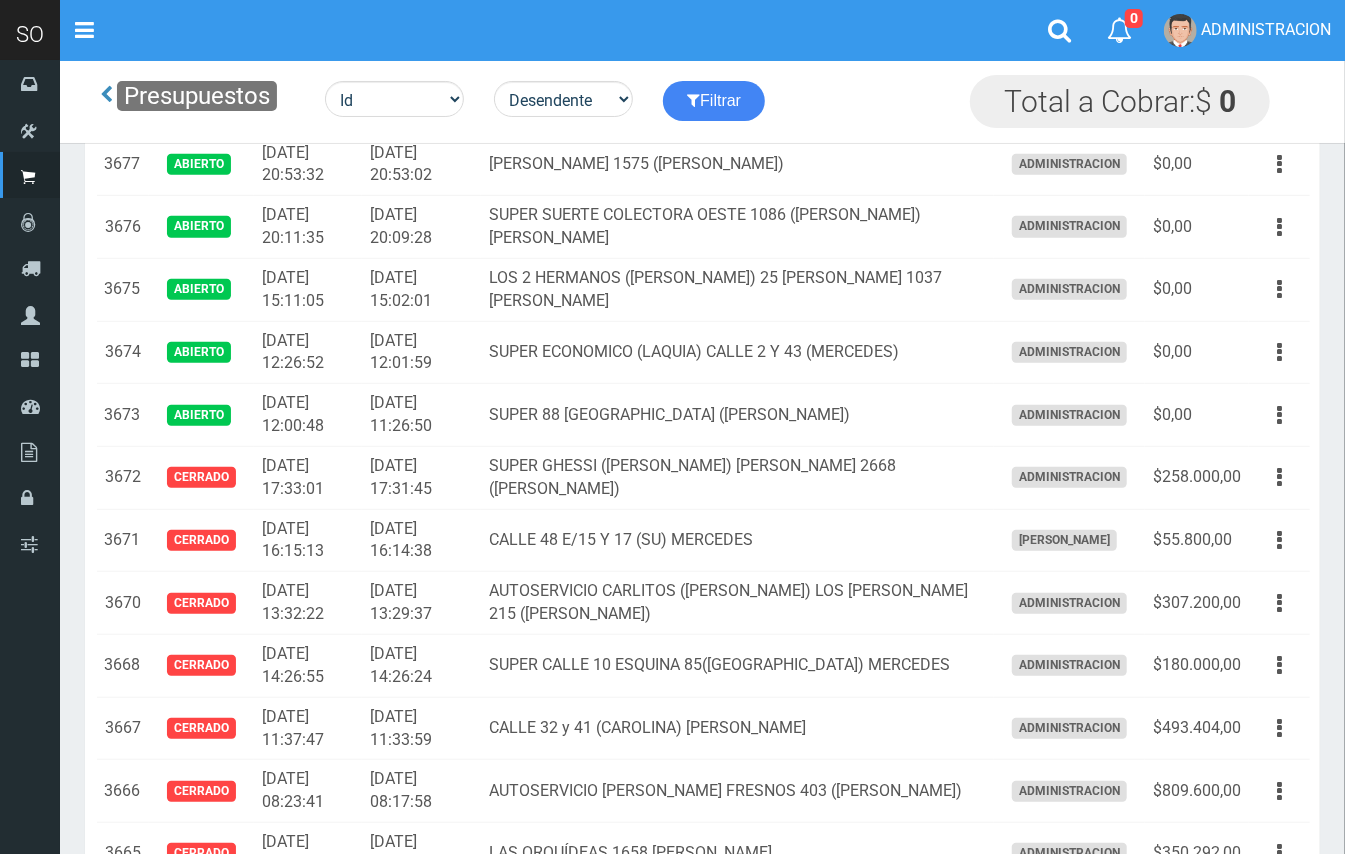 scroll, scrollTop: 581, scrollLeft: 0, axis: vertical 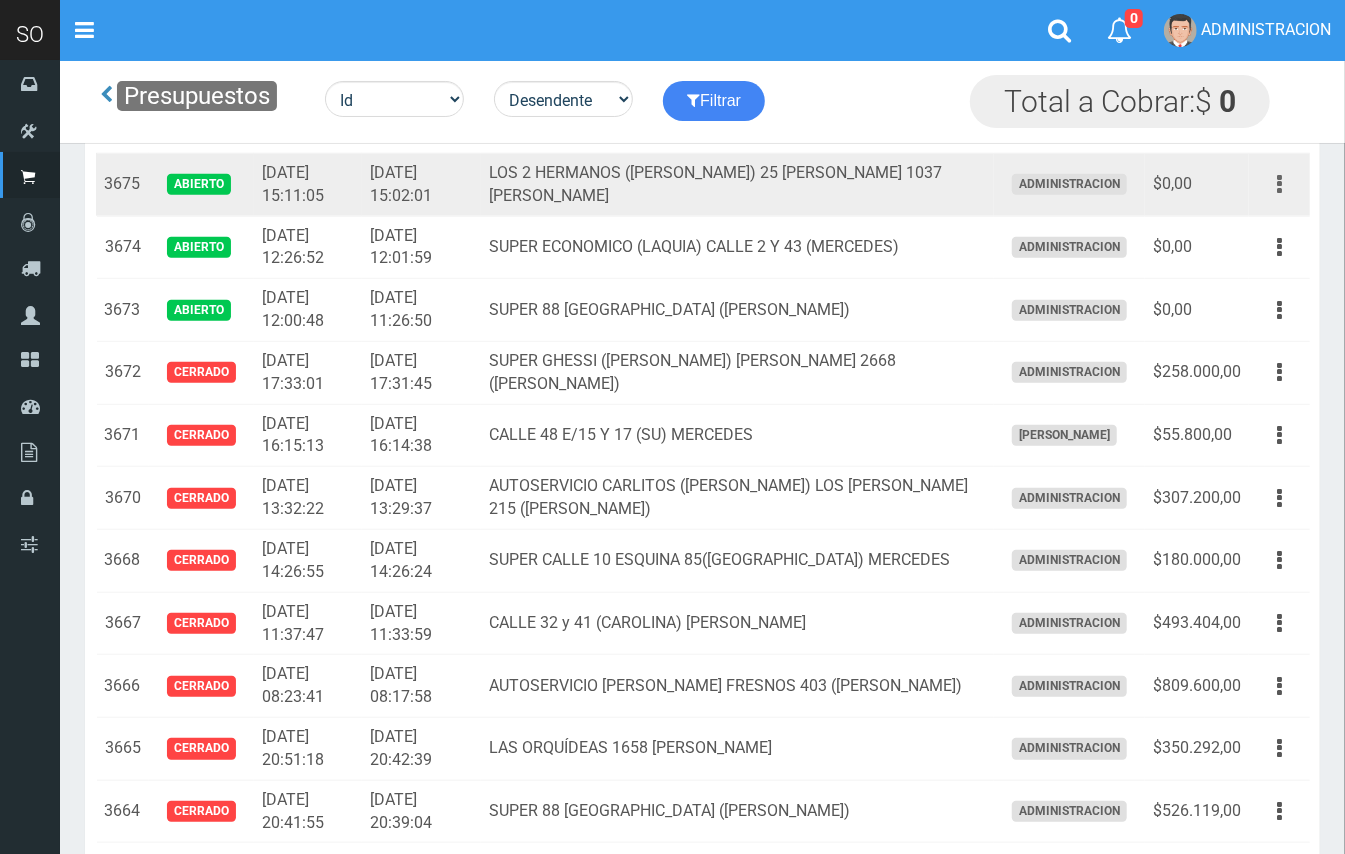 click at bounding box center (1279, 184) 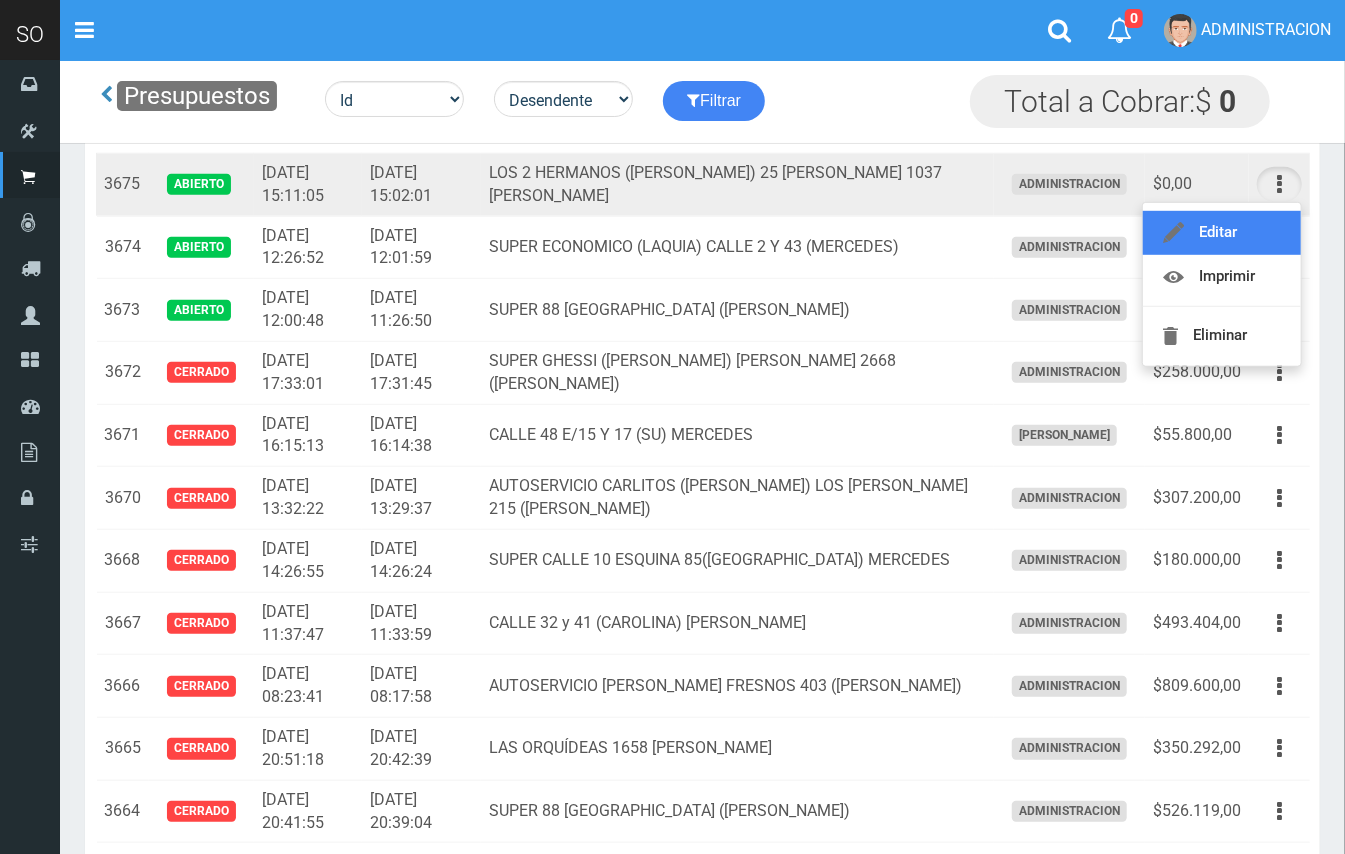 click on "Editar" at bounding box center [1222, 233] 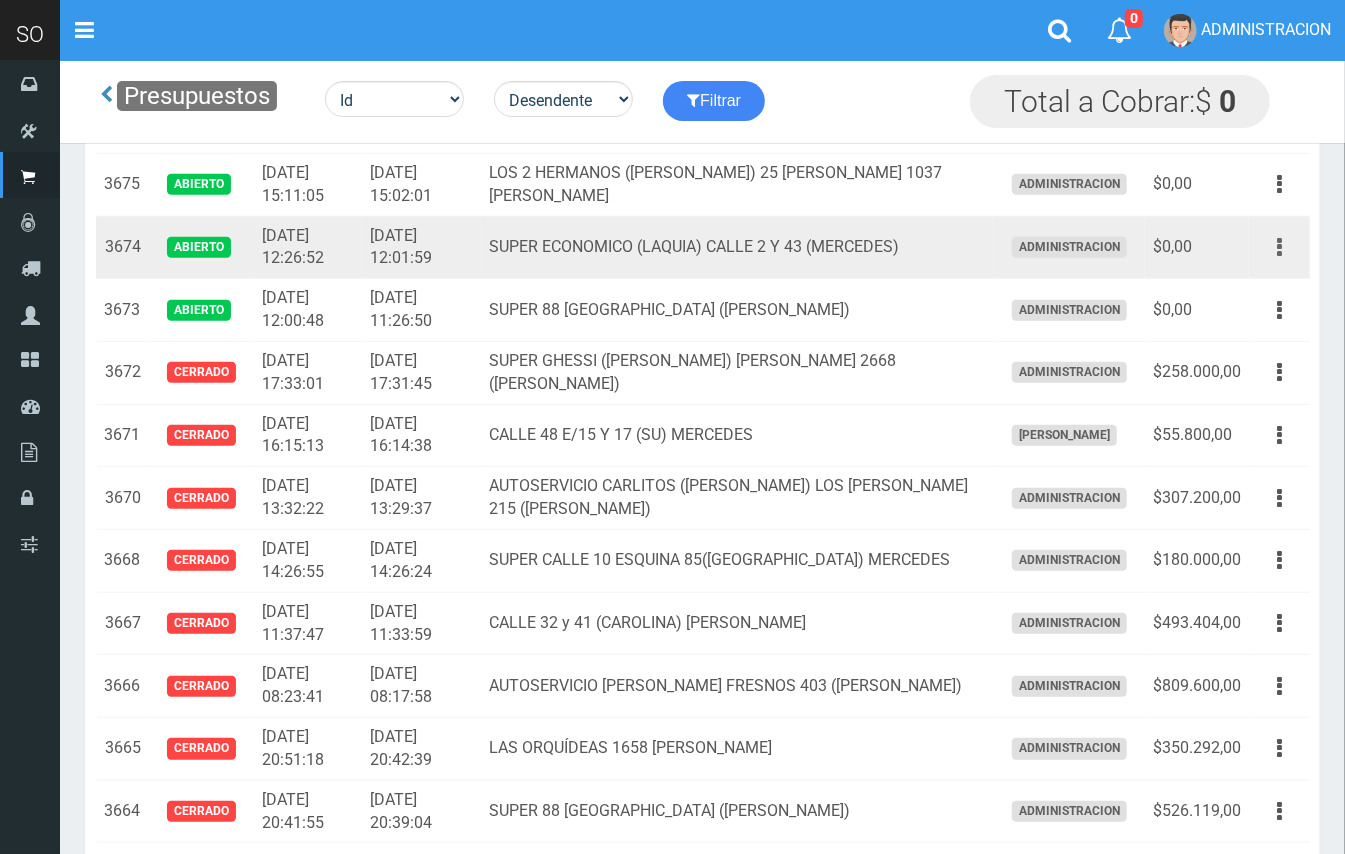 click at bounding box center [1279, 247] 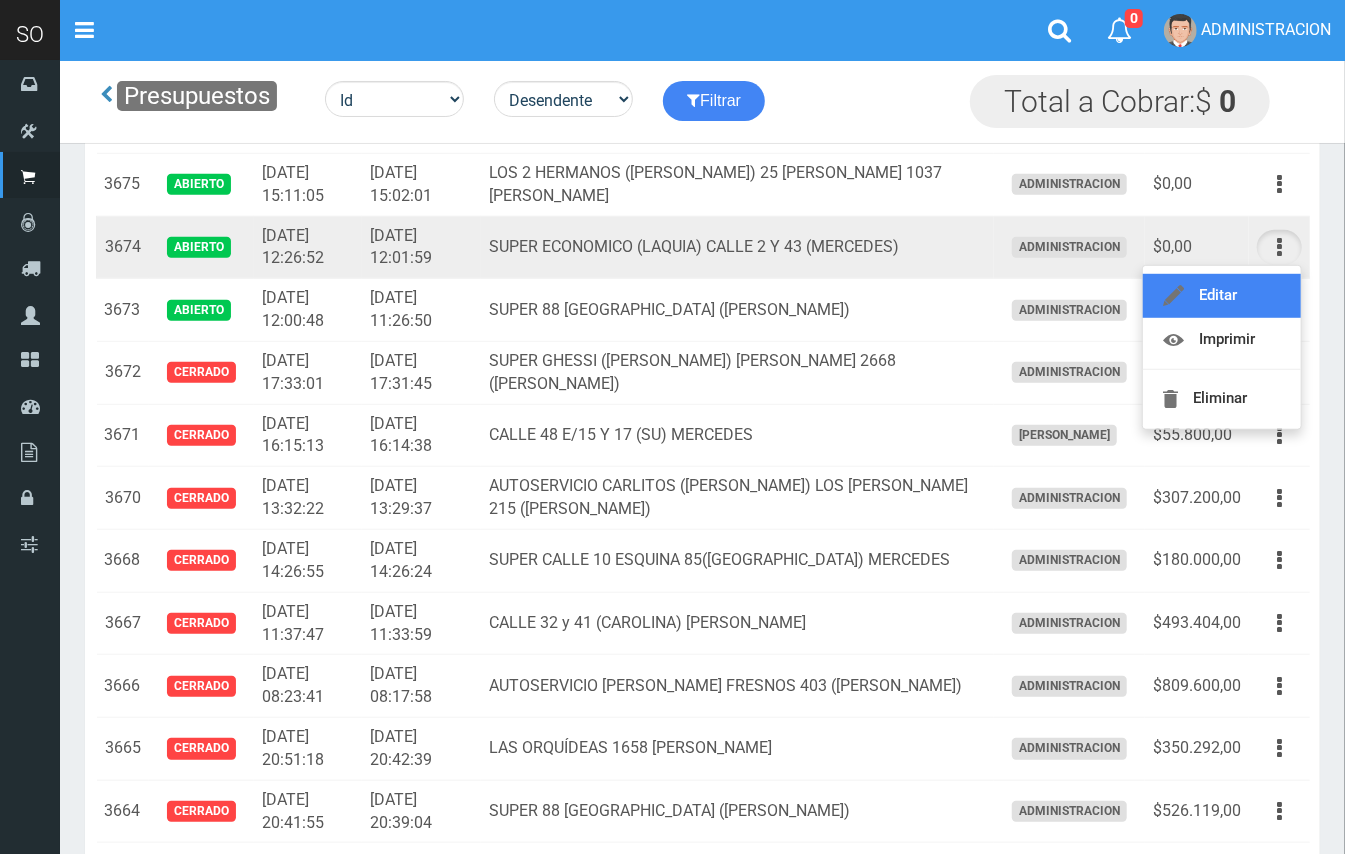 click on "Editar" at bounding box center (1222, 296) 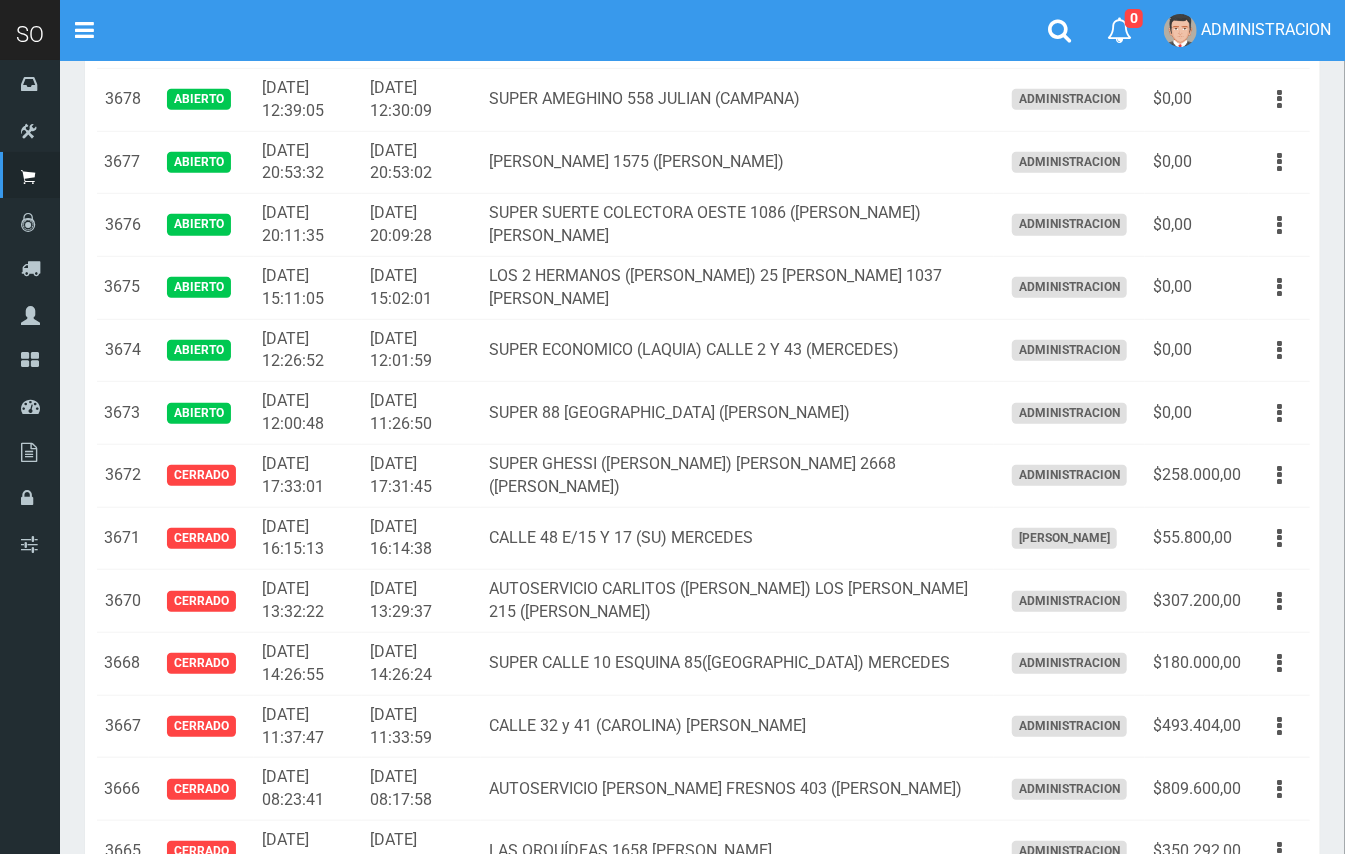 scroll, scrollTop: 0, scrollLeft: 0, axis: both 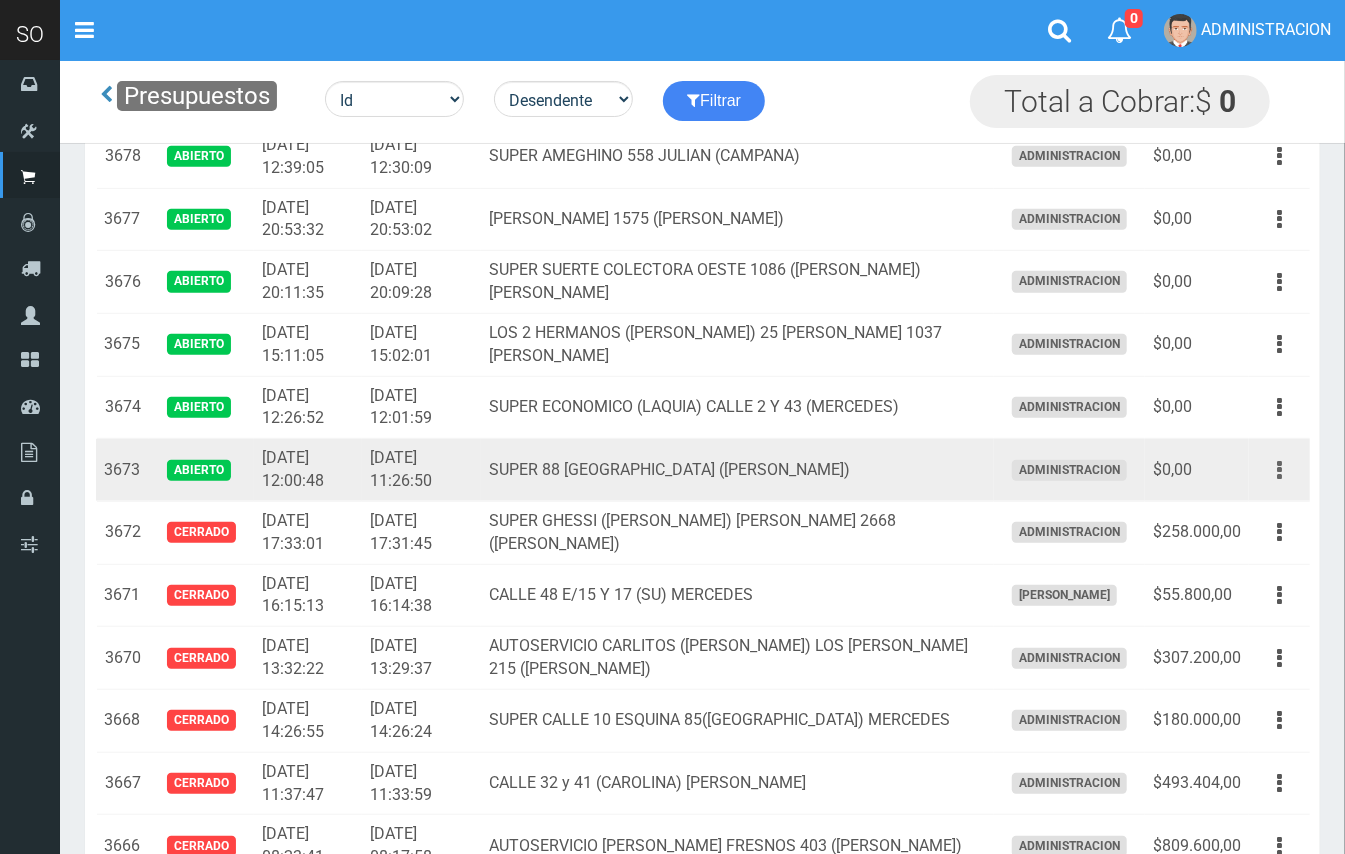 click at bounding box center (1279, 470) 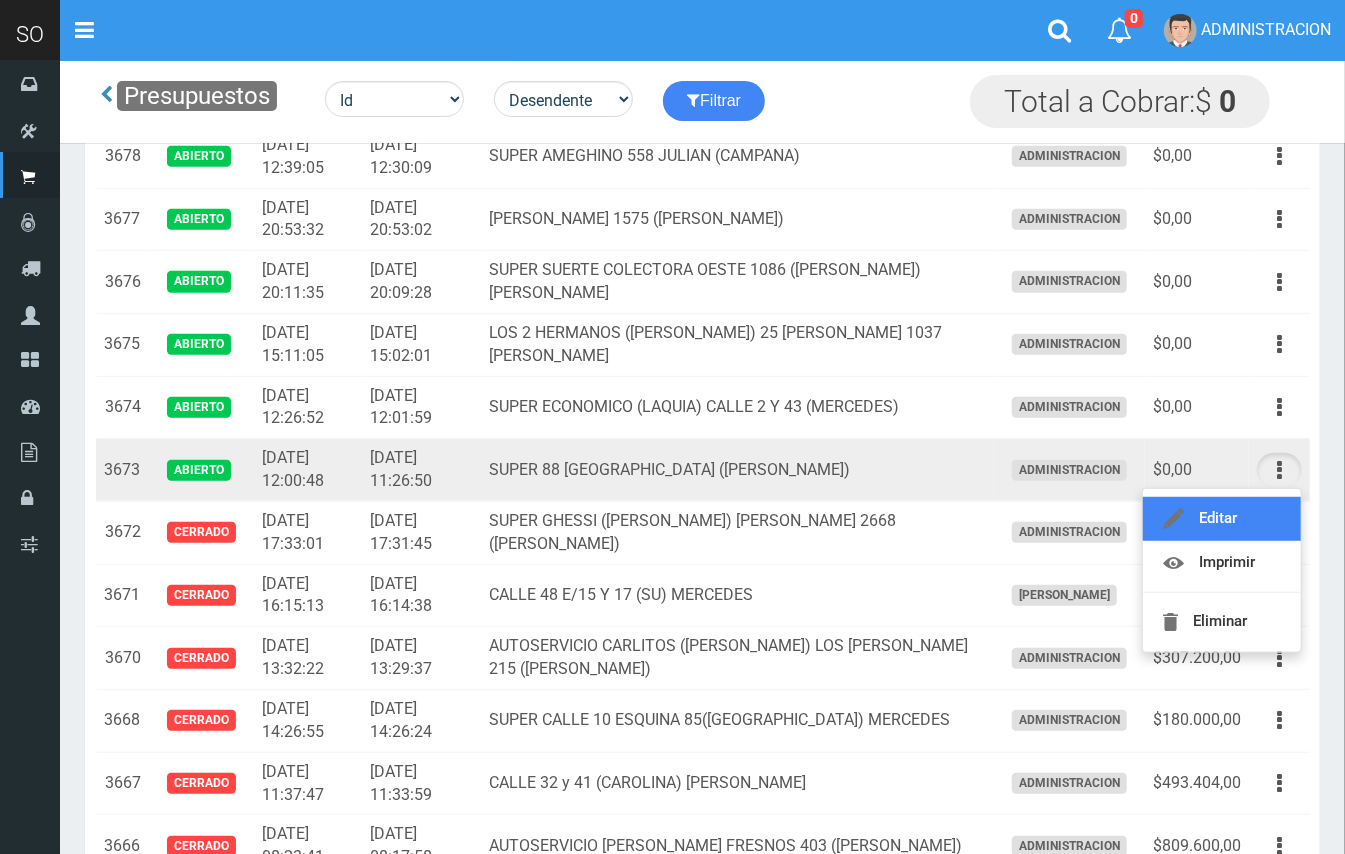 click on "Editar" at bounding box center [1222, 519] 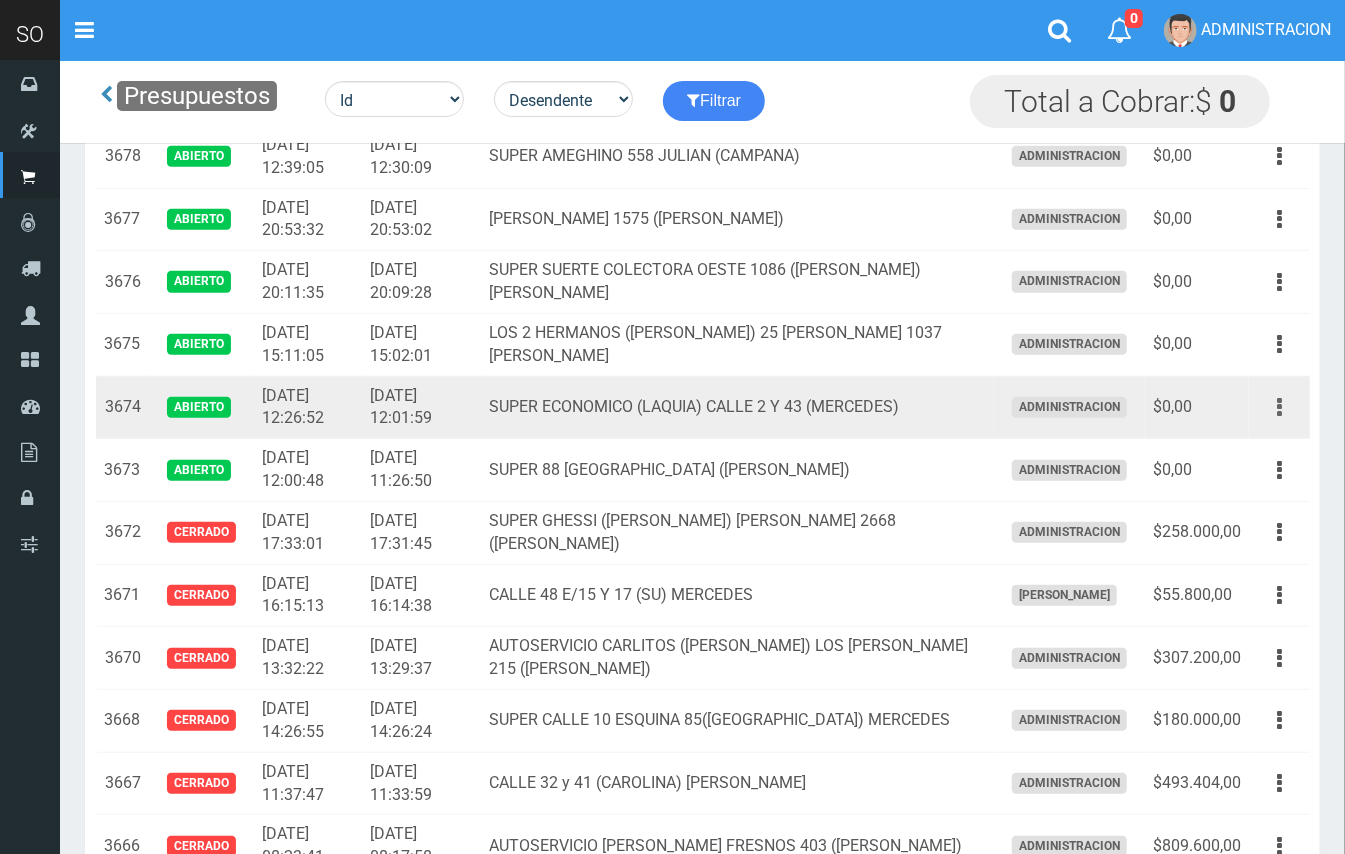 click at bounding box center [1279, 407] 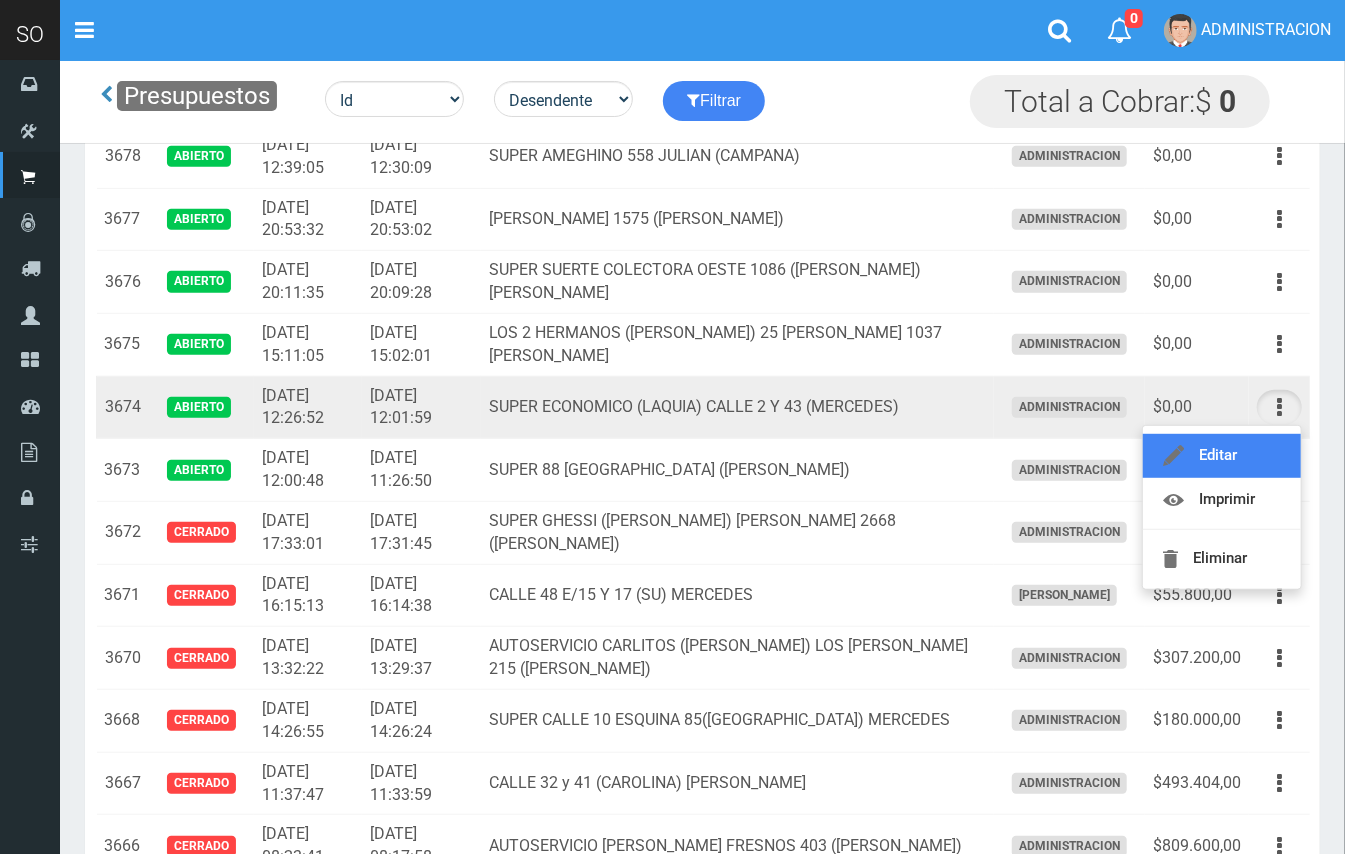 click on "Editar" at bounding box center [1222, 456] 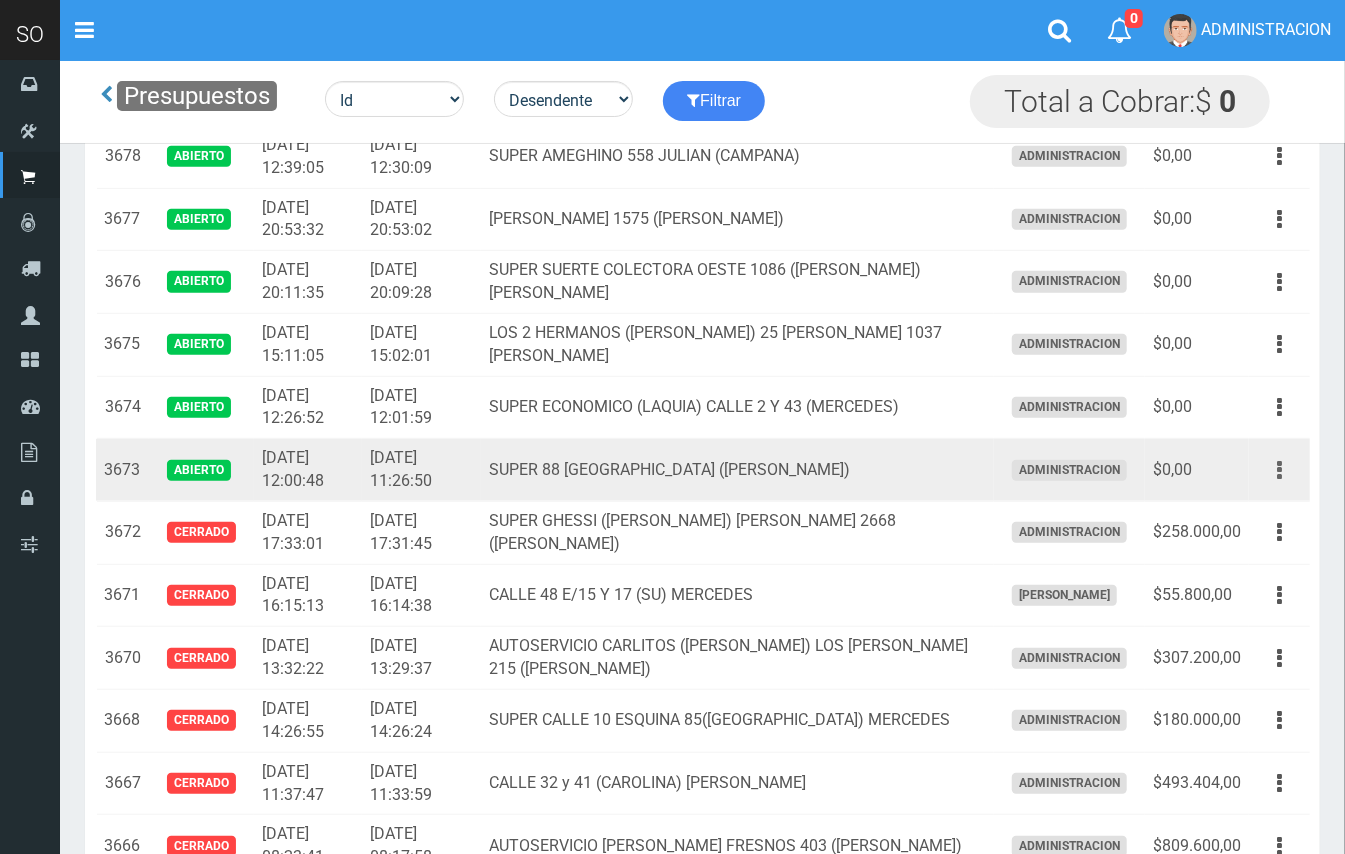 click at bounding box center [1279, 470] 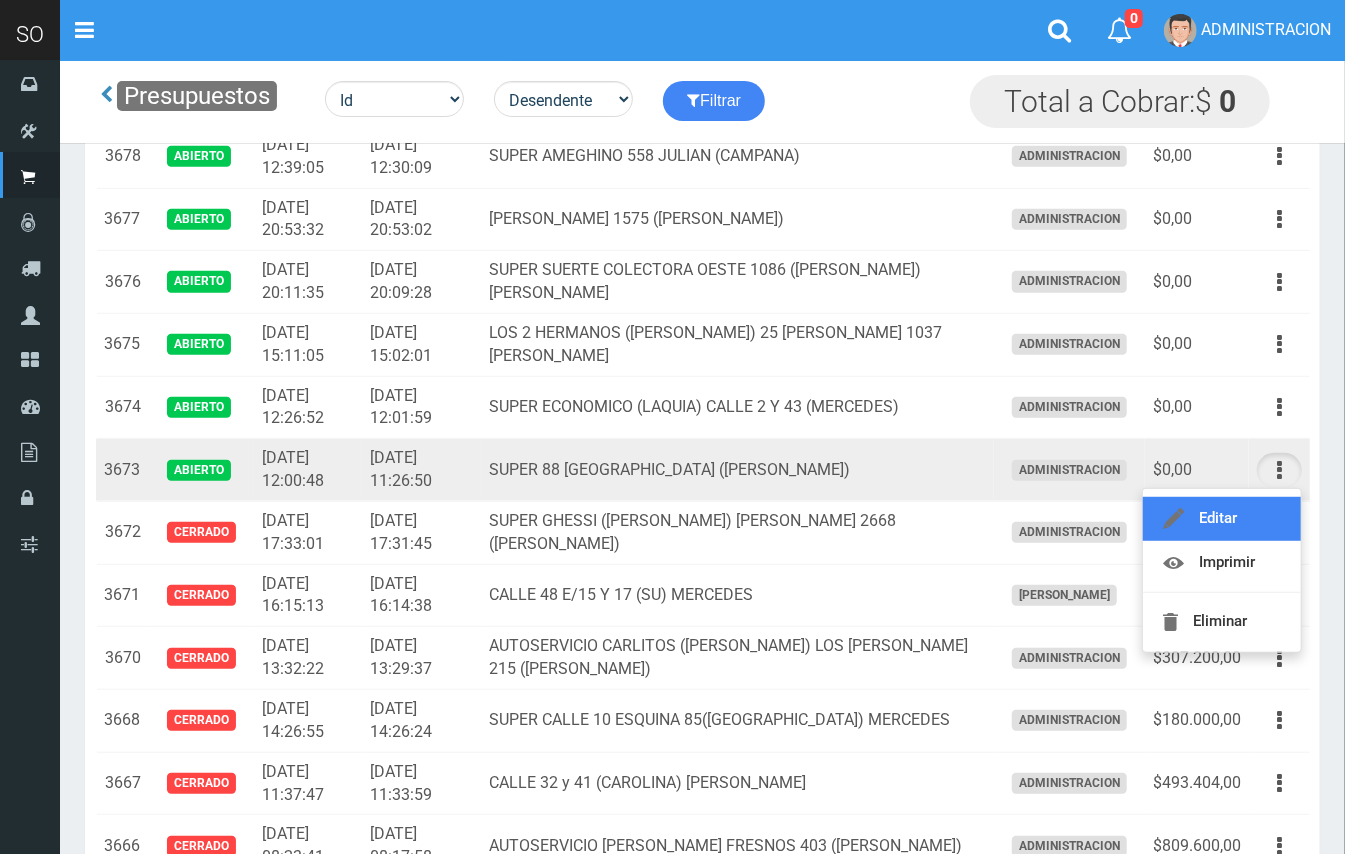 click on "Editar" at bounding box center (1222, 519) 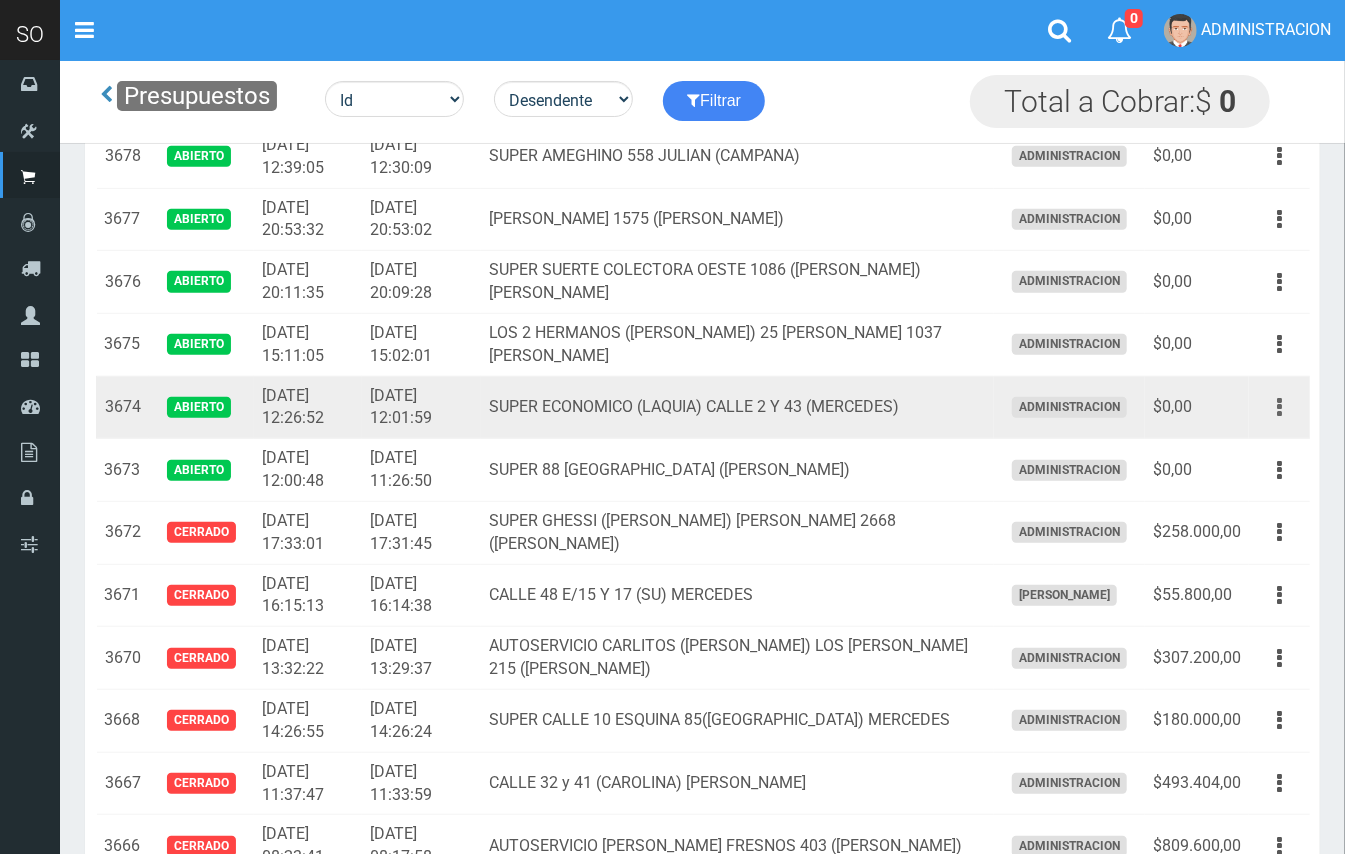click at bounding box center (1279, 407) 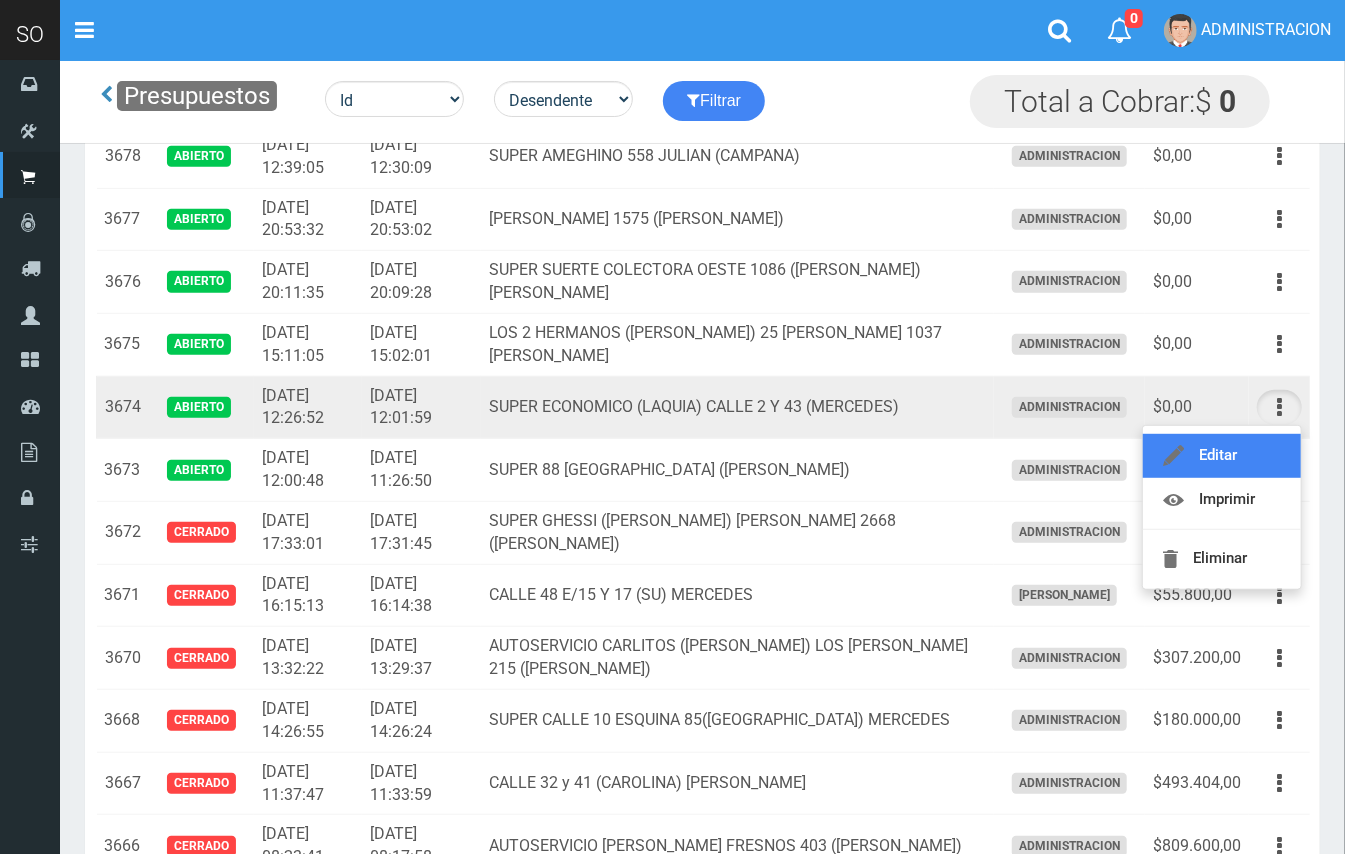 click on "Editar" at bounding box center [1222, 456] 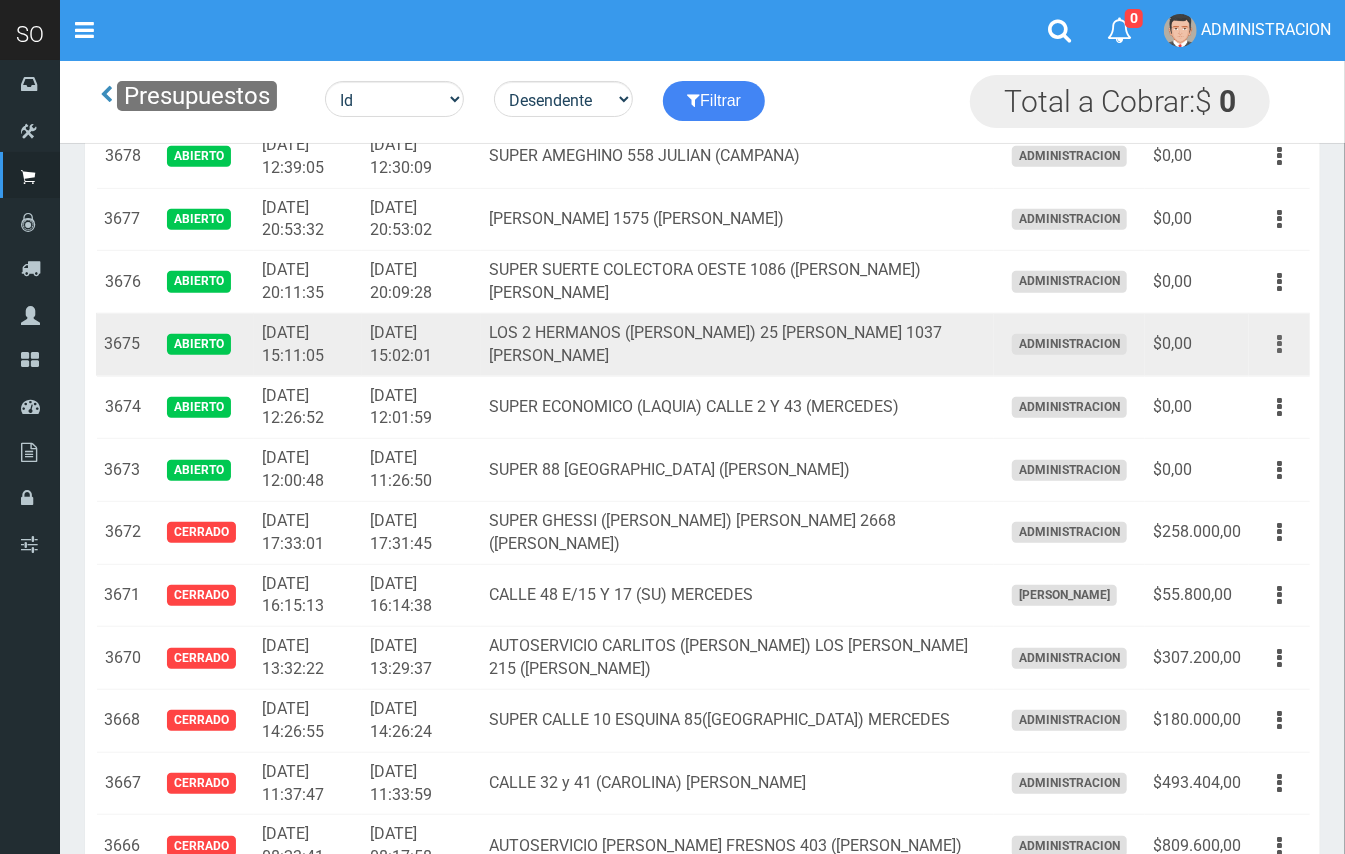 click at bounding box center [1279, 344] 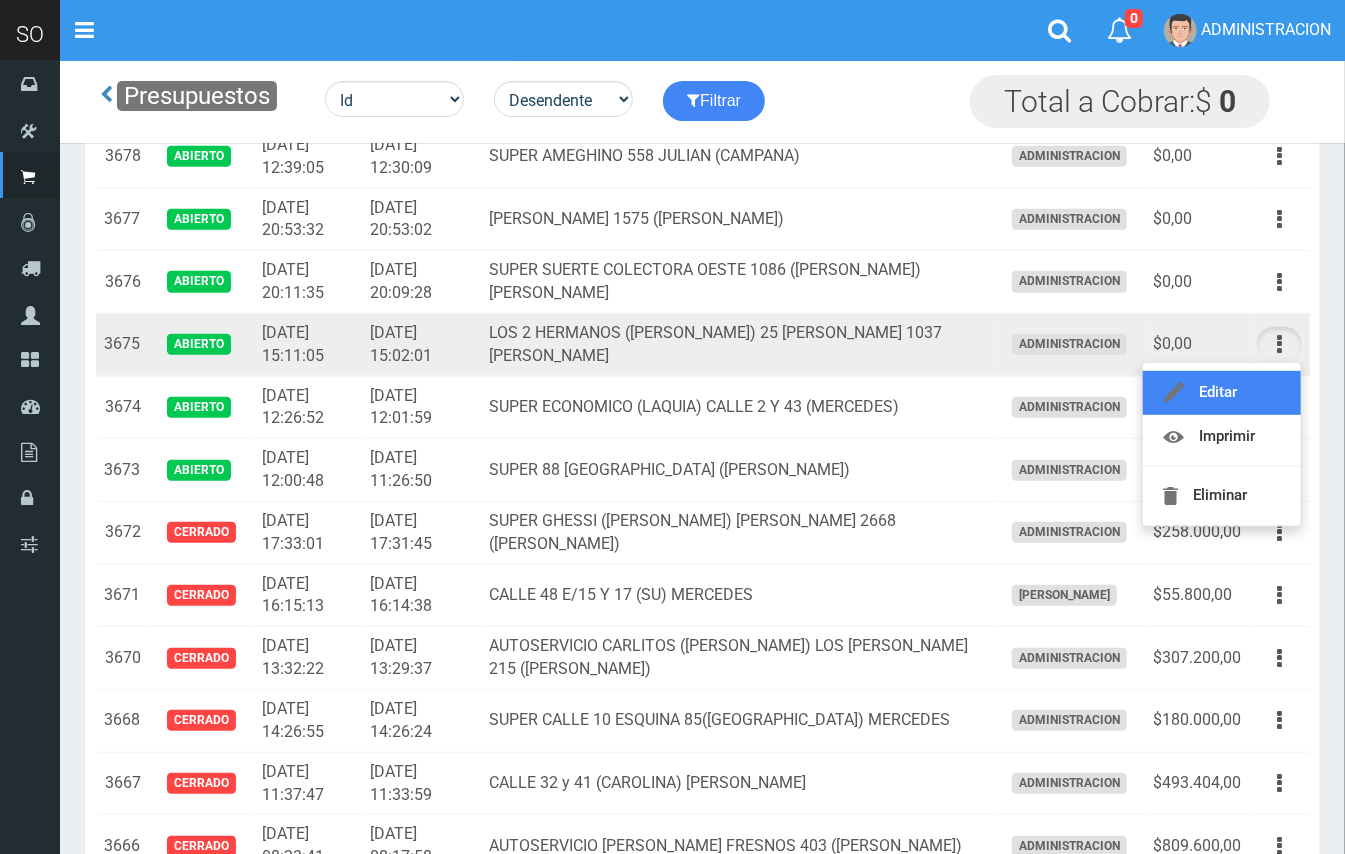 click on "Editar" at bounding box center (1222, 393) 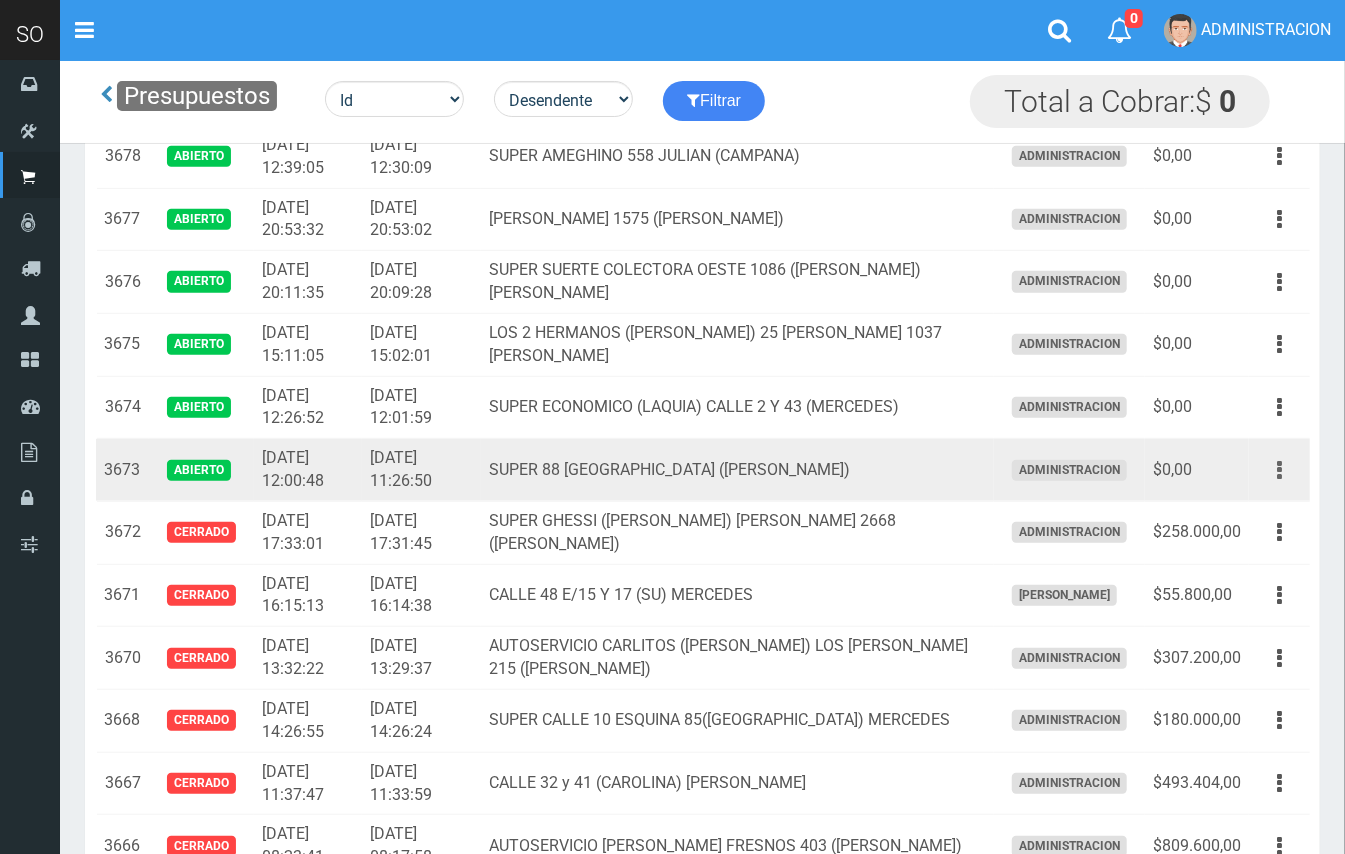 click at bounding box center [1279, 470] 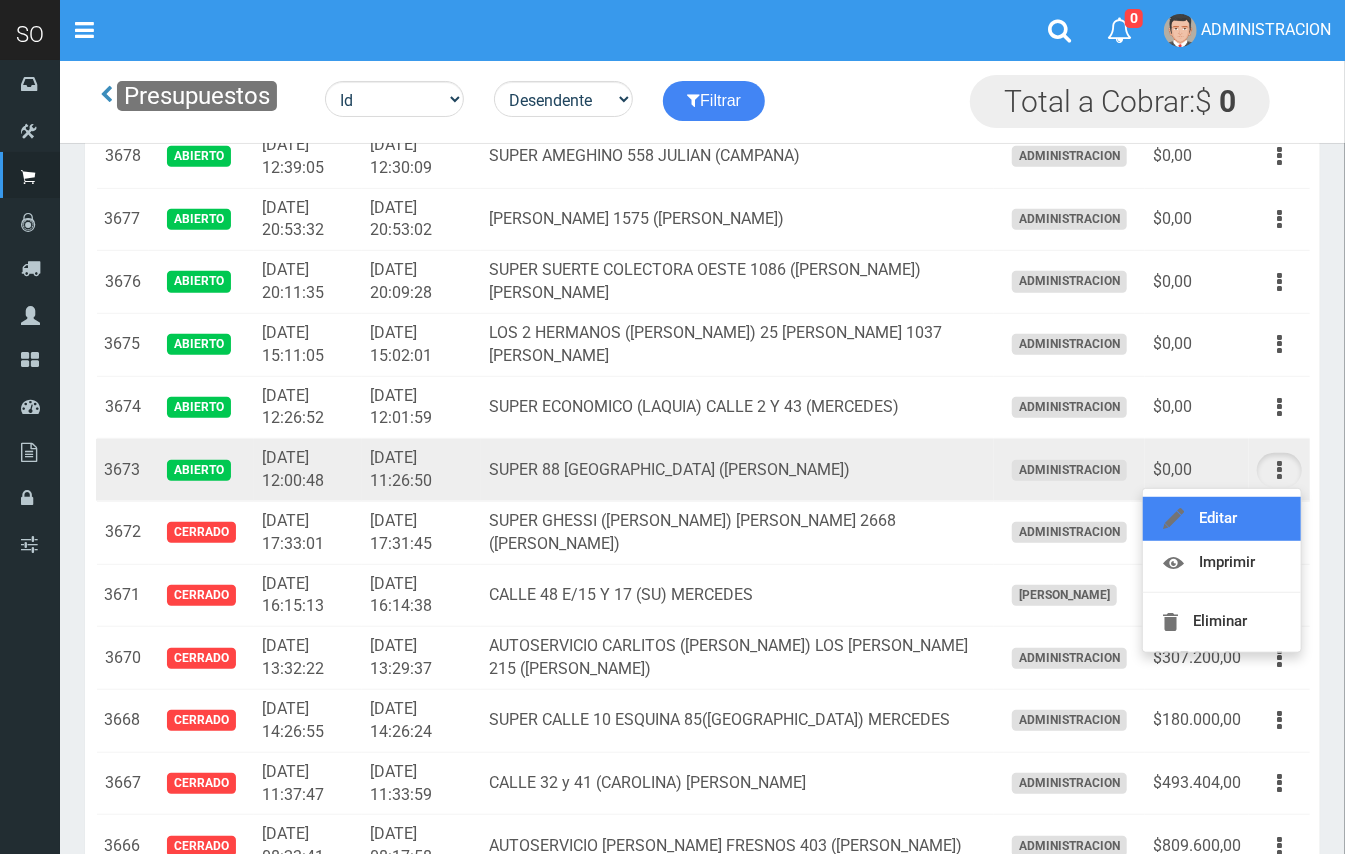 click on "Editar" at bounding box center (1222, 519) 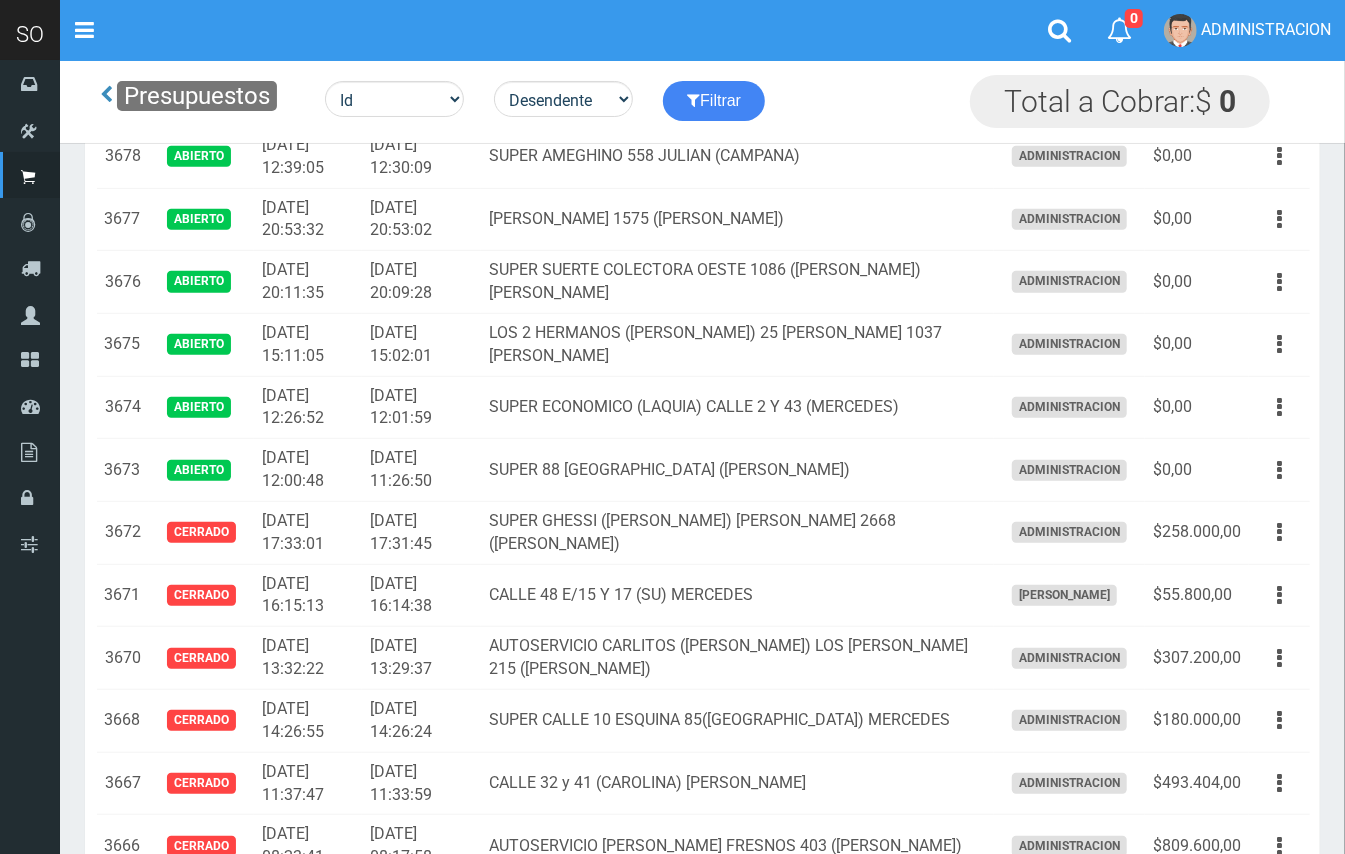 scroll, scrollTop: 0, scrollLeft: 0, axis: both 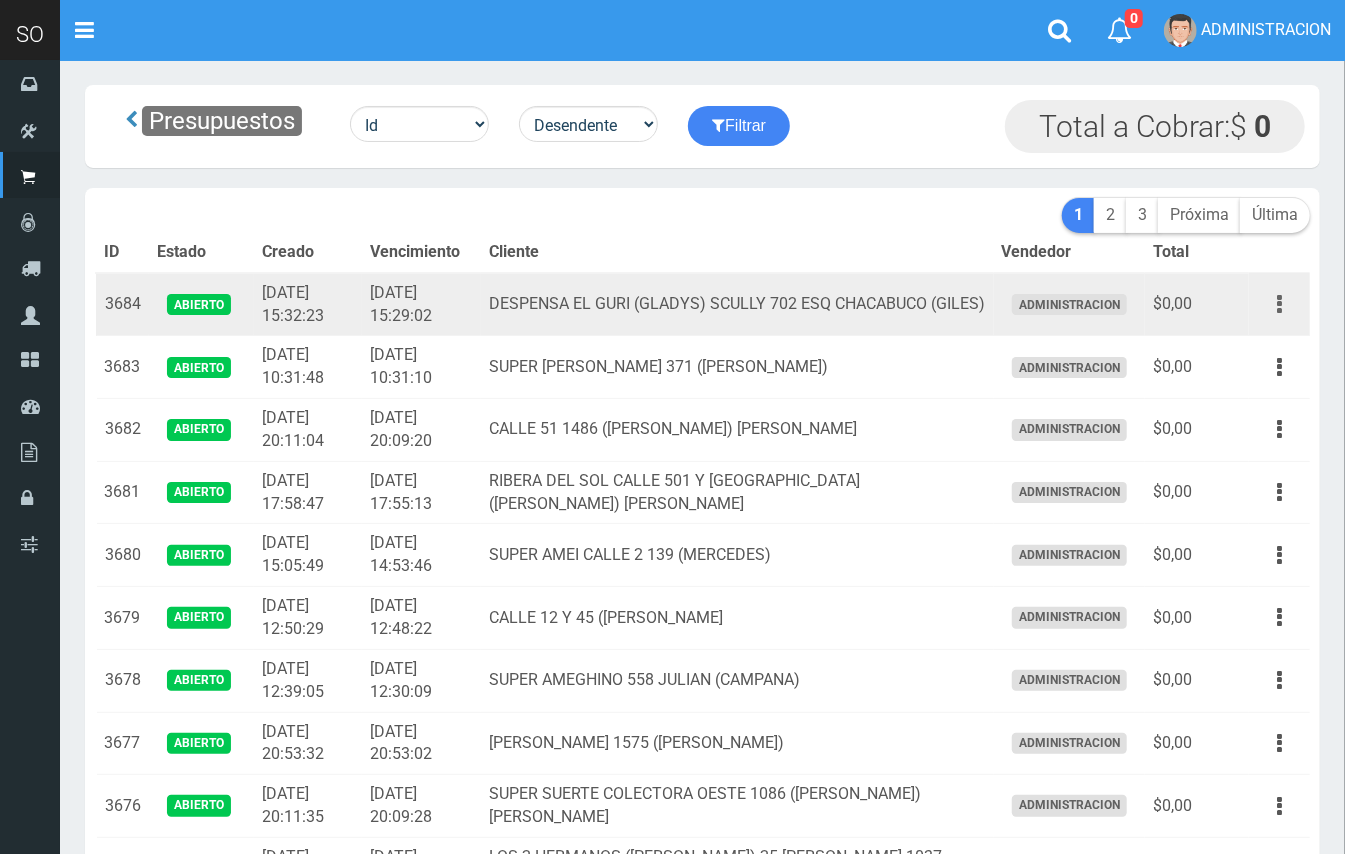 click at bounding box center (1279, 304) 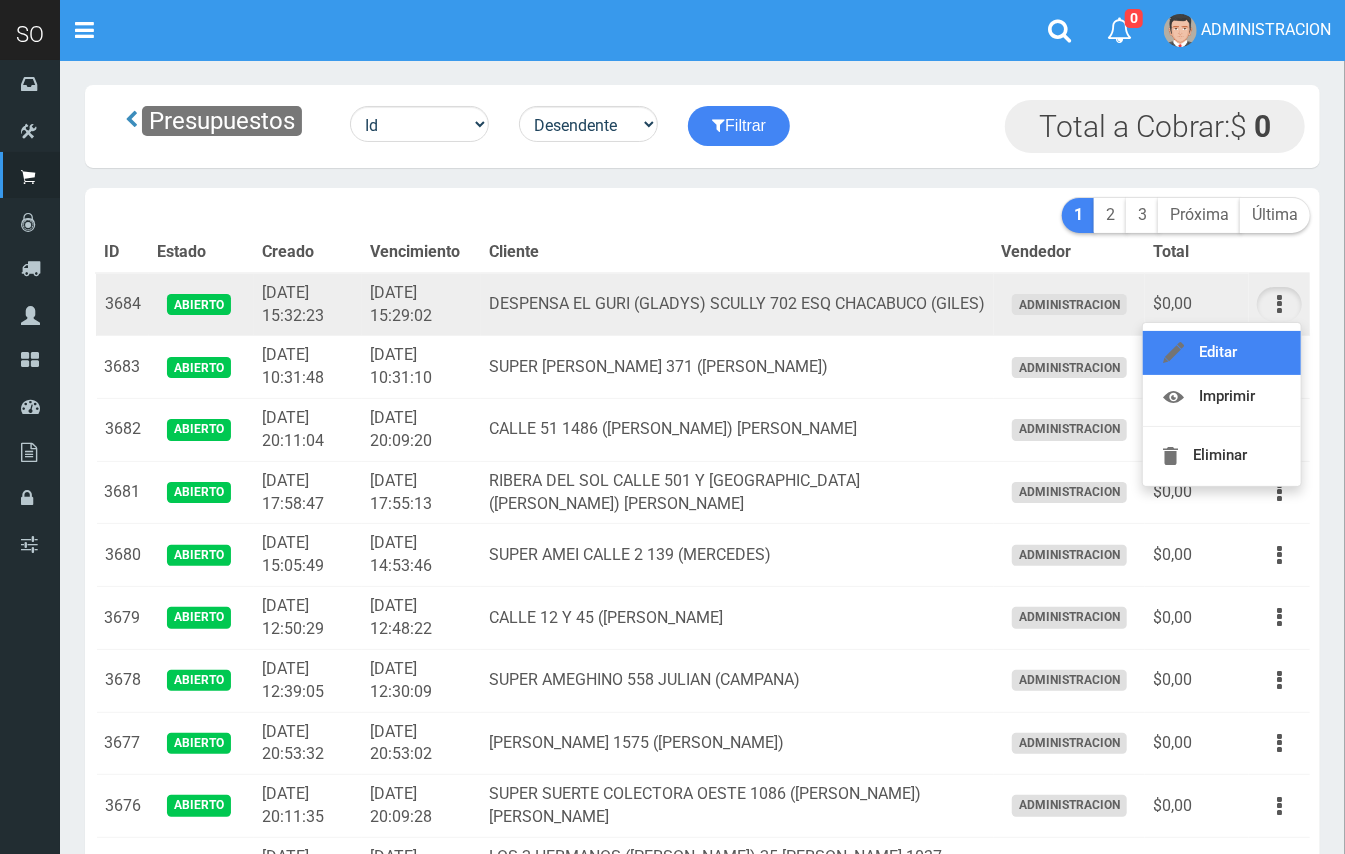 click on "Editar" at bounding box center [1222, 353] 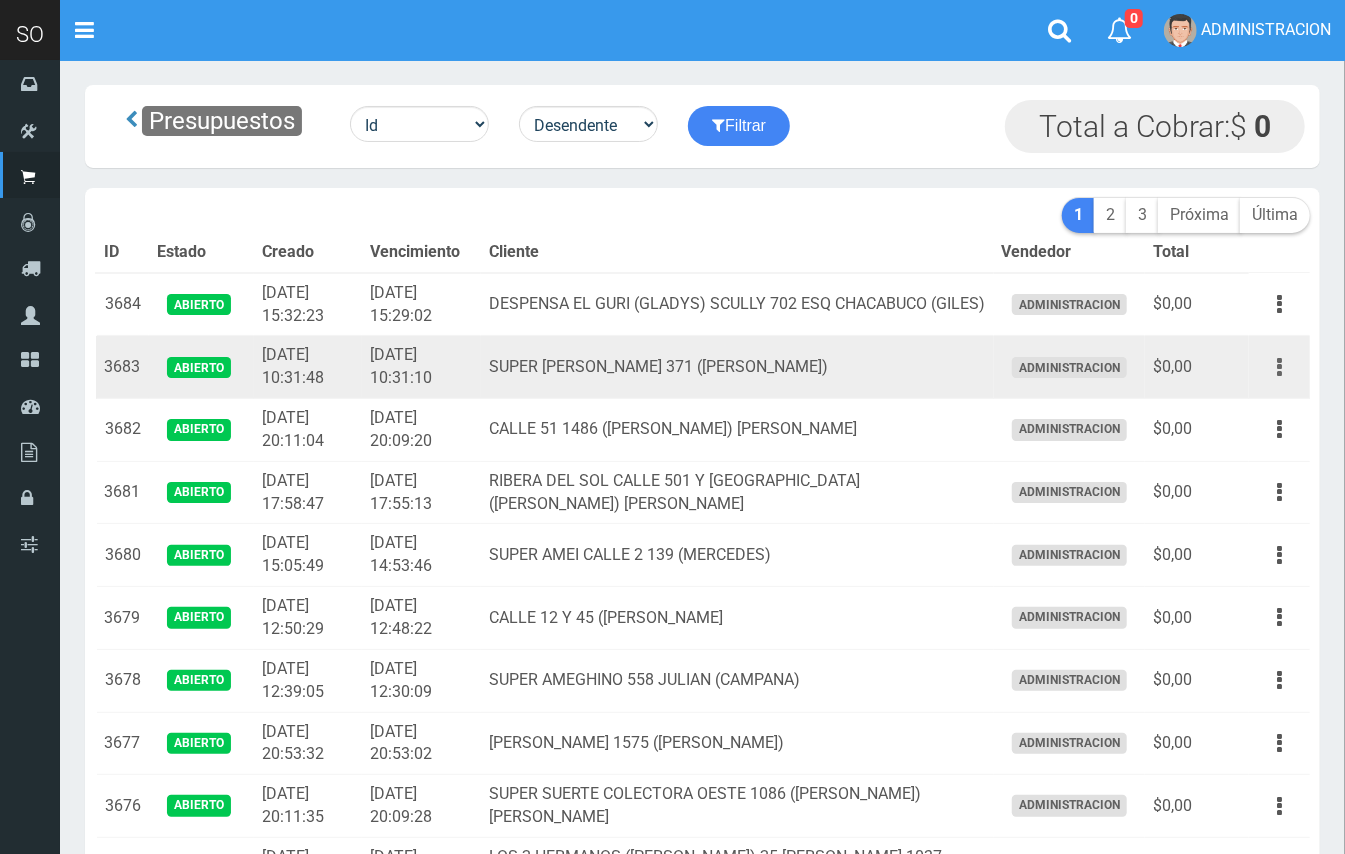 click at bounding box center (1279, 367) 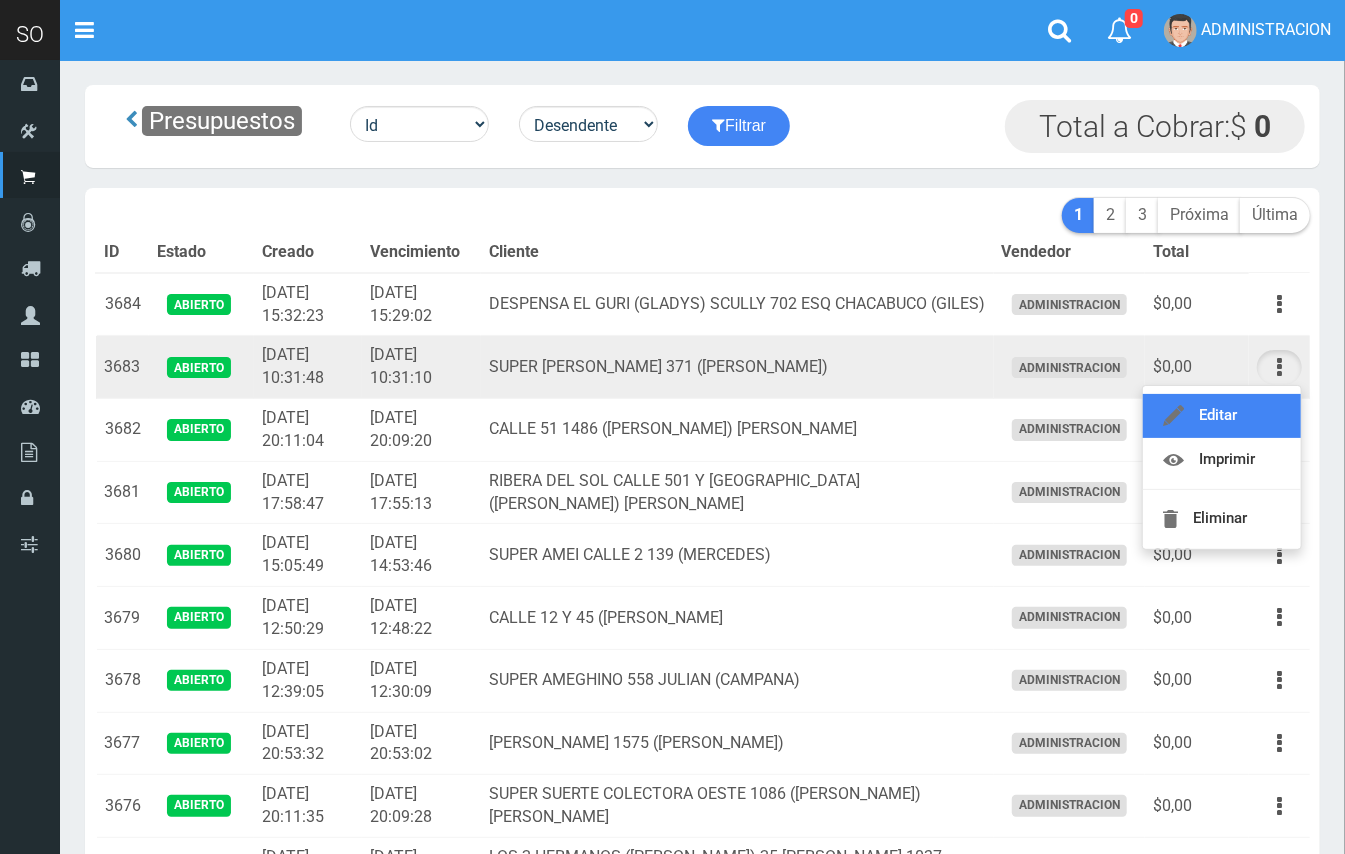 click on "Editar" at bounding box center (1222, 416) 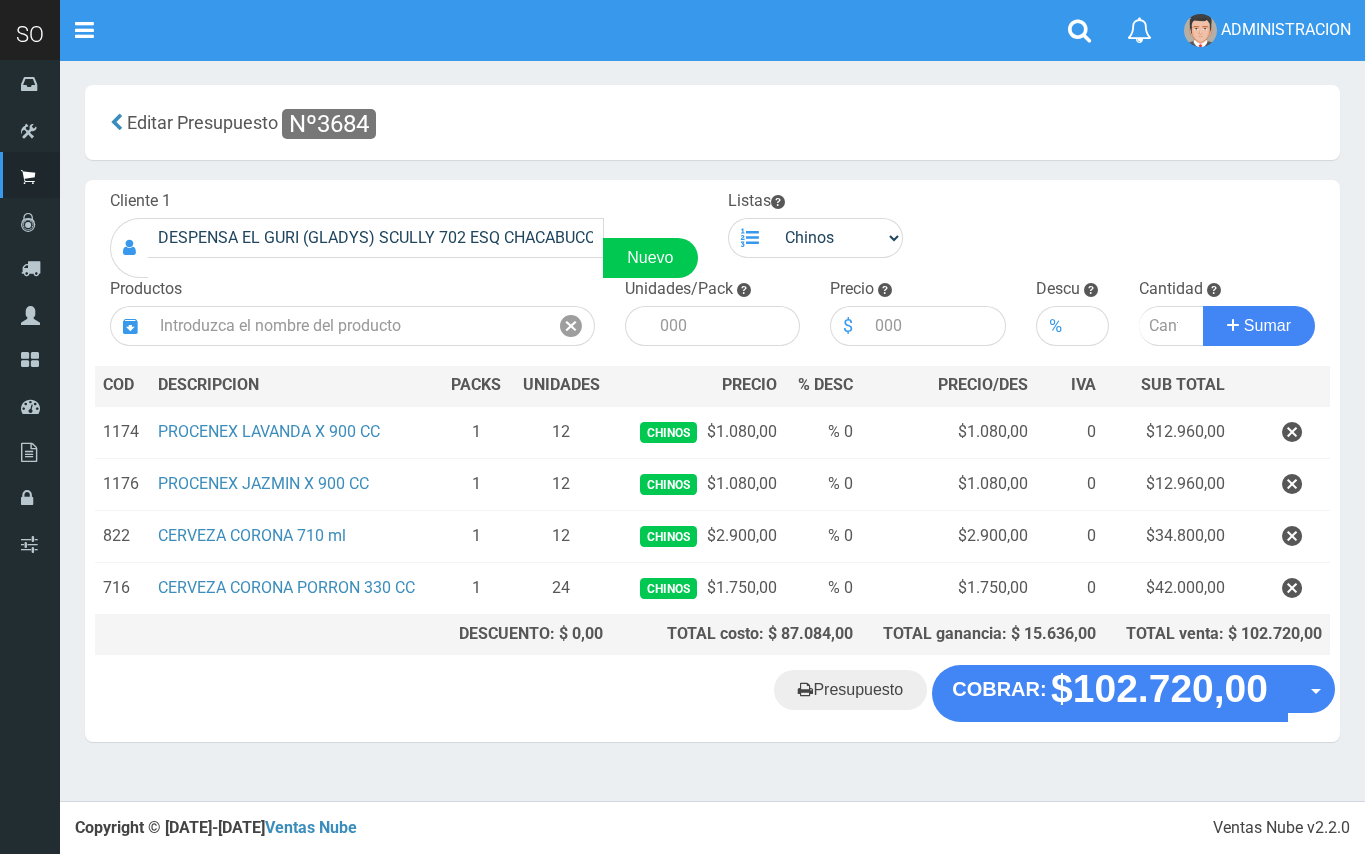 scroll, scrollTop: 0, scrollLeft: 0, axis: both 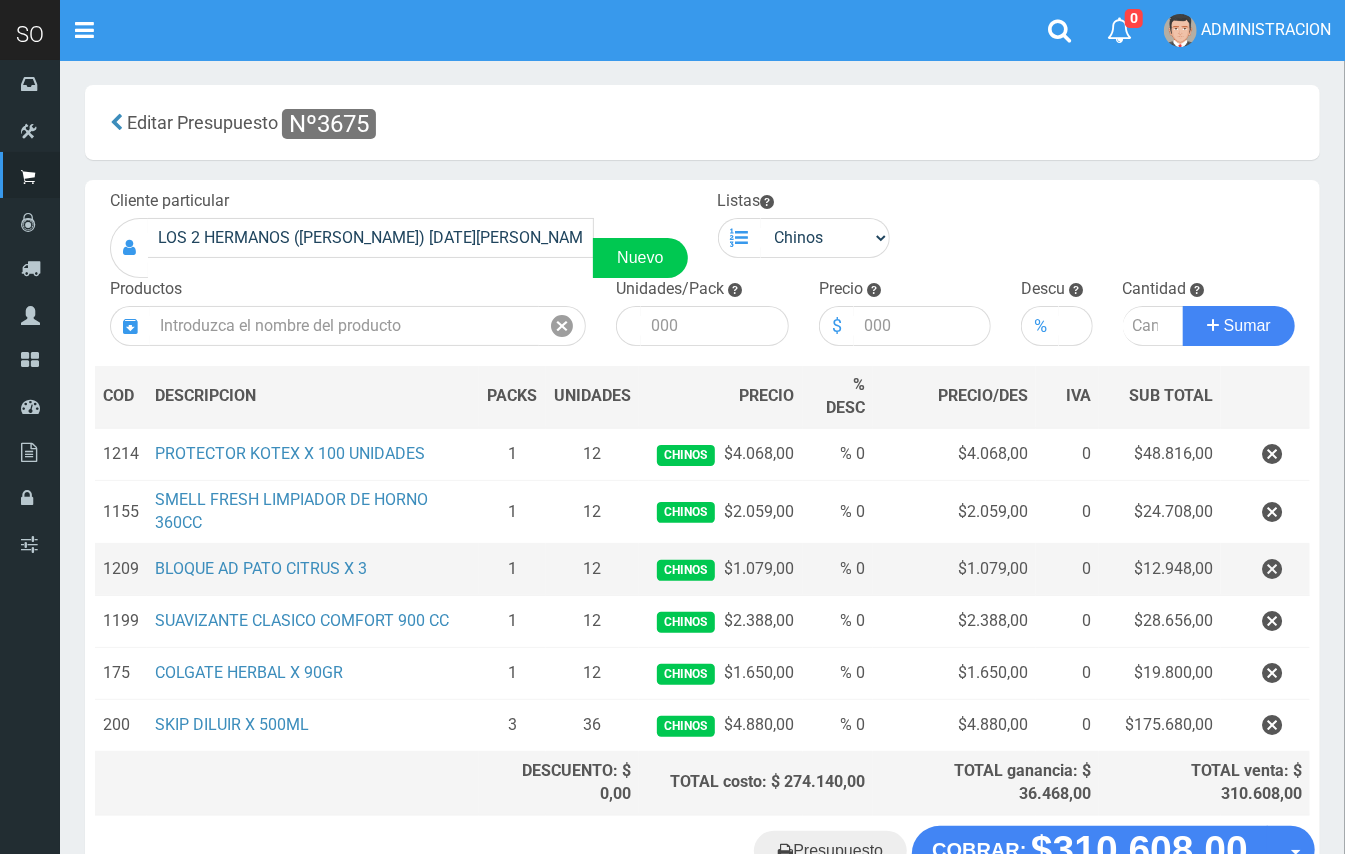 click on "BLOQUE AD PATO CITRUS X 3" at bounding box center [313, 570] 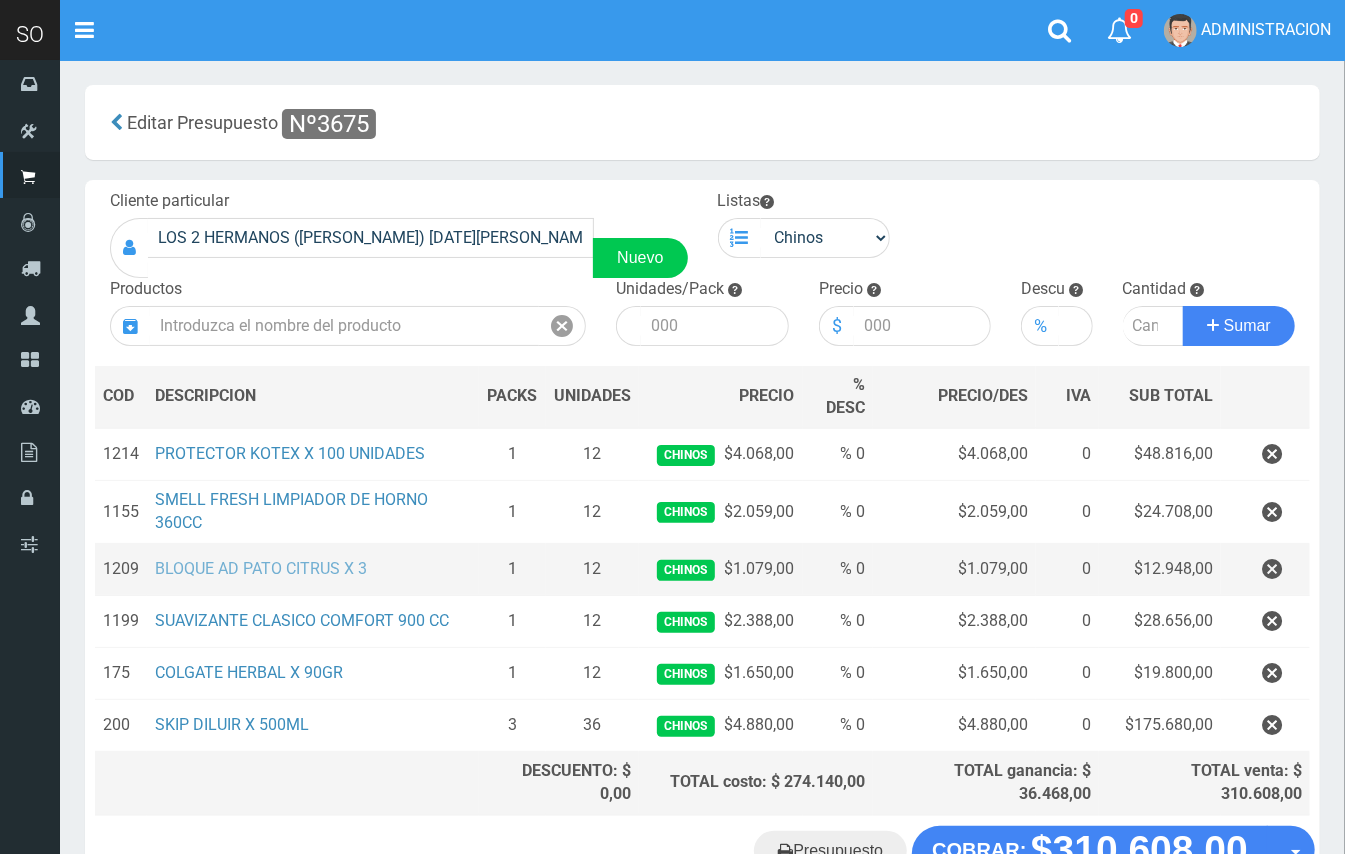 click on "BLOQUE AD PATO CITRUS X 3" at bounding box center (261, 568) 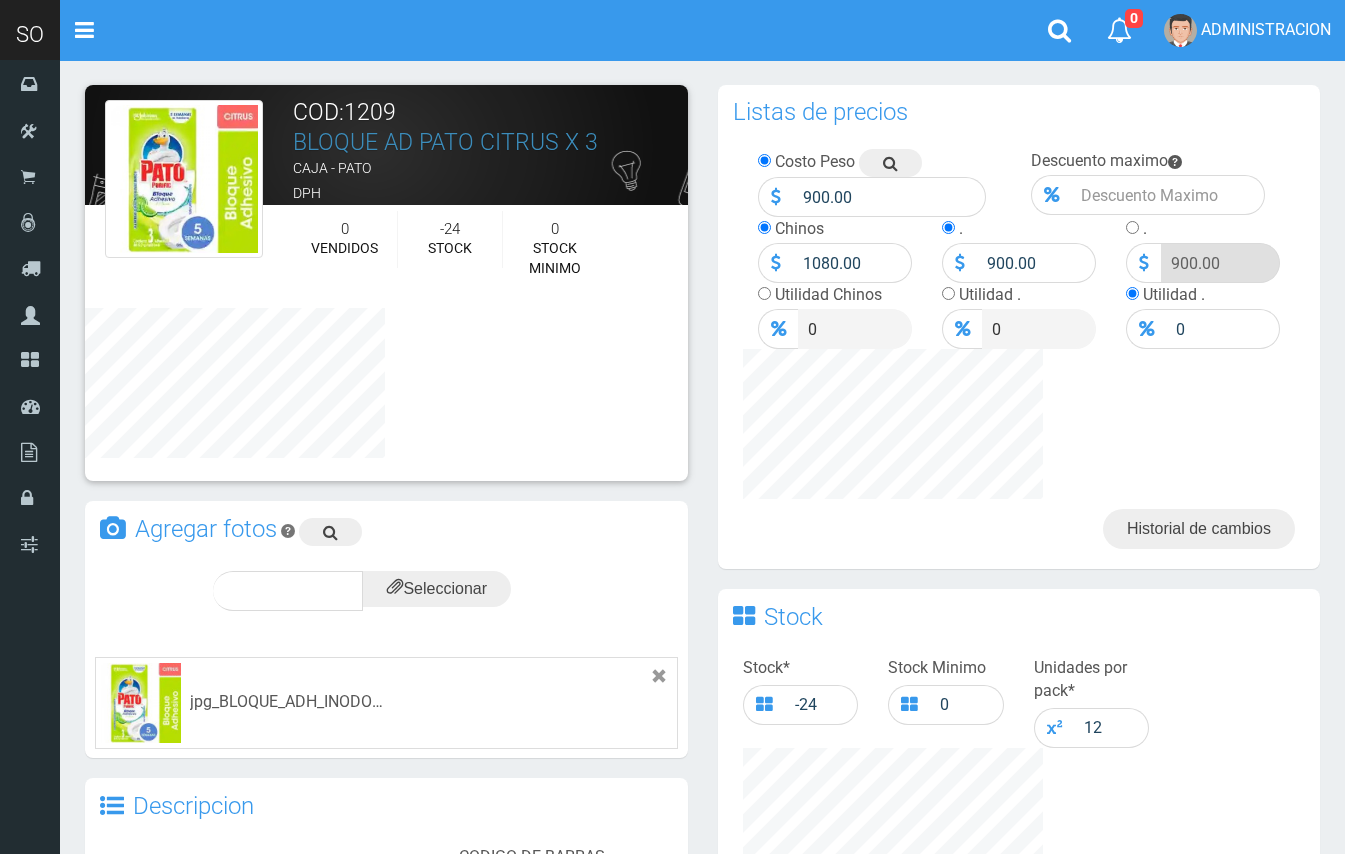 scroll, scrollTop: 0, scrollLeft: 0, axis: both 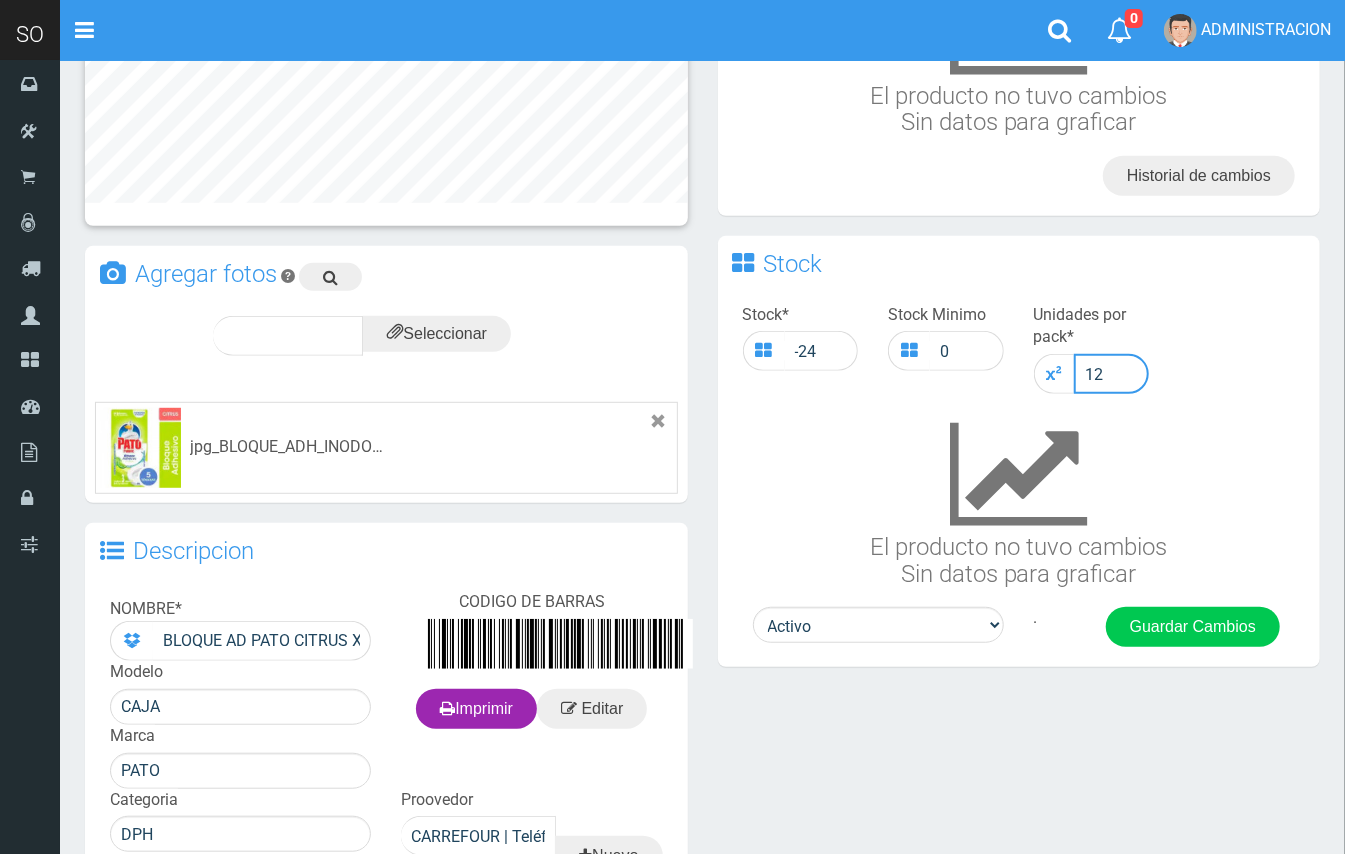 drag, startPoint x: 1132, startPoint y: 372, endPoint x: 1088, endPoint y: 370, distance: 44.04543 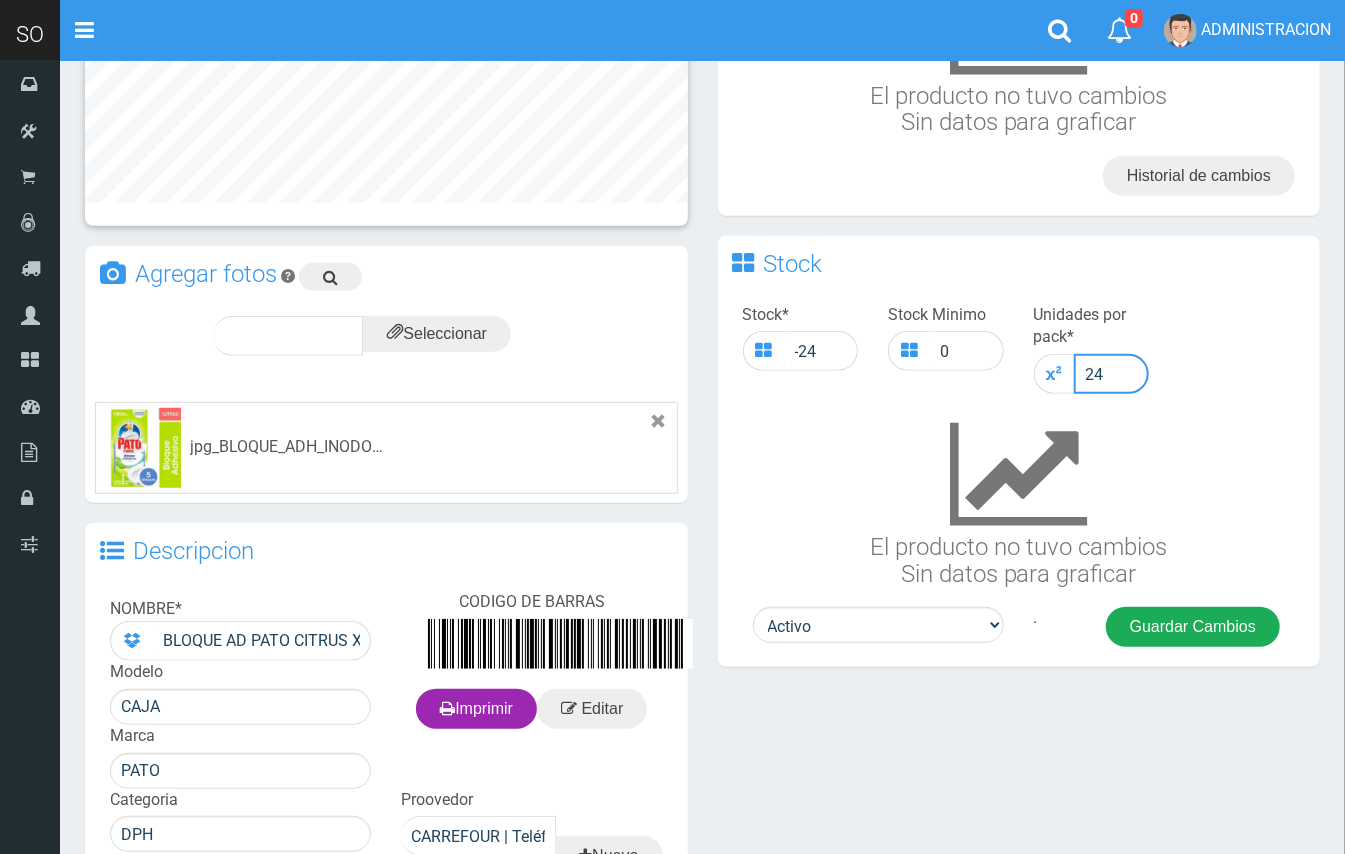 type on "24" 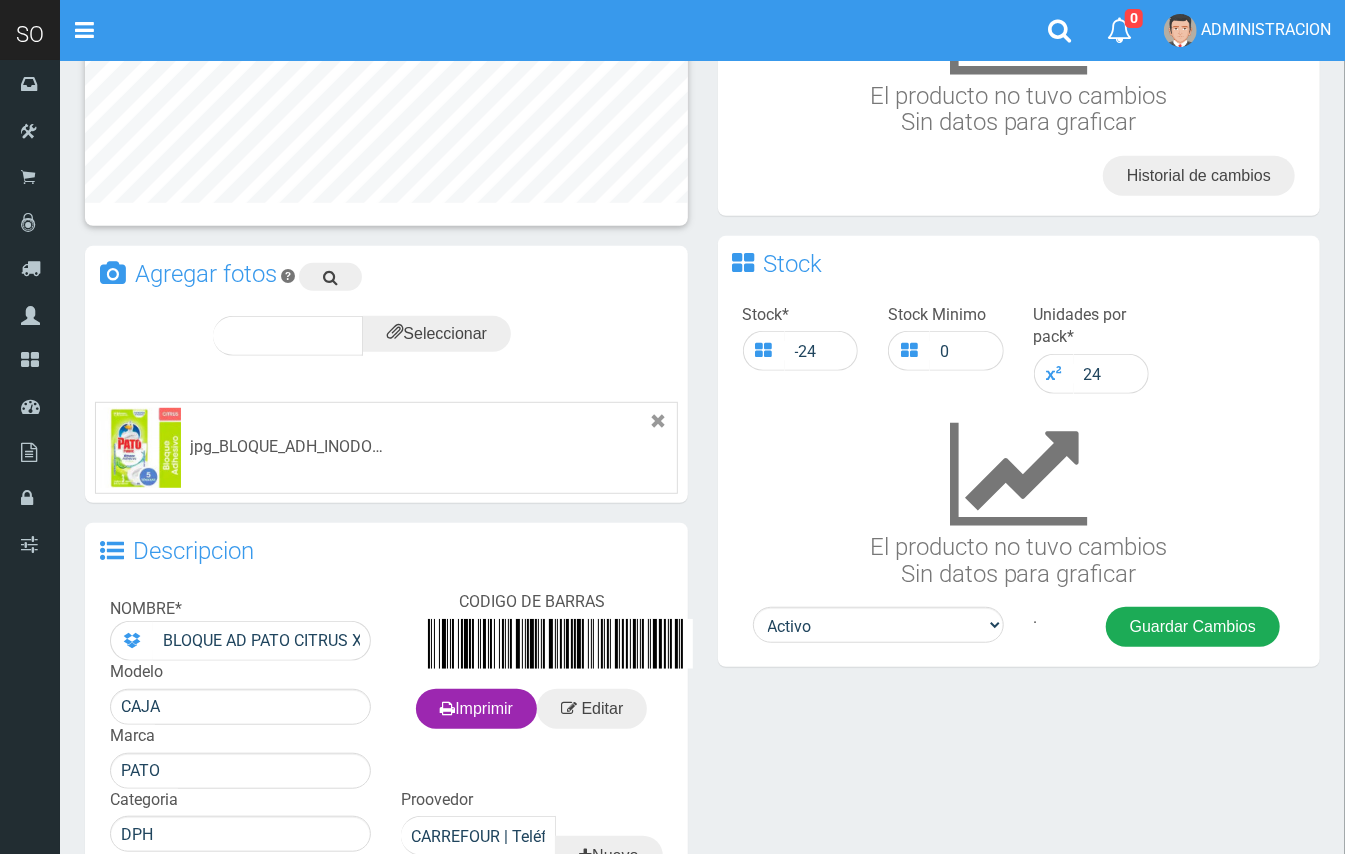 click on "Guardar Cambios" at bounding box center [1193, 627] 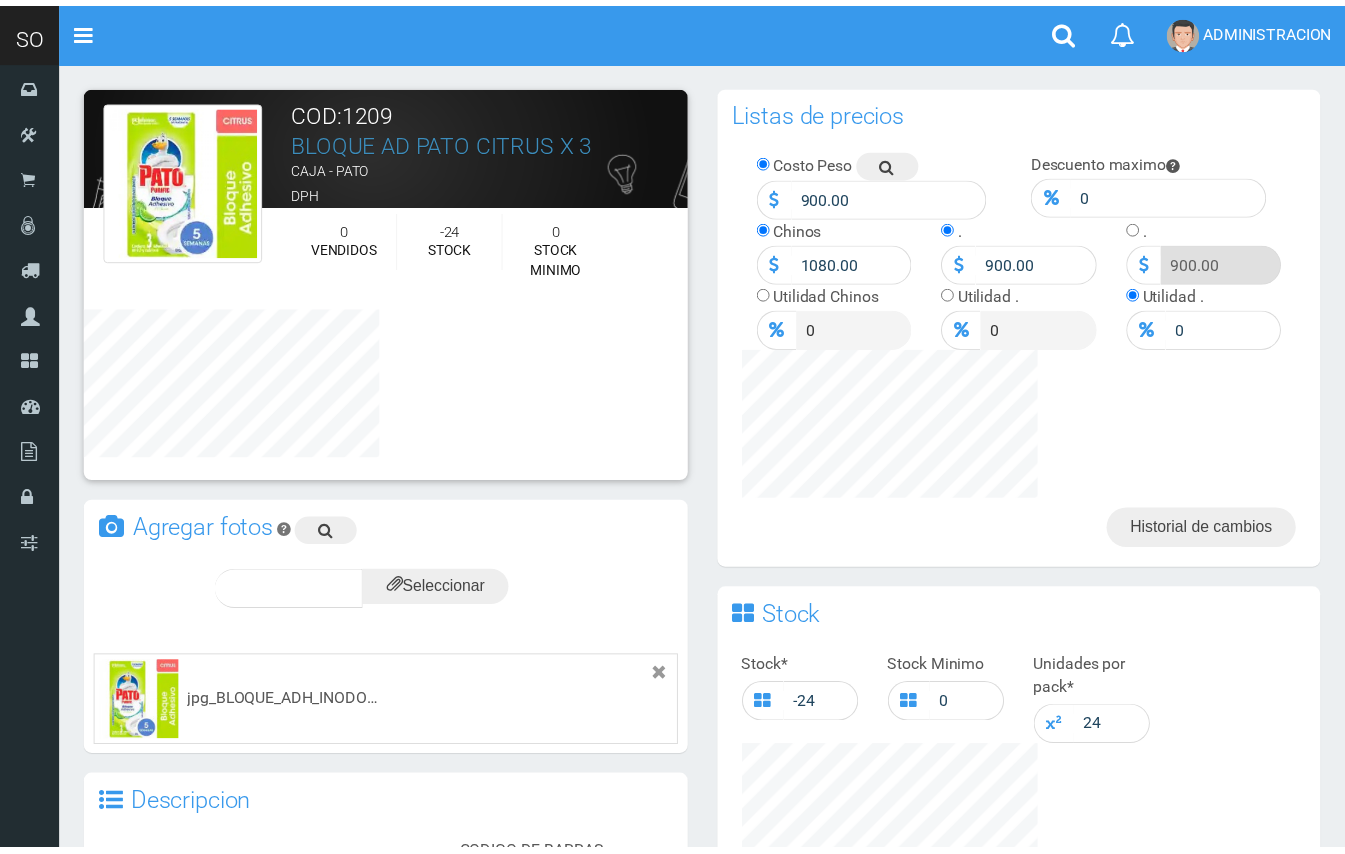 scroll, scrollTop: 0, scrollLeft: 0, axis: both 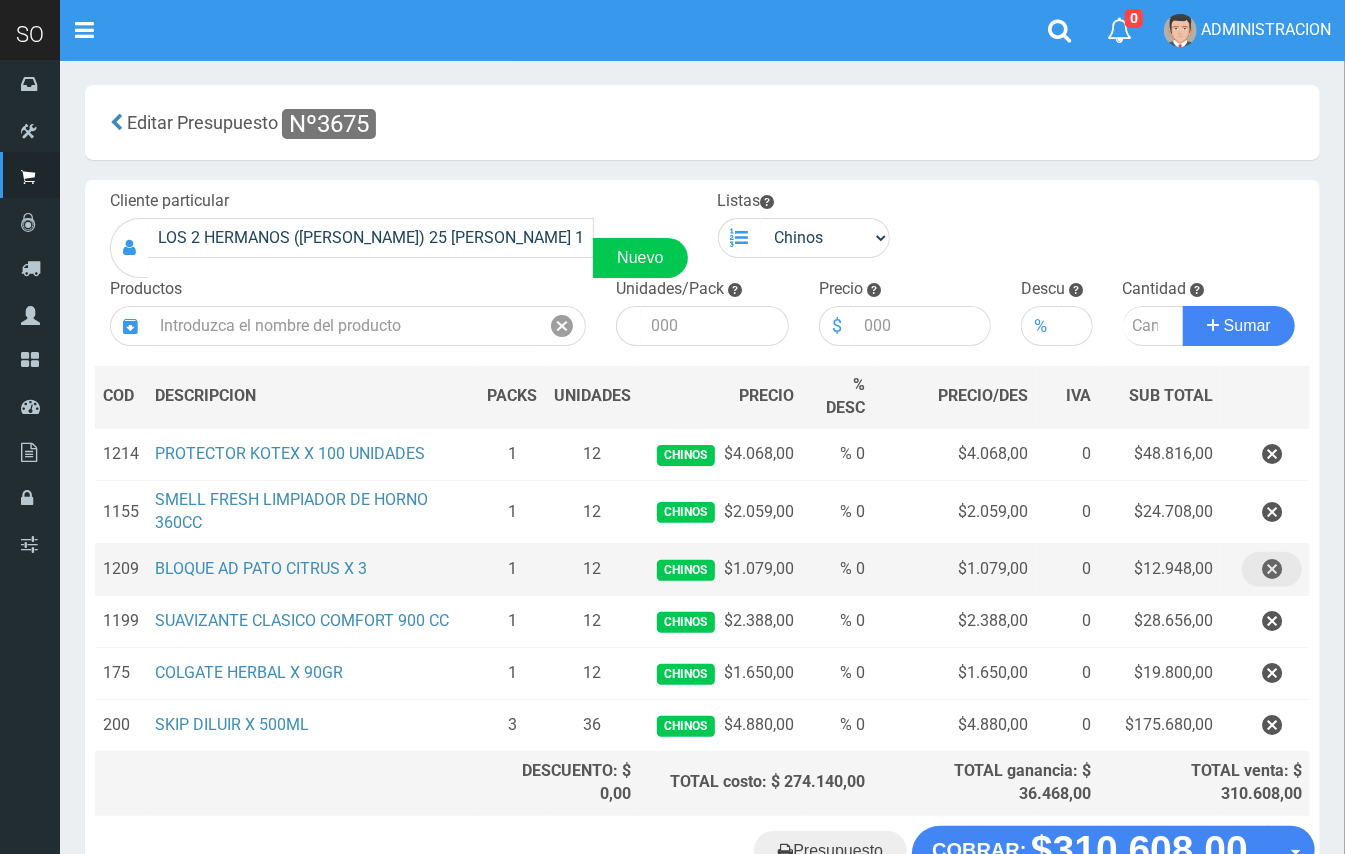 click at bounding box center [1272, 569] 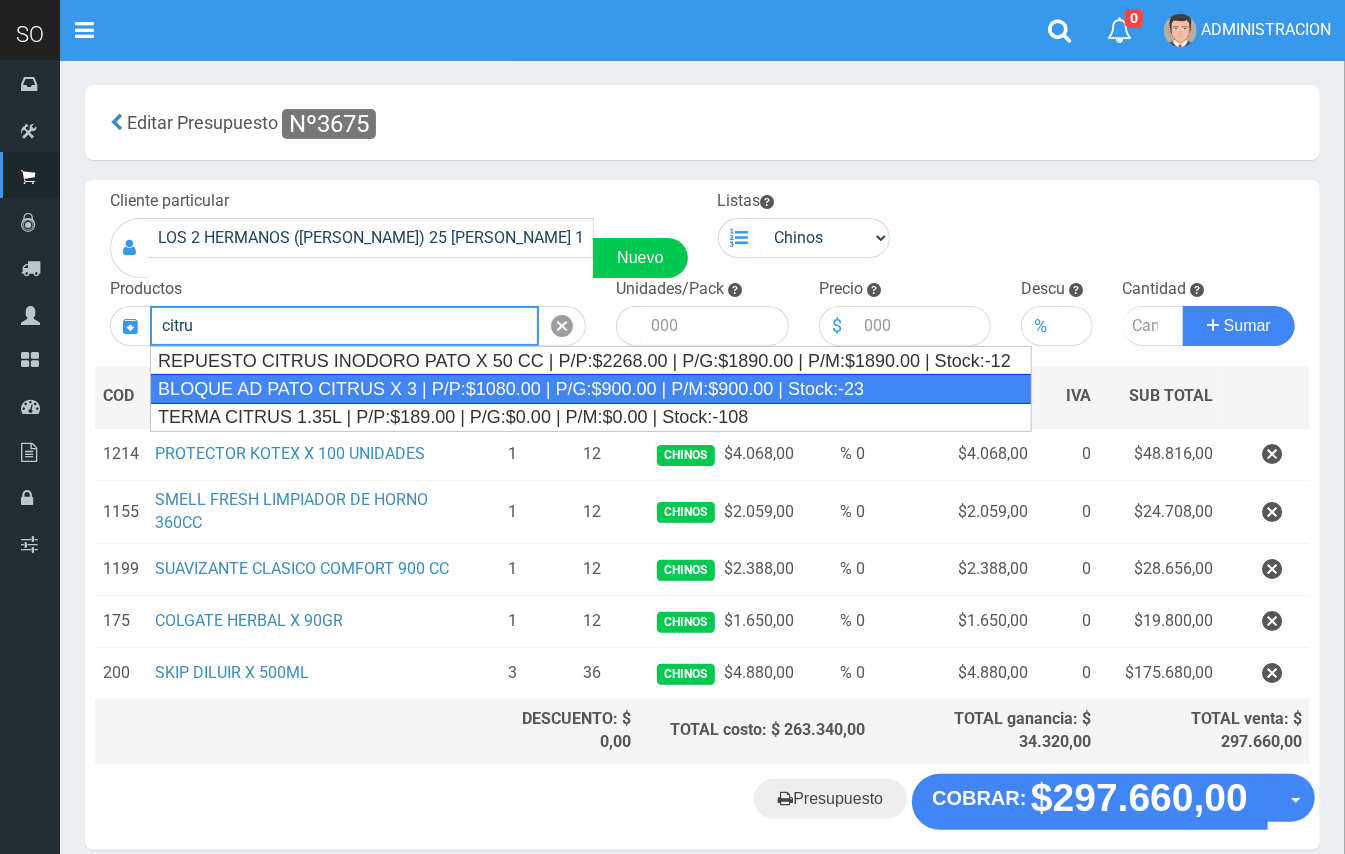 click on "BLOQUE AD PATO CITRUS X 3 | P/P:$1080.00 | P/G:$900.00 | P/M:$900.00 | Stock:-23" at bounding box center (591, 389) 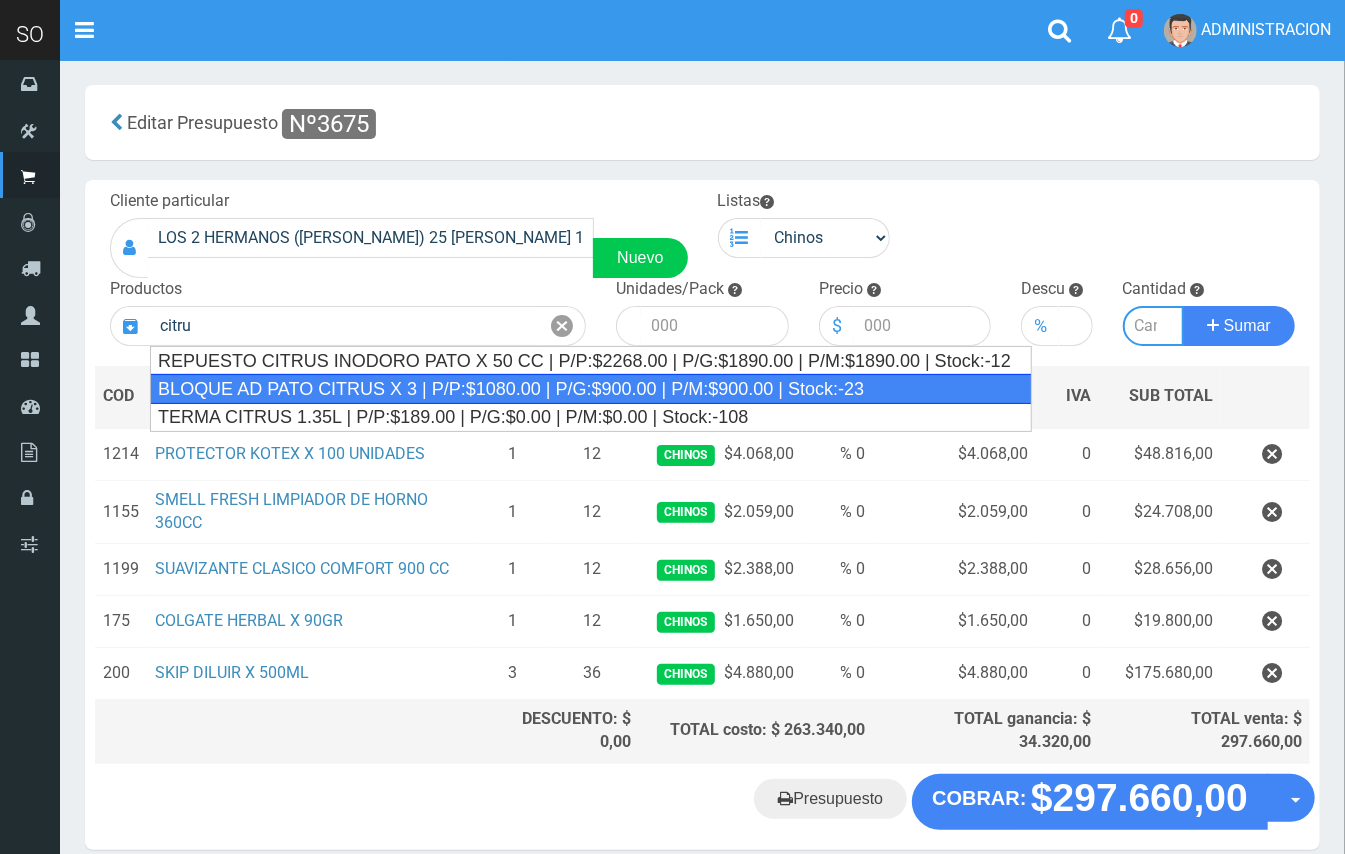 type on "BLOQUE AD PATO CITRUS X 3 | P/P:$1080.00 | P/G:$900.00 | P/M:$900.00 | Stock:-23" 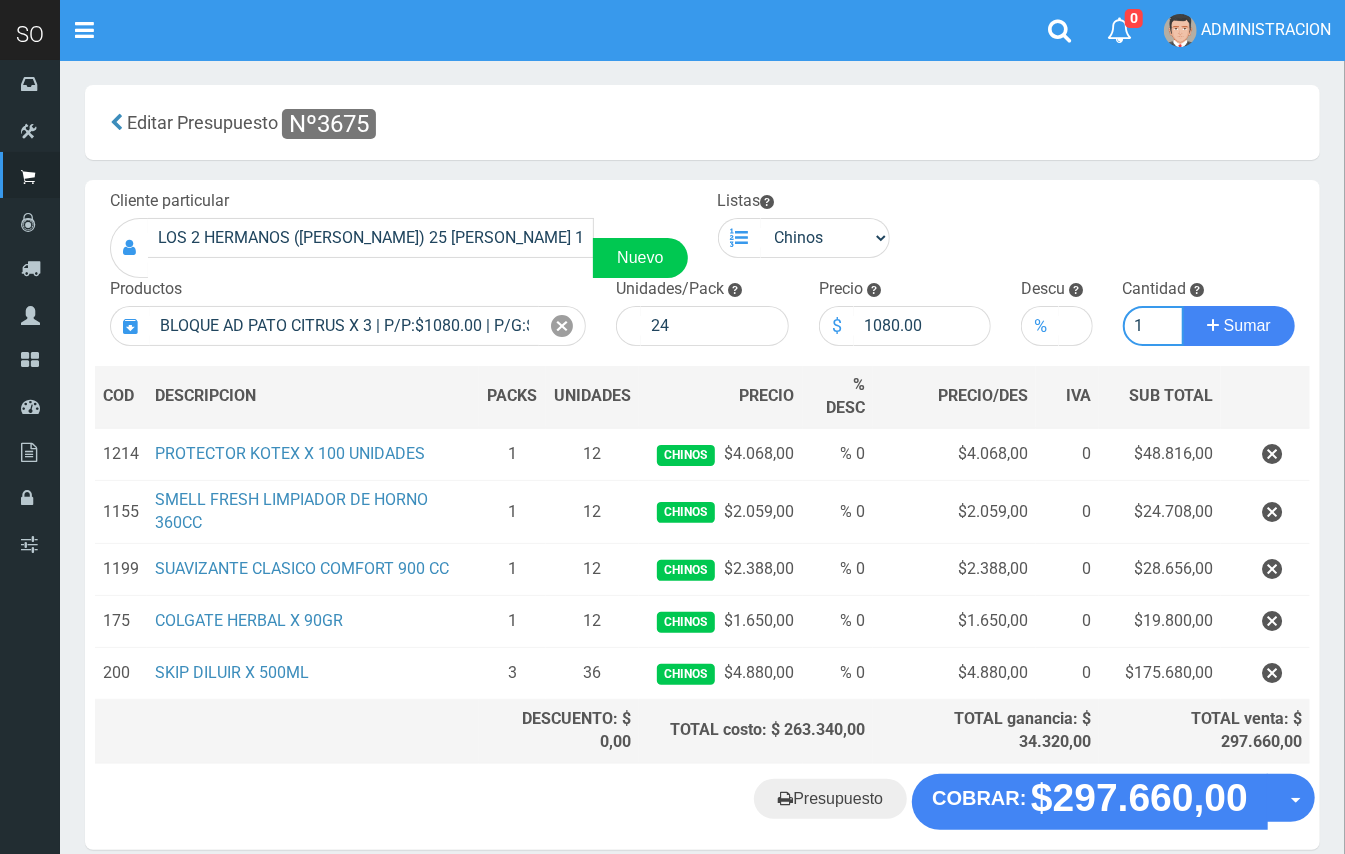 type on "1" 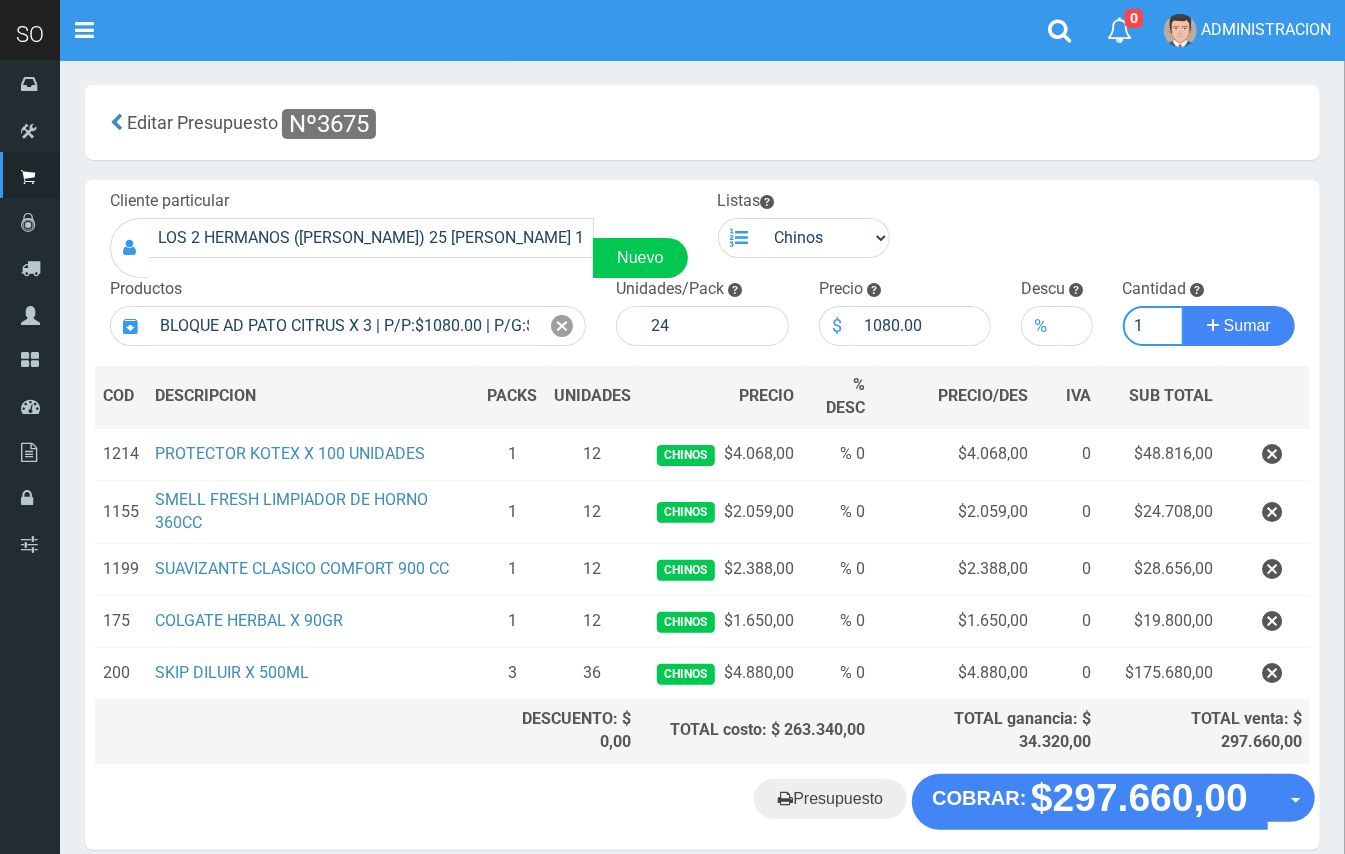 click on "Sumar" at bounding box center [1239, 326] 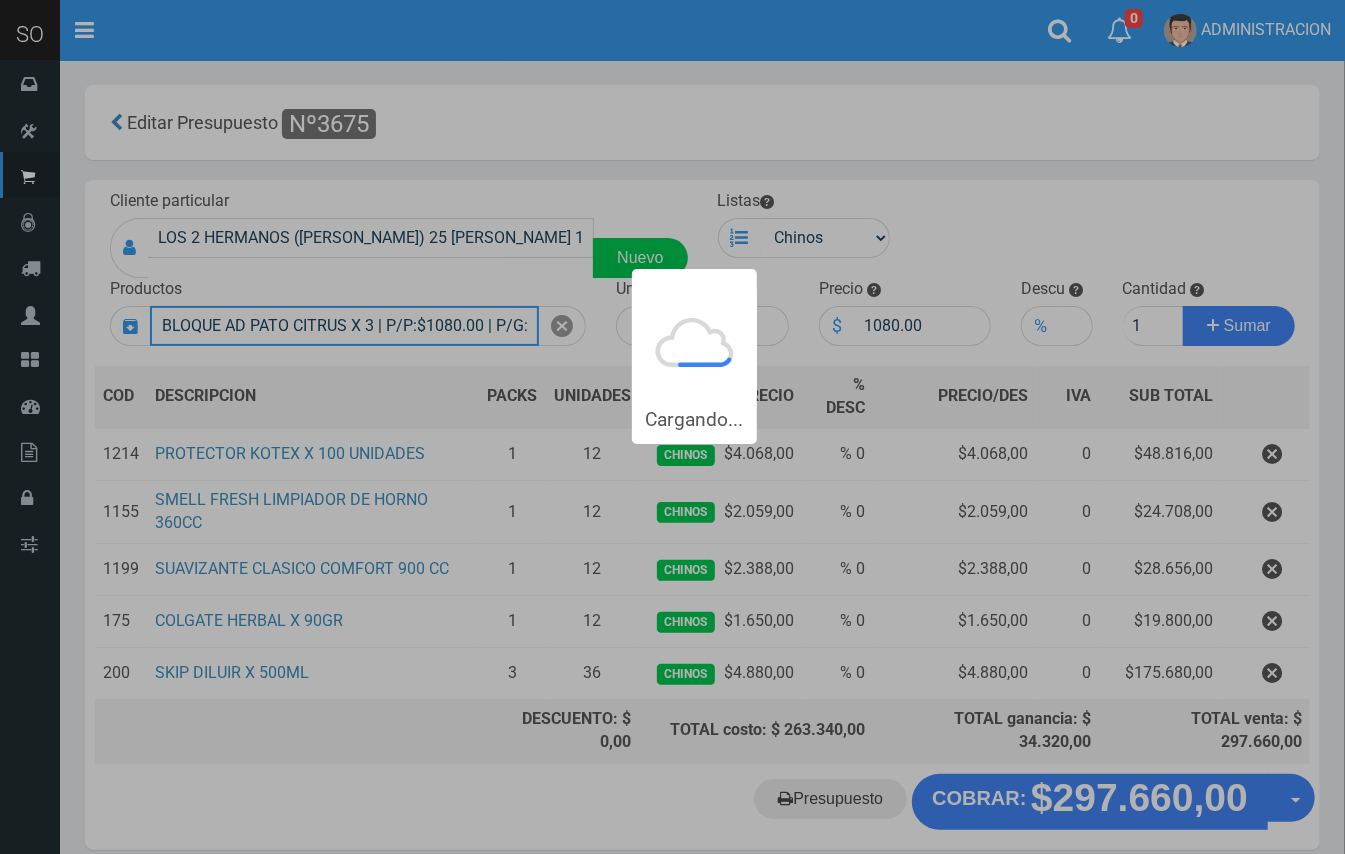 type 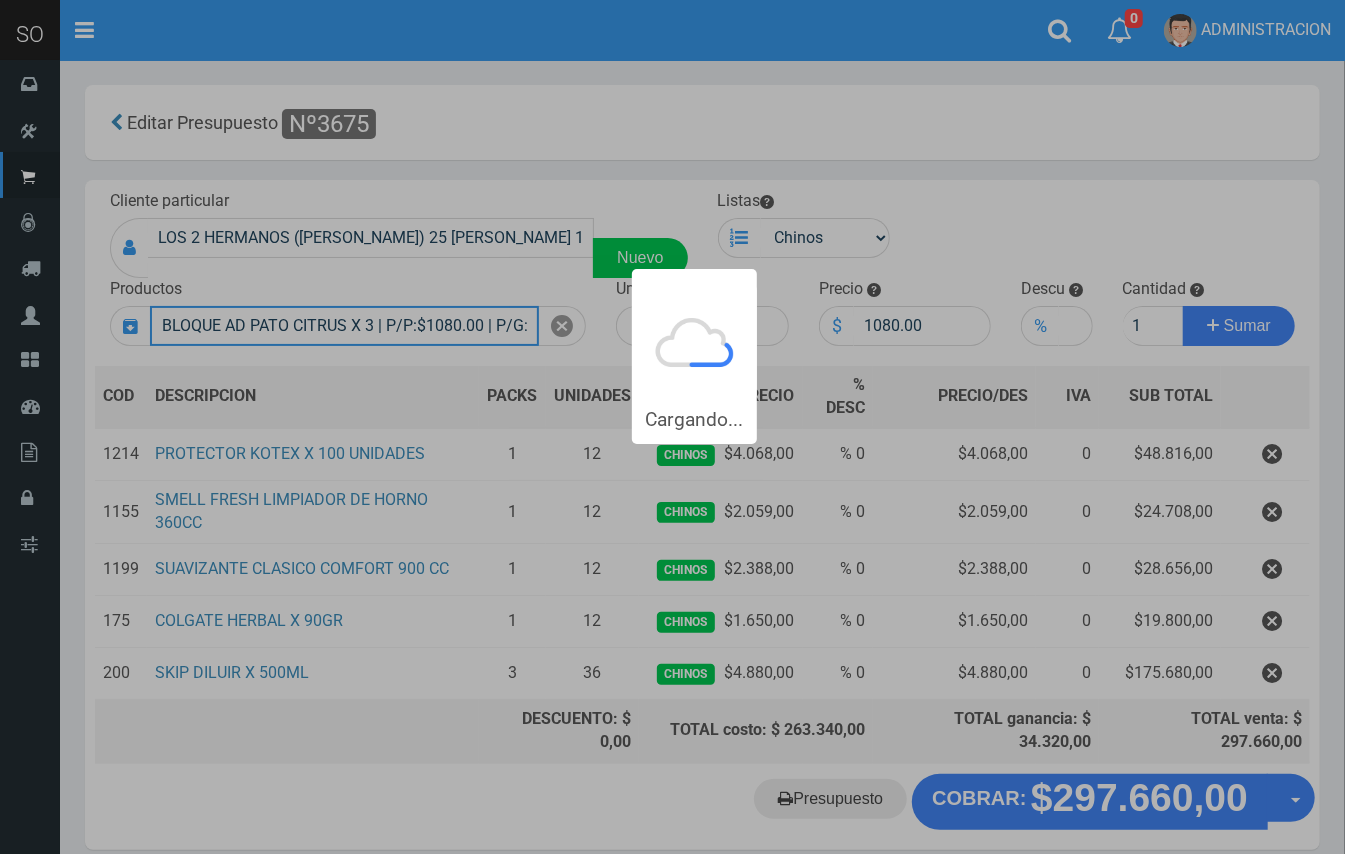 type 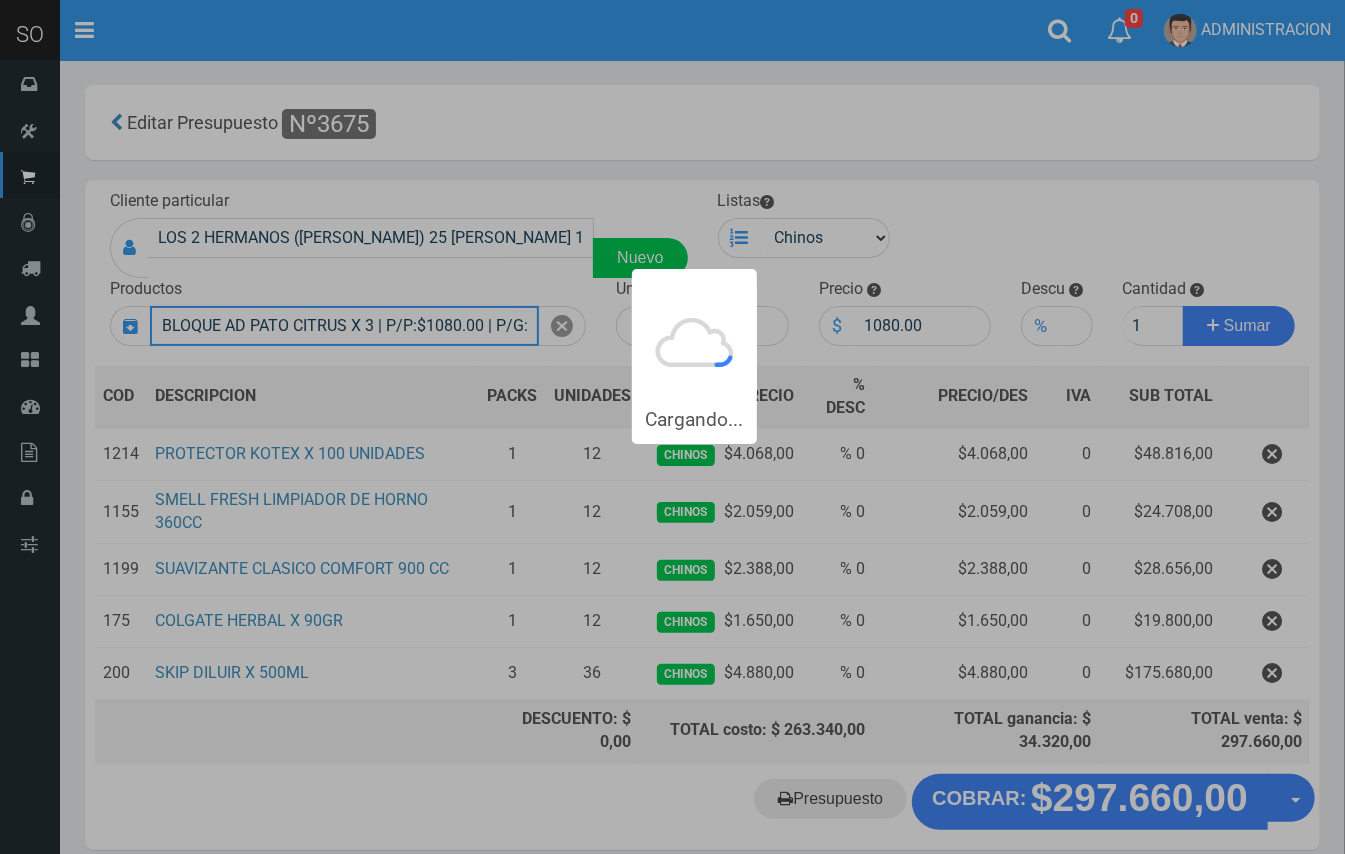 type 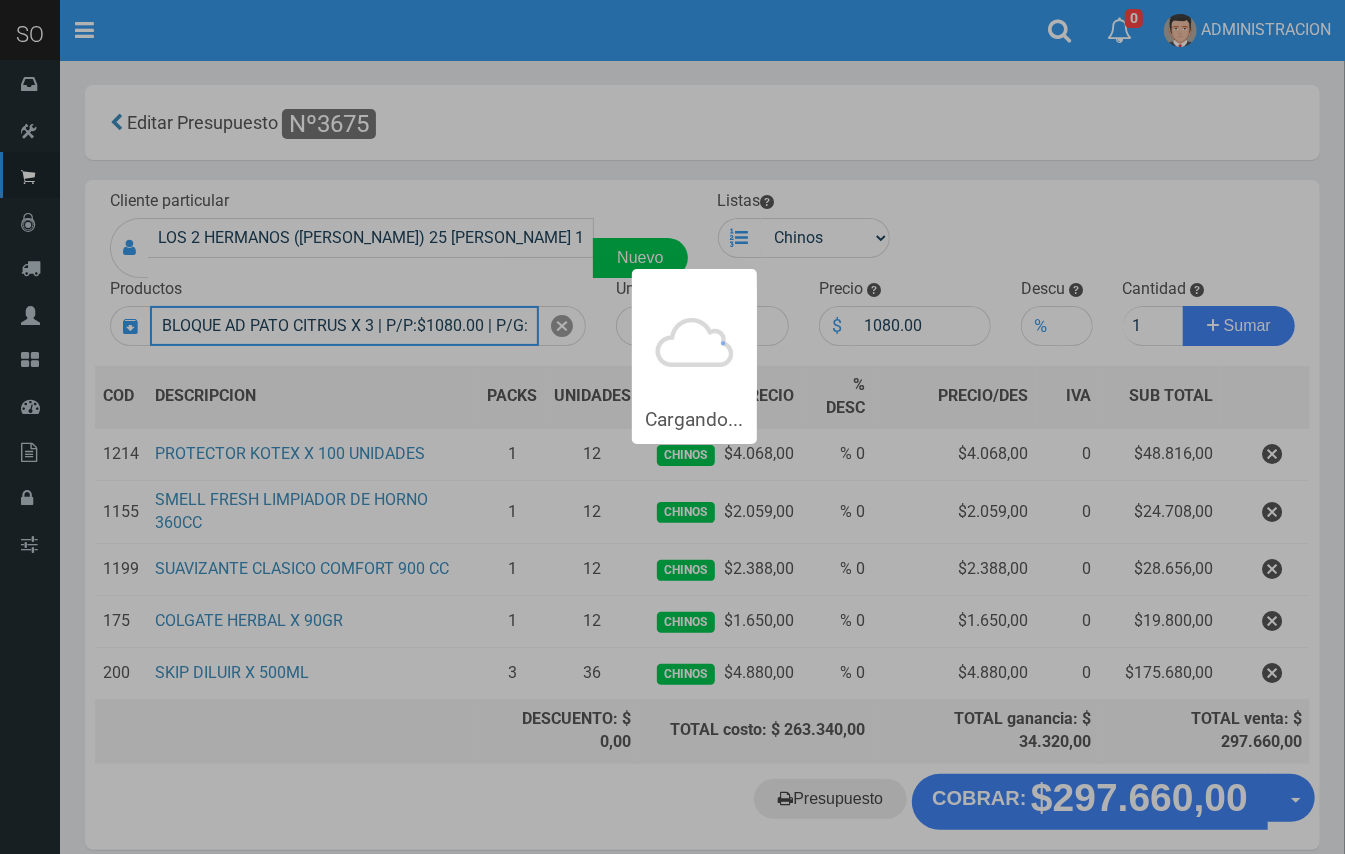 type 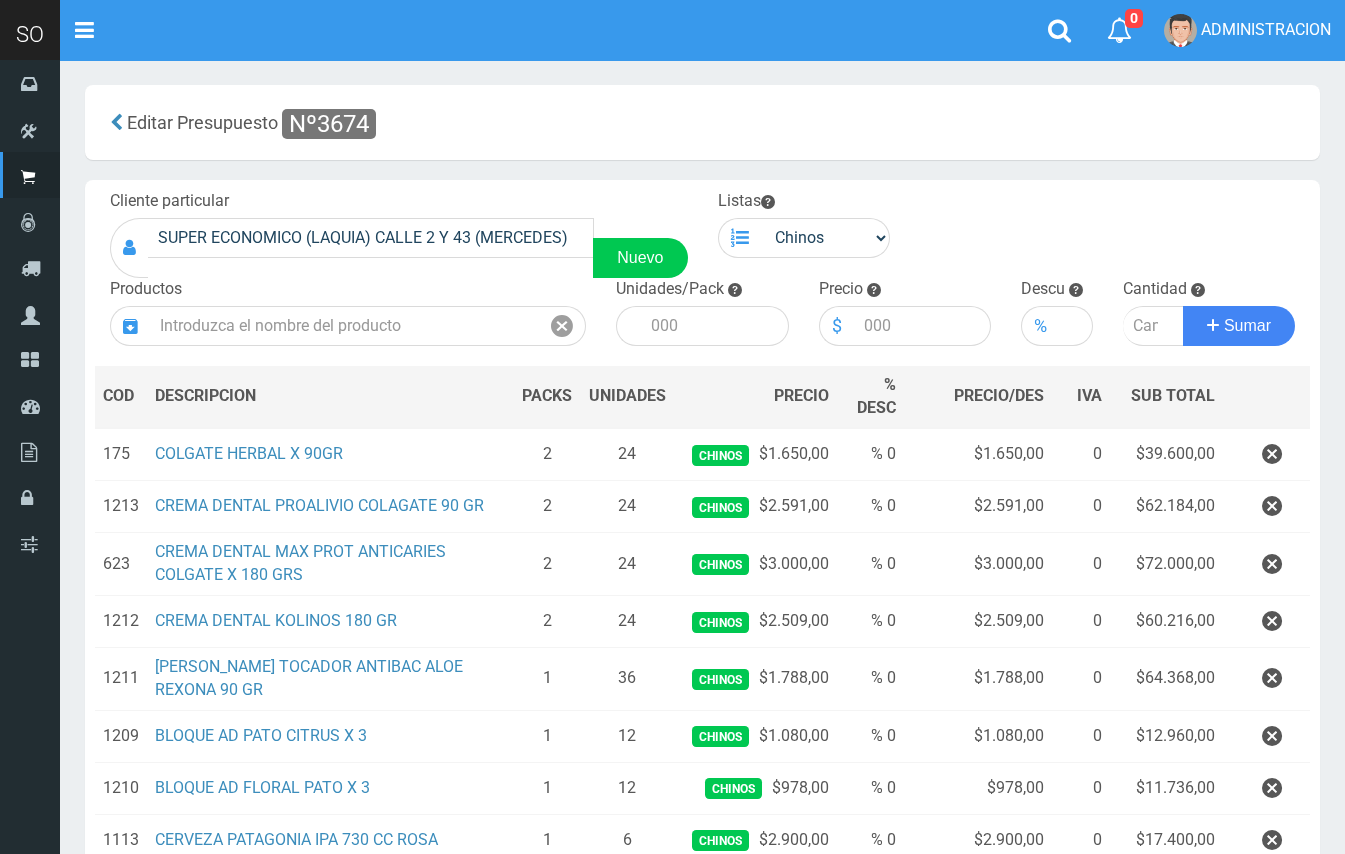 scroll, scrollTop: 0, scrollLeft: 0, axis: both 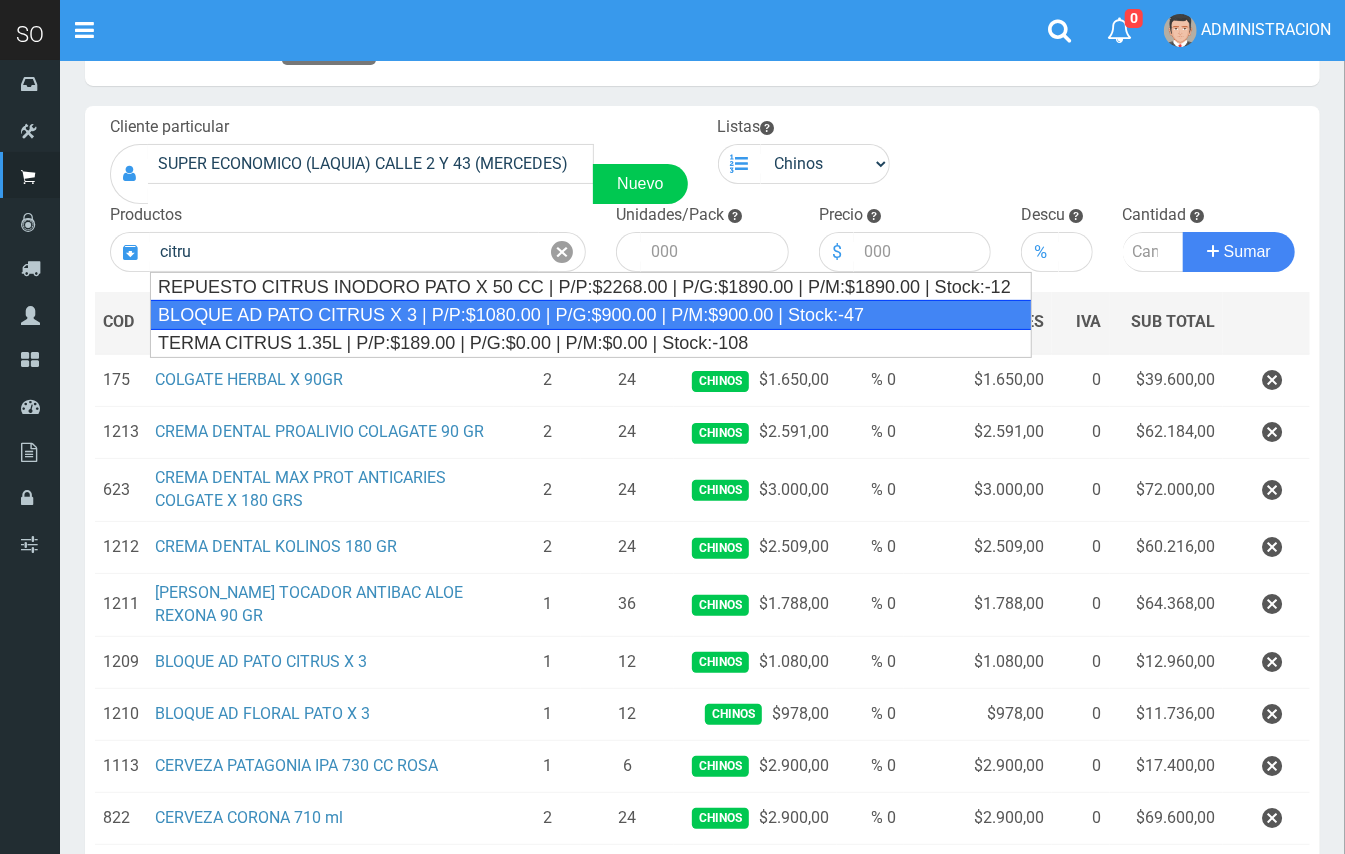 click on "BLOQUE AD PATO CITRUS X 3 | P/P:$1080.00 | P/G:$900.00 | P/M:$900.00 | Stock:-47" at bounding box center (591, 315) 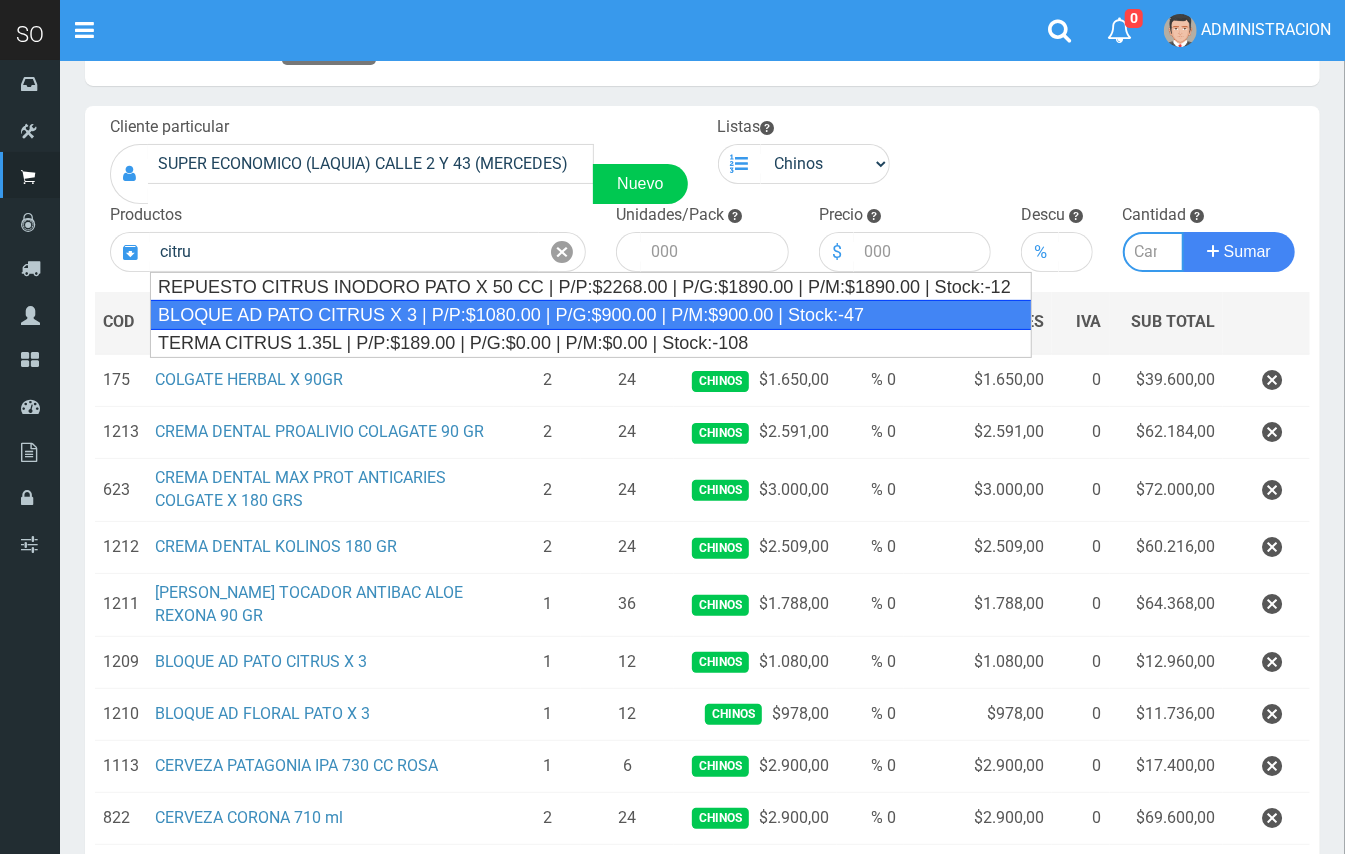 type on "BLOQUE AD PATO CITRUS X 3 | P/P:$1080.00 | P/G:$900.00 | P/M:$900.00 | Stock:-47" 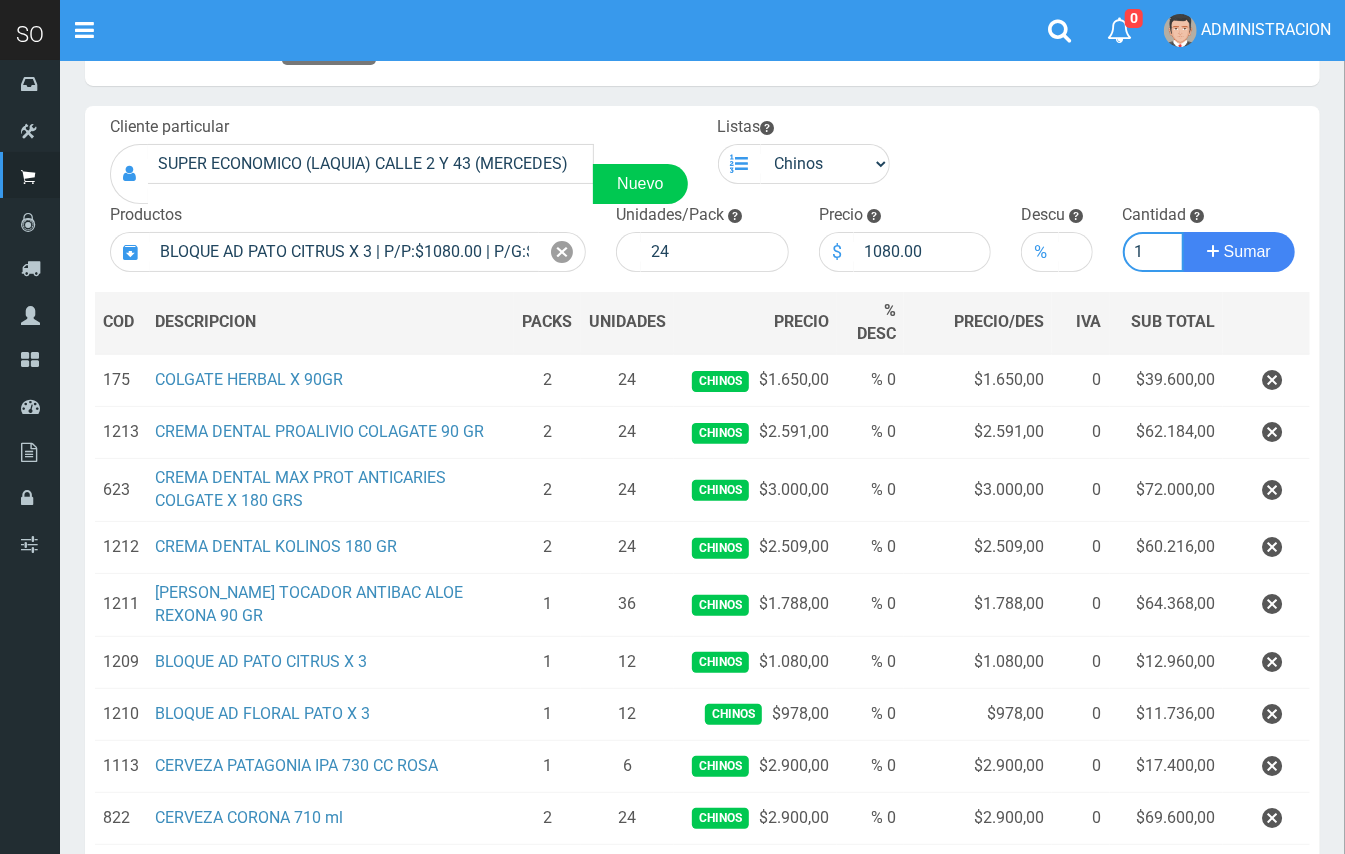 type on "1" 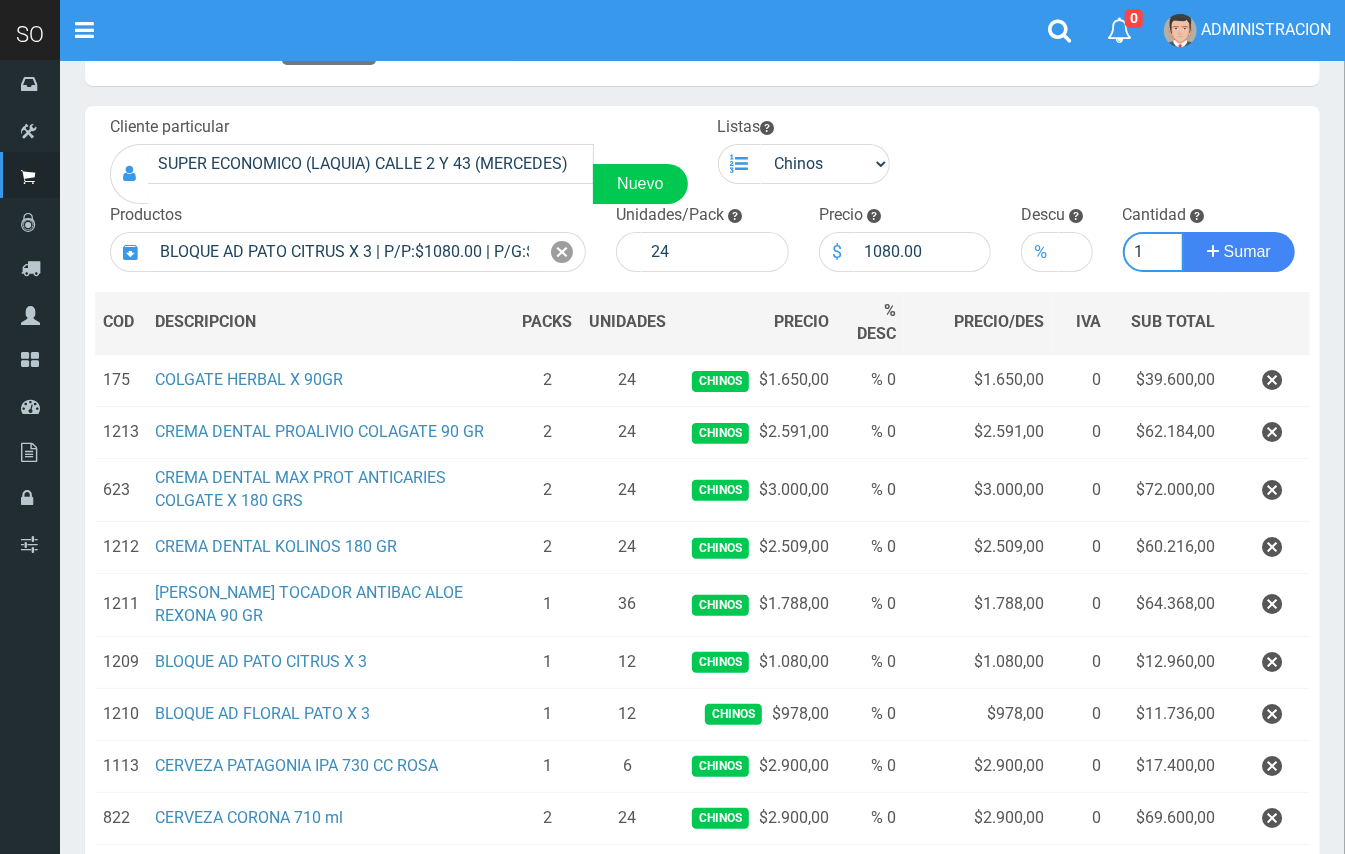 click on "Sumar" at bounding box center [1239, 252] 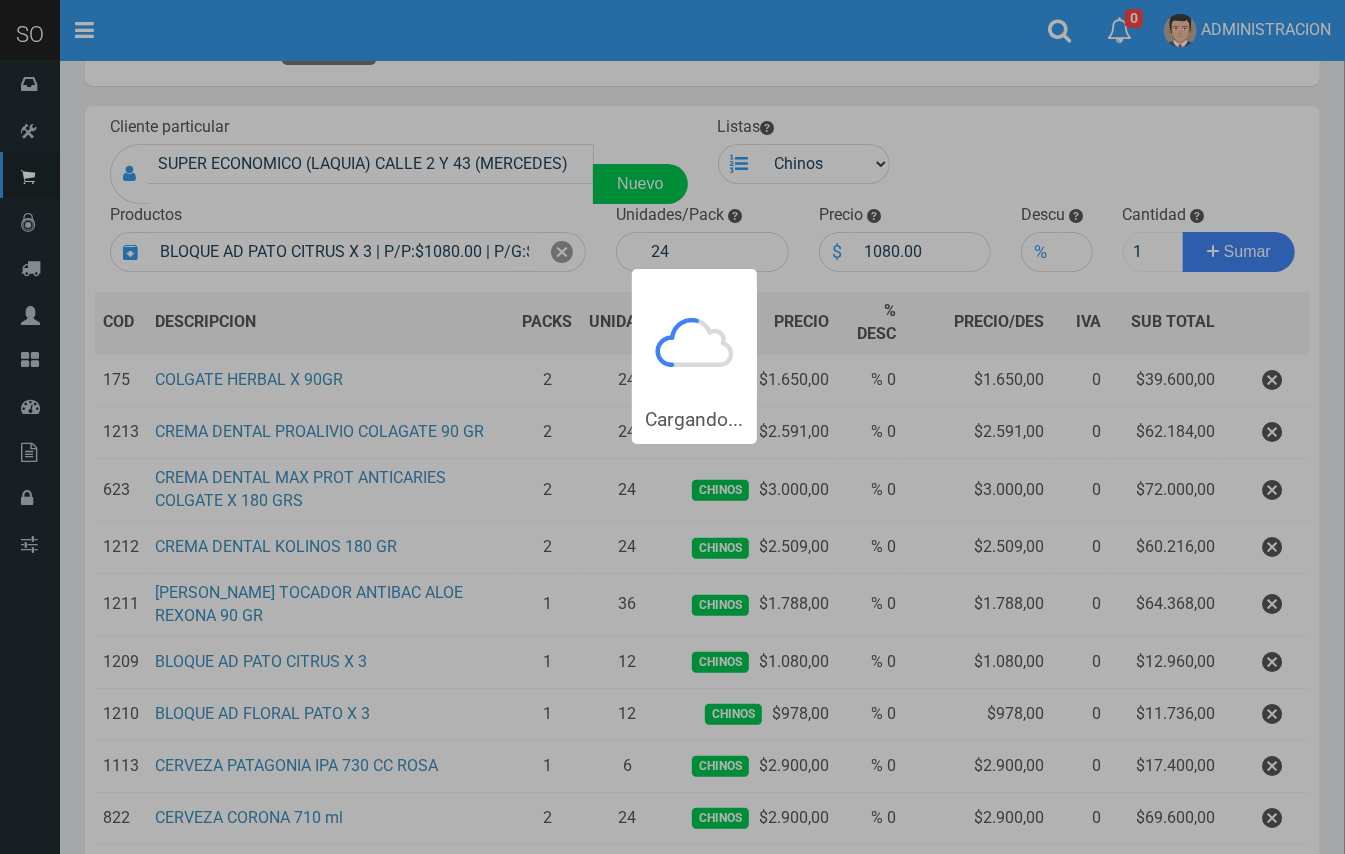 type 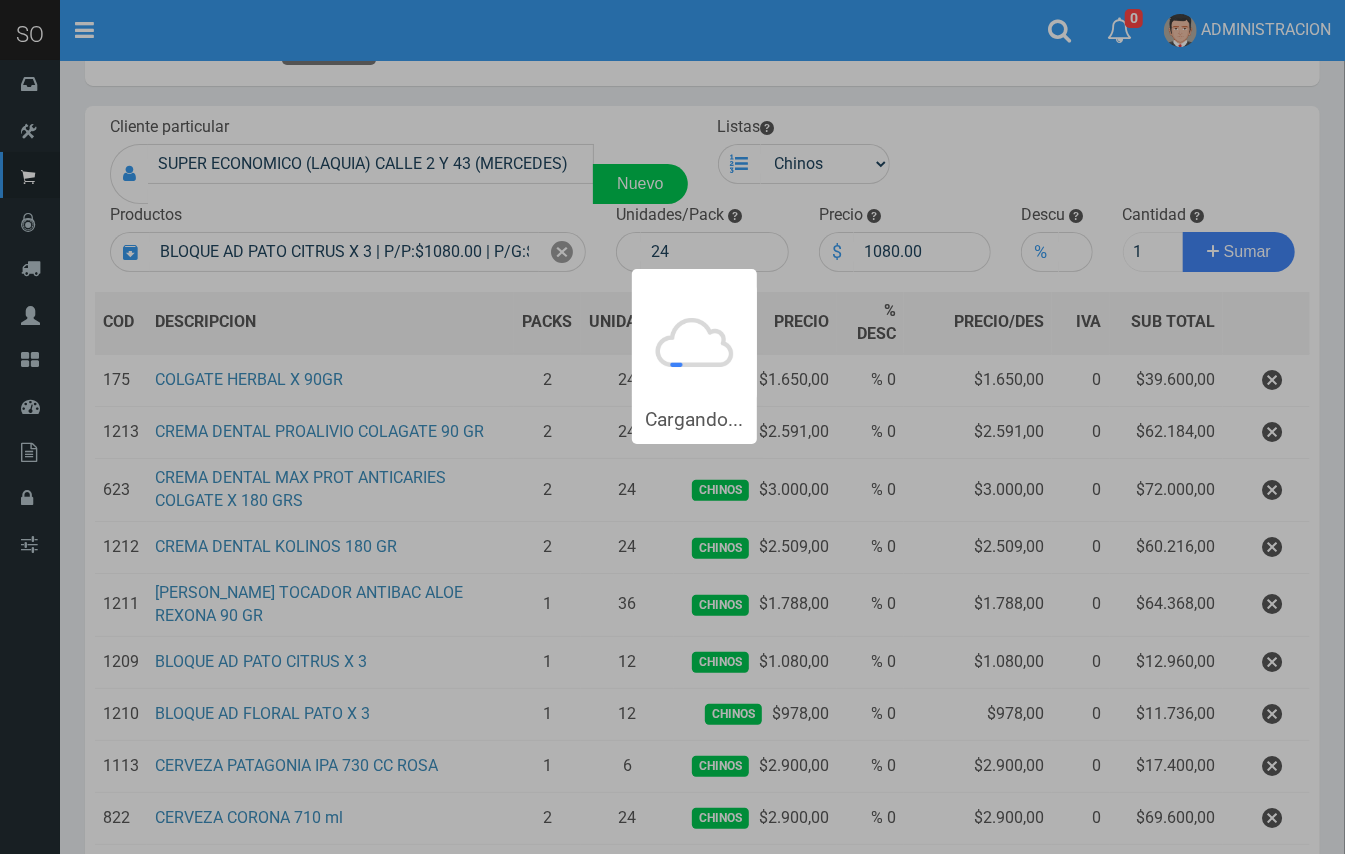 type 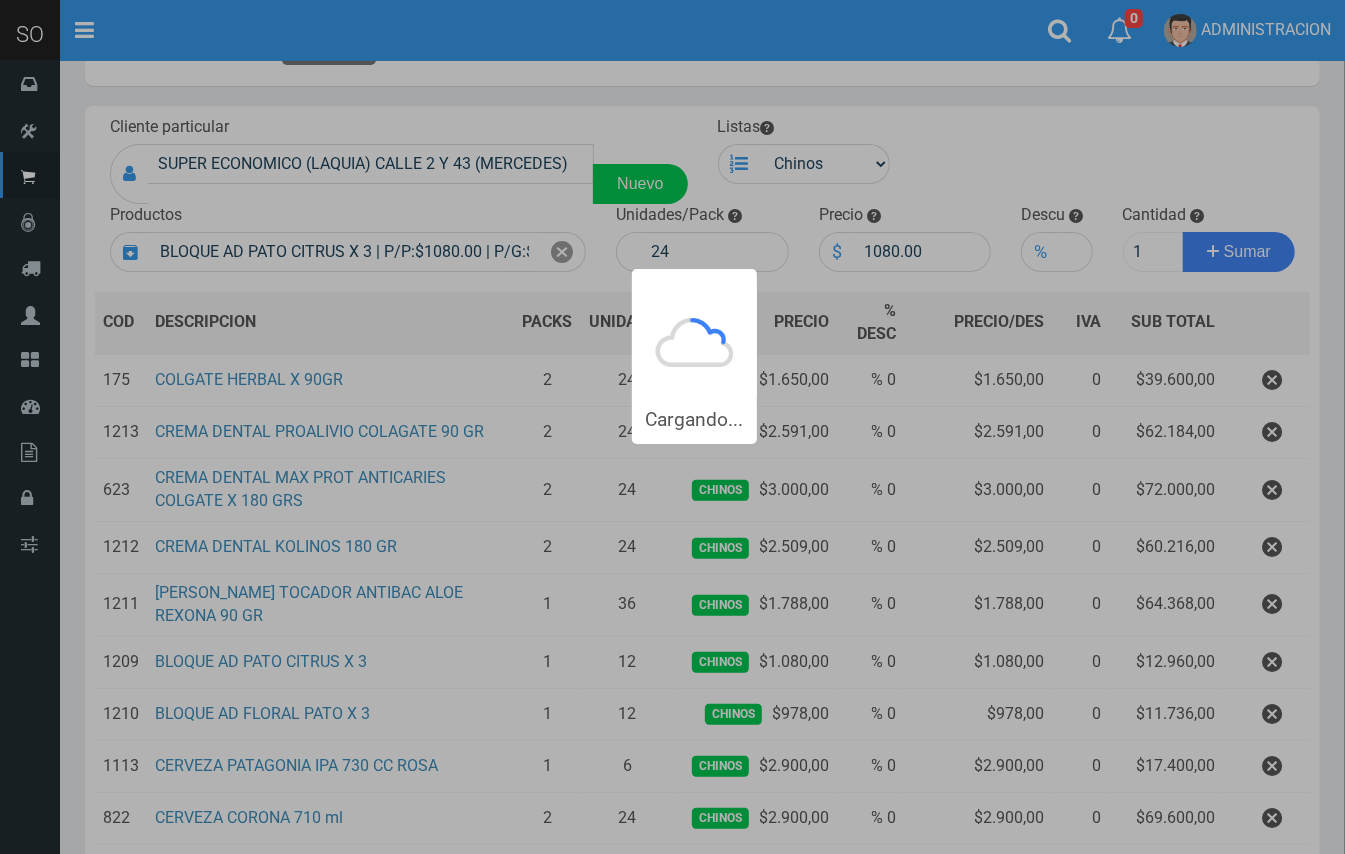 type 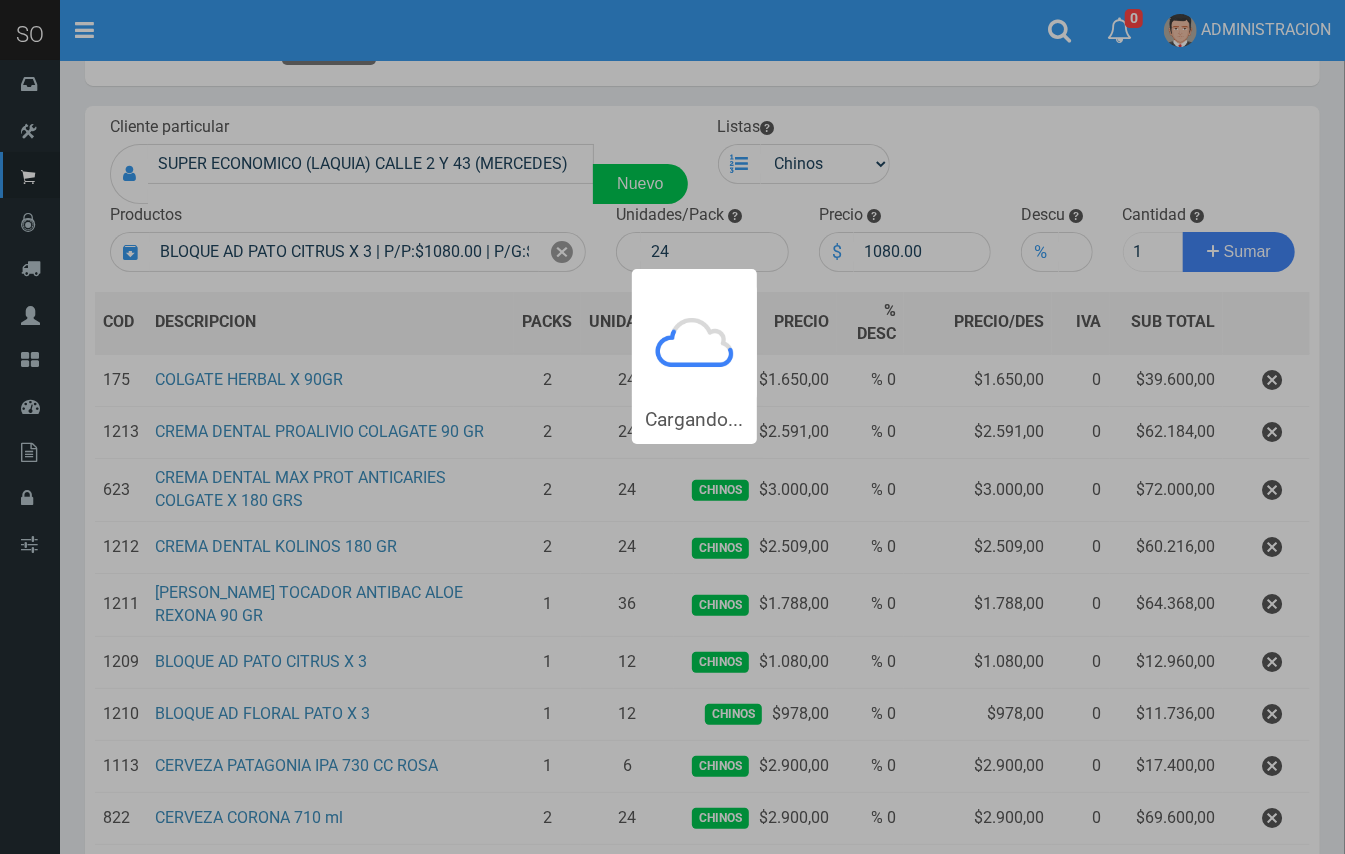 type 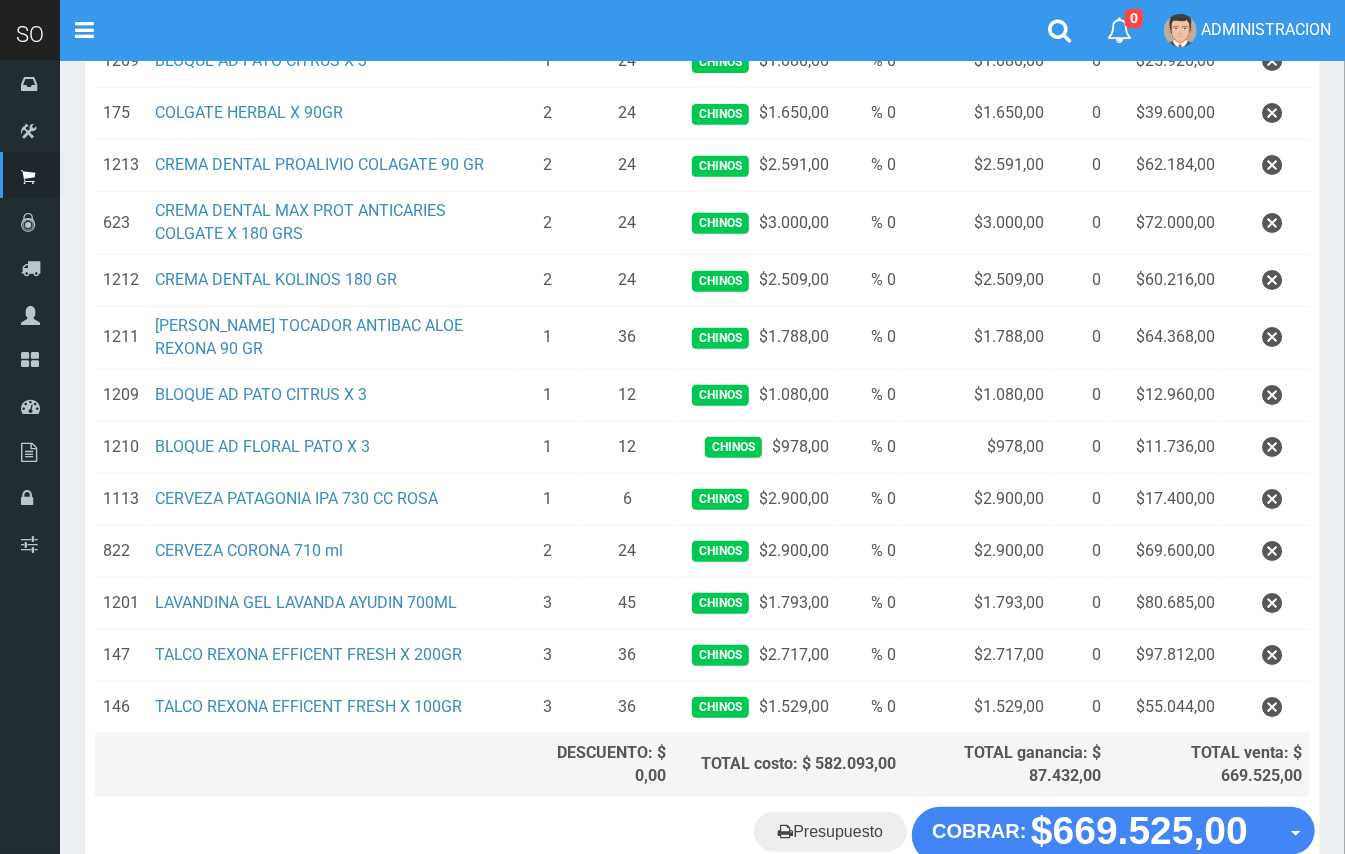 scroll, scrollTop: 406, scrollLeft: 0, axis: vertical 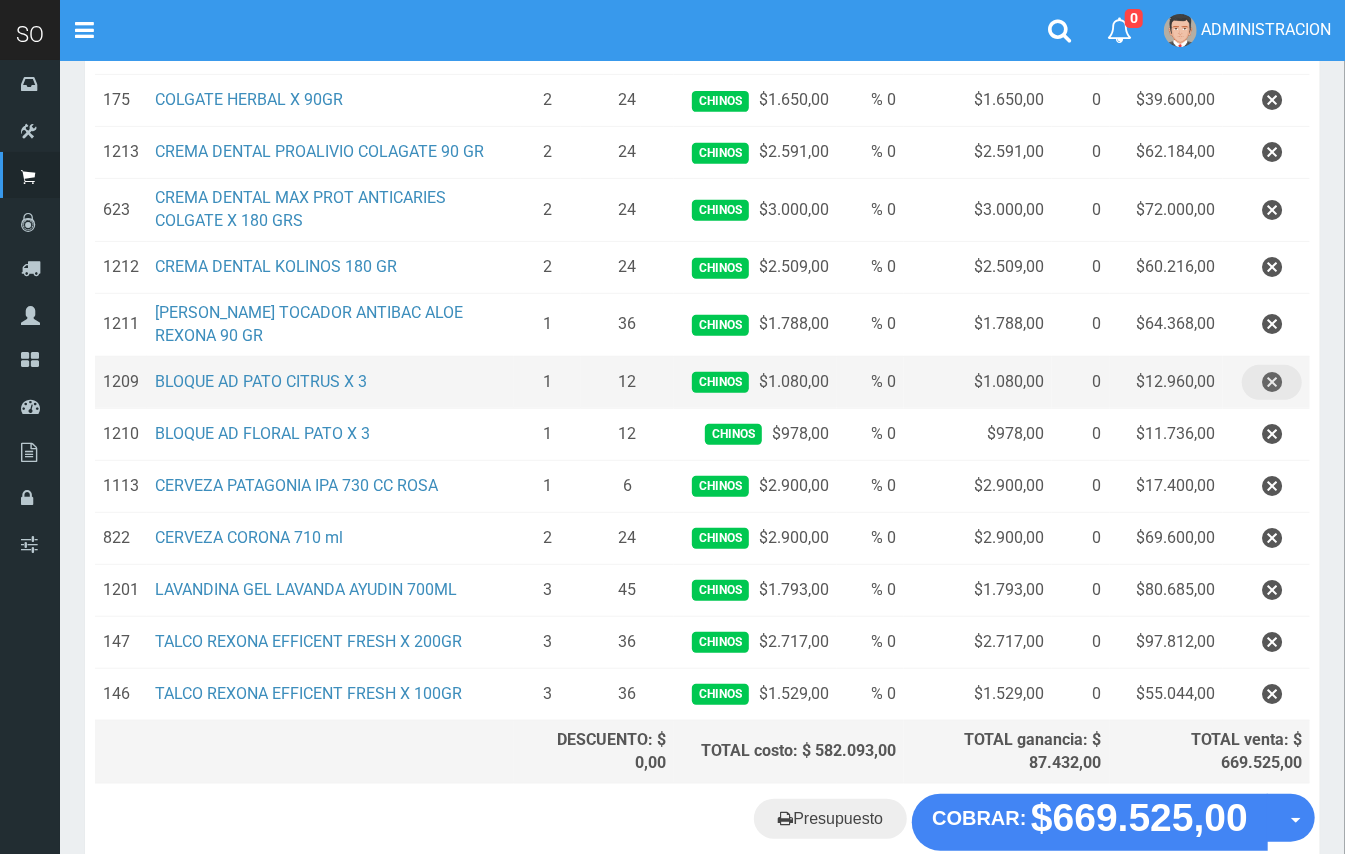 click at bounding box center [1272, 382] 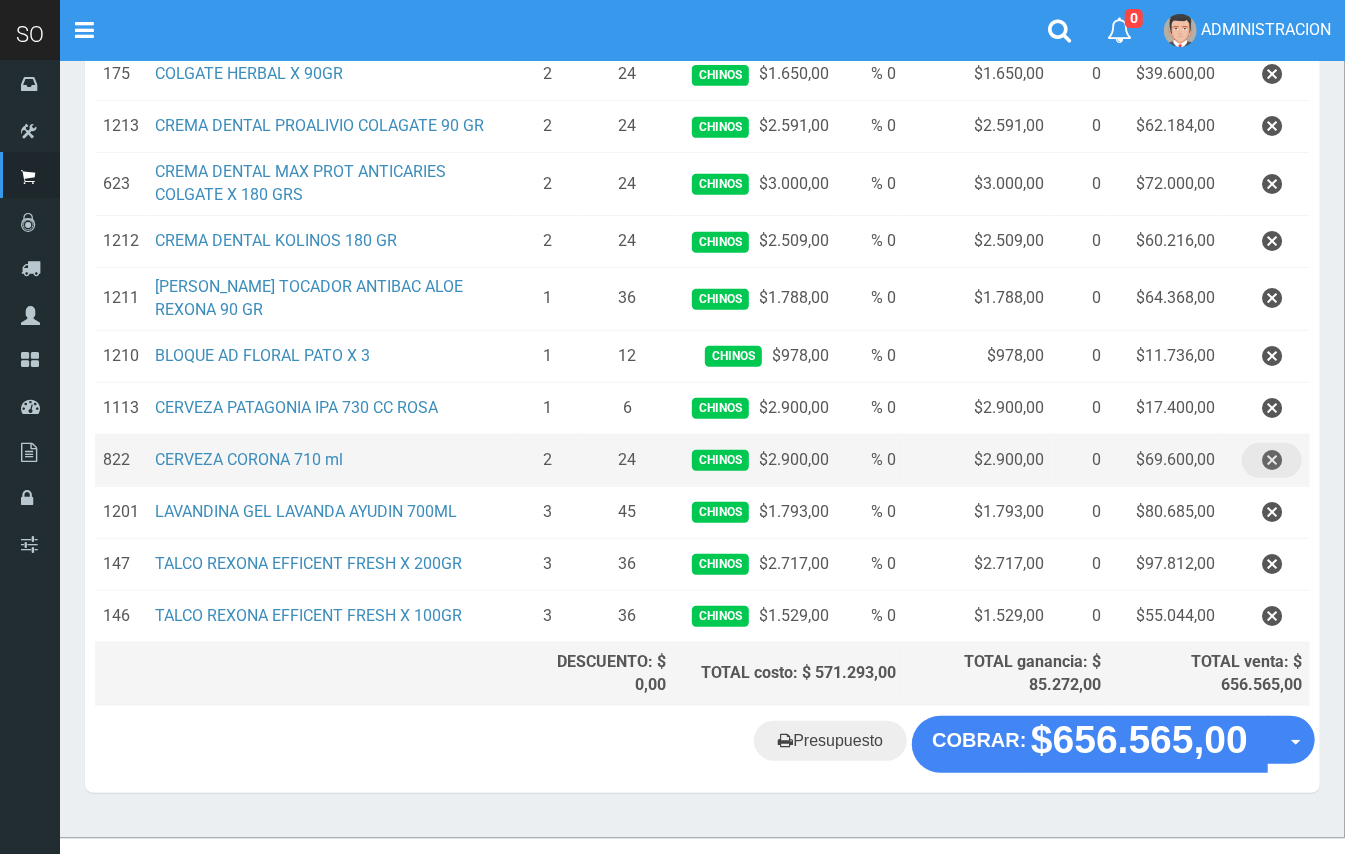 scroll, scrollTop: 426, scrollLeft: 0, axis: vertical 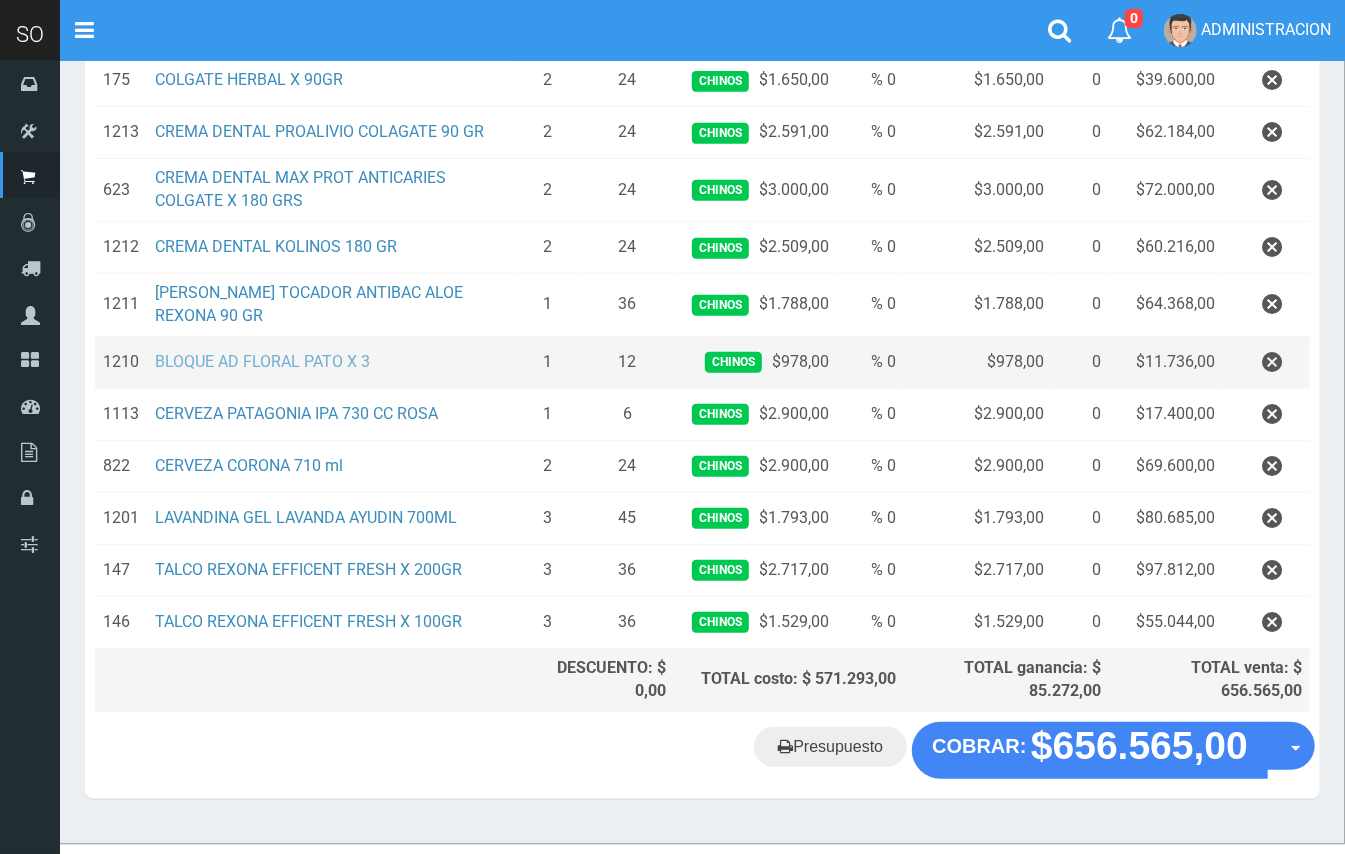 click on "BLOQUE AD FLORAL PATO  X 3" at bounding box center [262, 361] 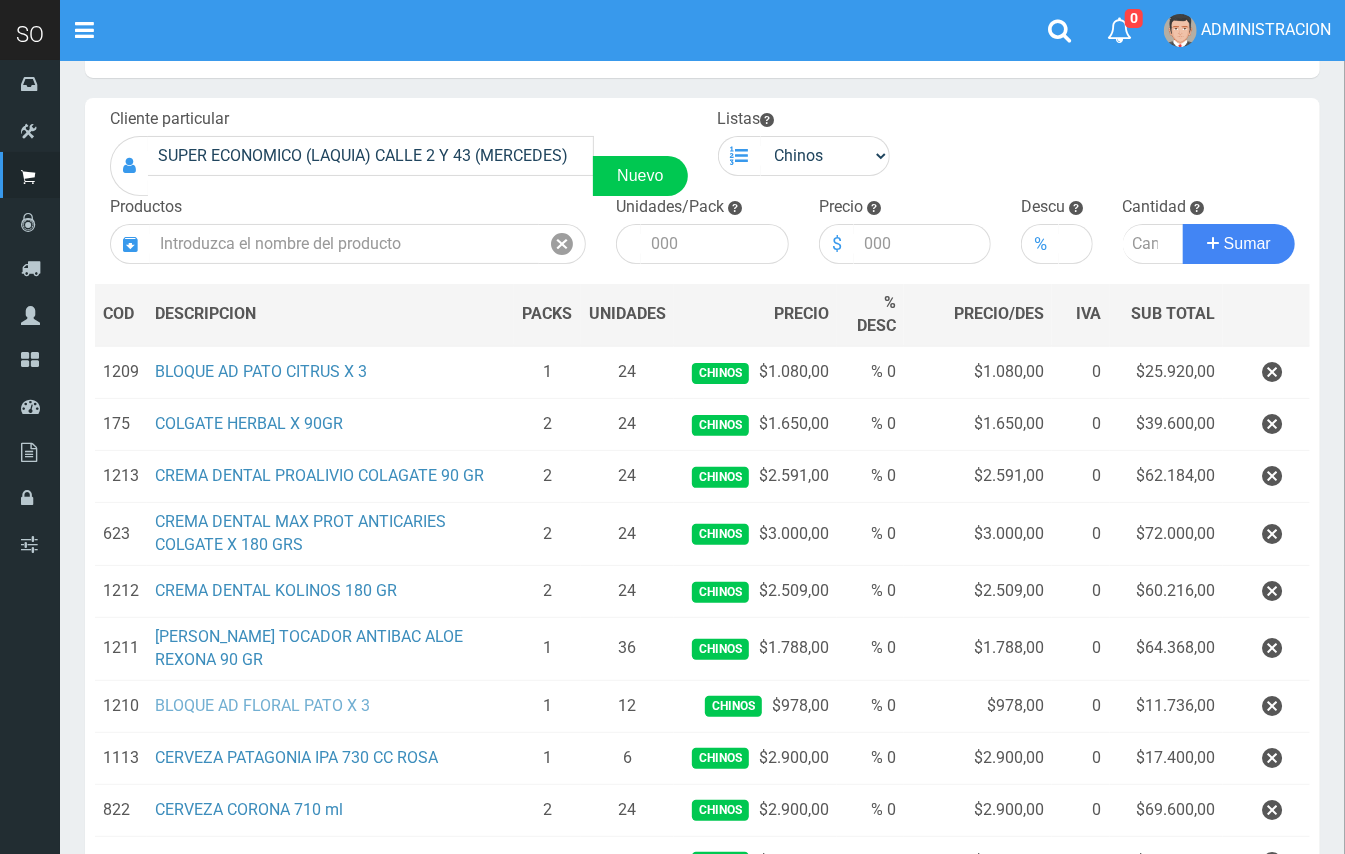 scroll, scrollTop: 0, scrollLeft: 0, axis: both 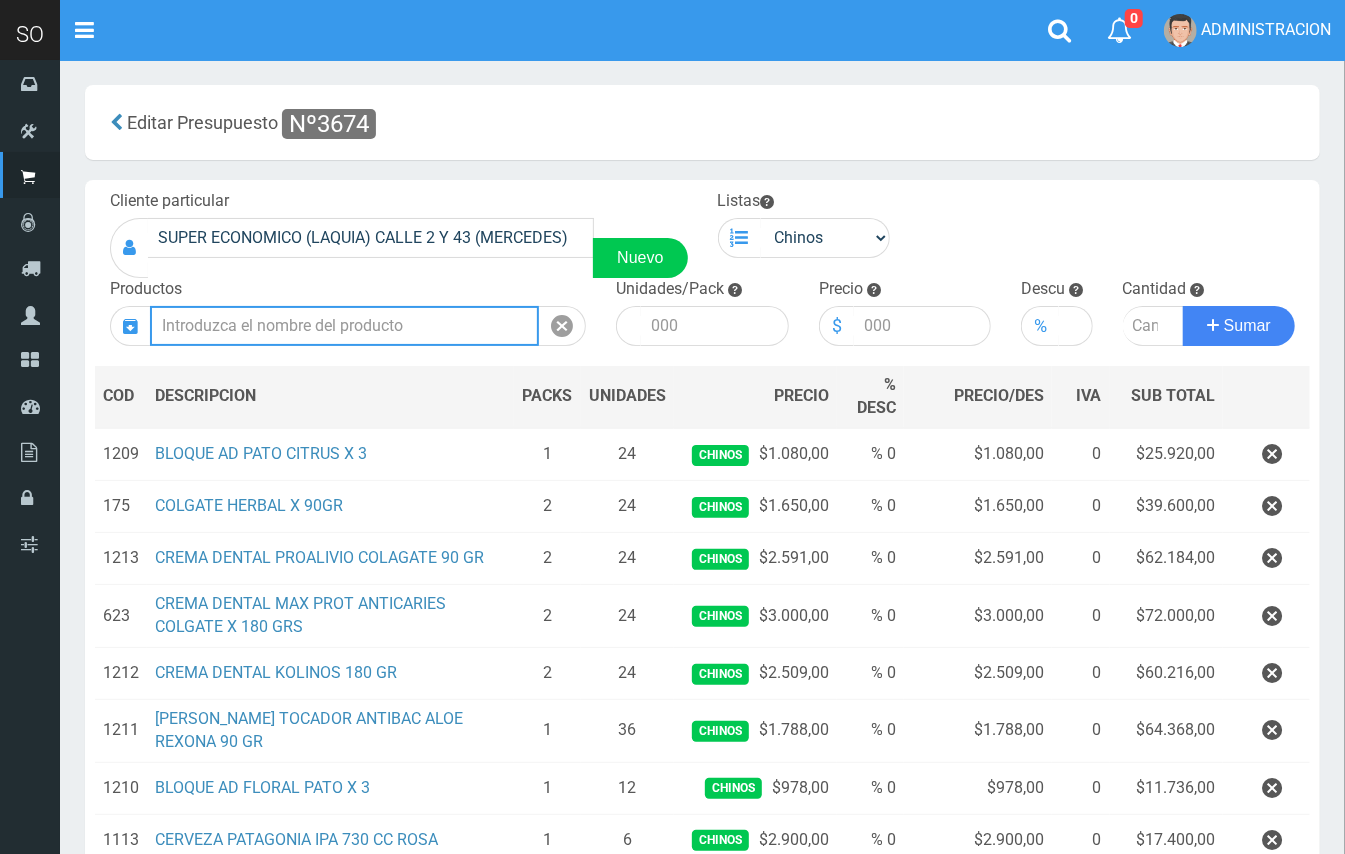 click at bounding box center (344, 326) 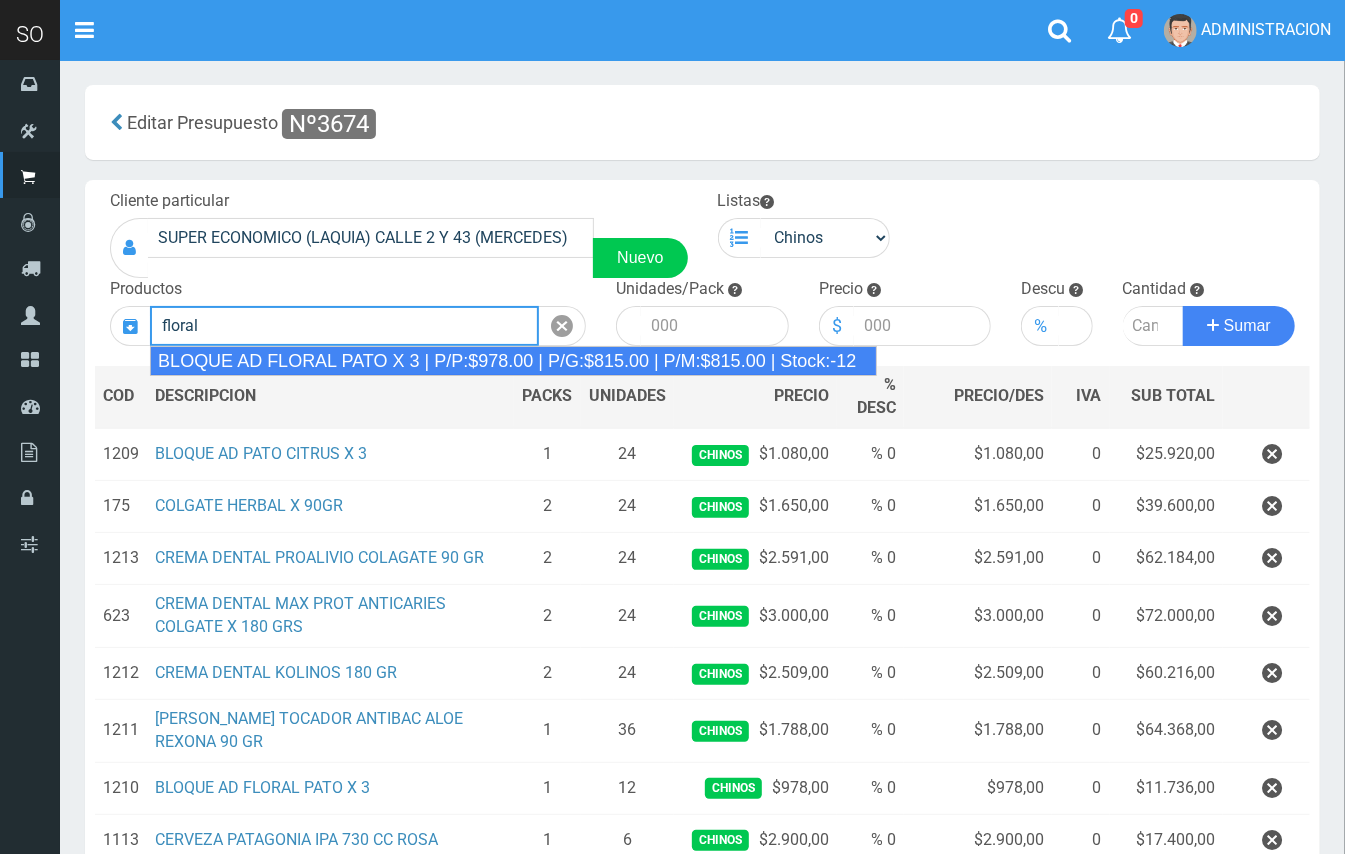 click on "BLOQUE AD FLORAL PATO  X 3 | P/P:$978.00 | P/G:$815.00 | P/M:$815.00 | Stock:-12" at bounding box center [513, 361] 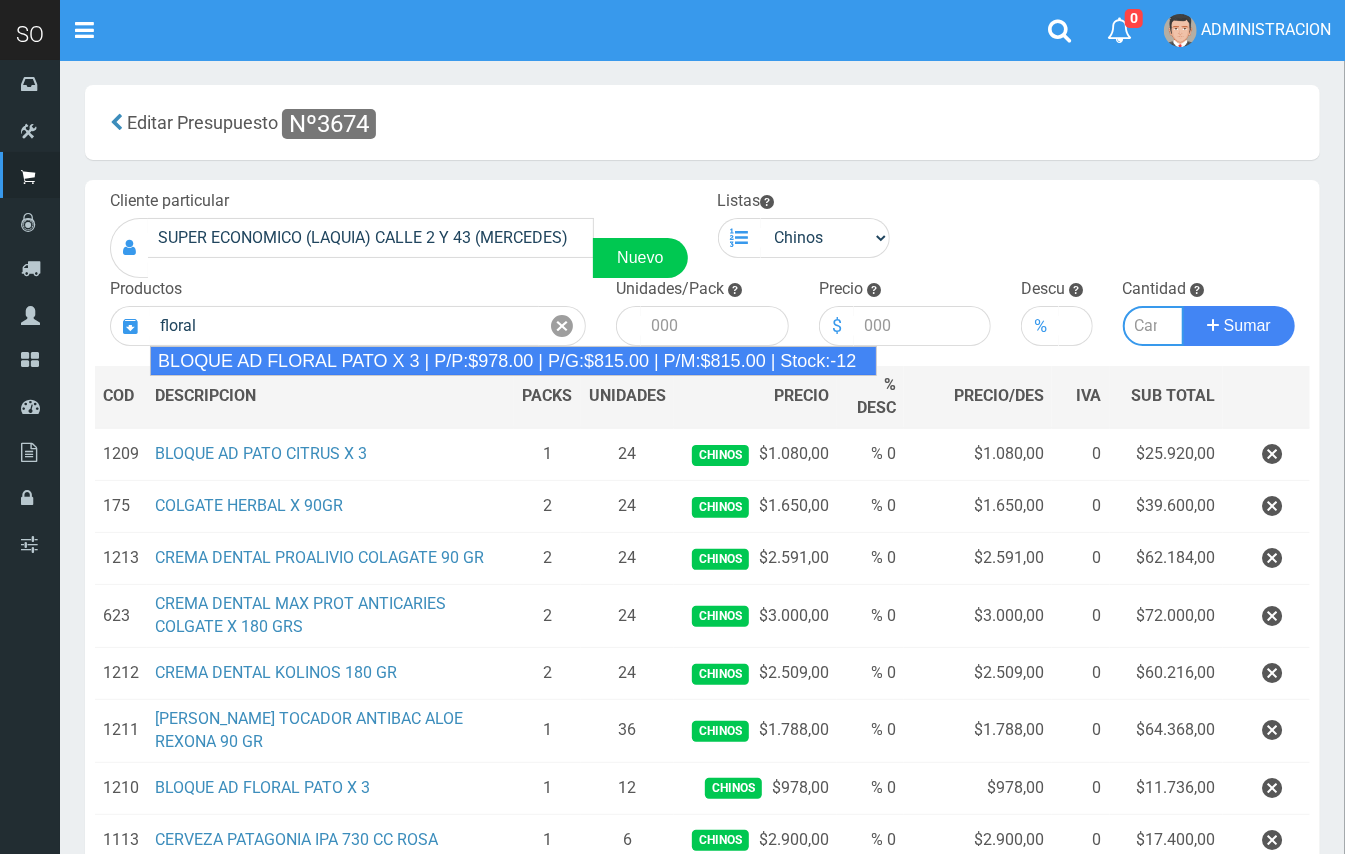 type on "BLOQUE AD FLORAL PATO  X 3 | P/P:$978.00 | P/G:$815.00 | P/M:$815.00 | Stock:-12" 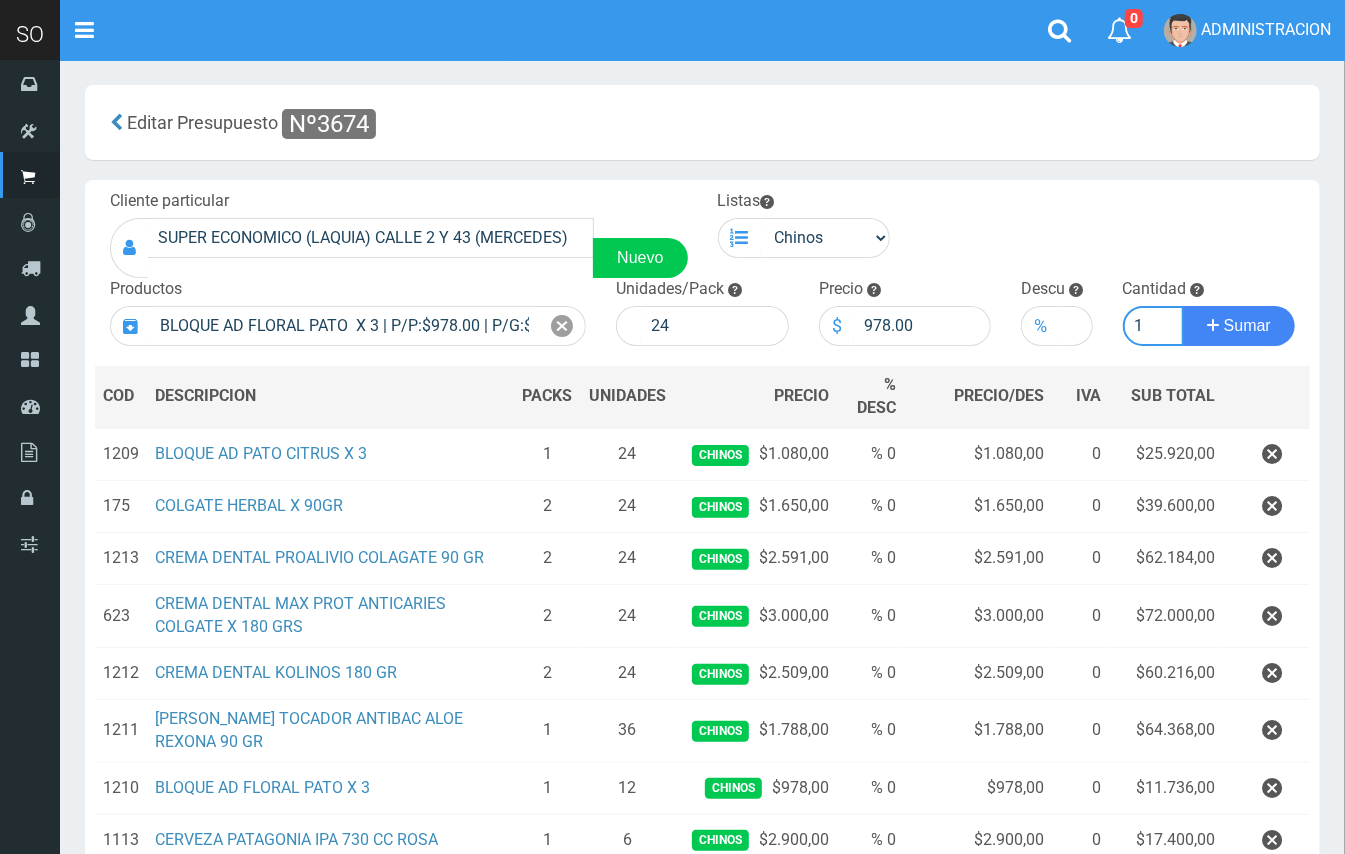 type on "1" 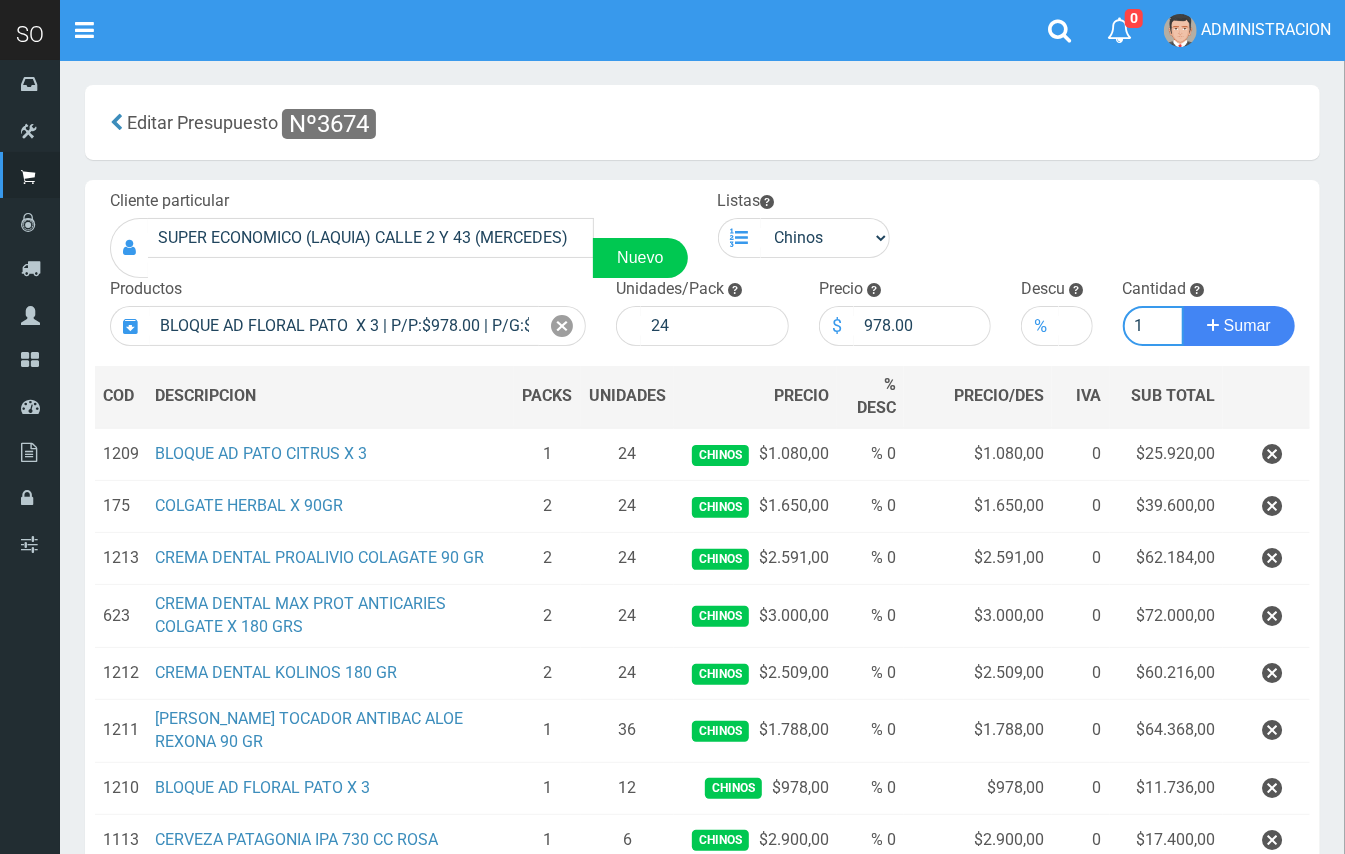 click on "Sumar" at bounding box center [1239, 326] 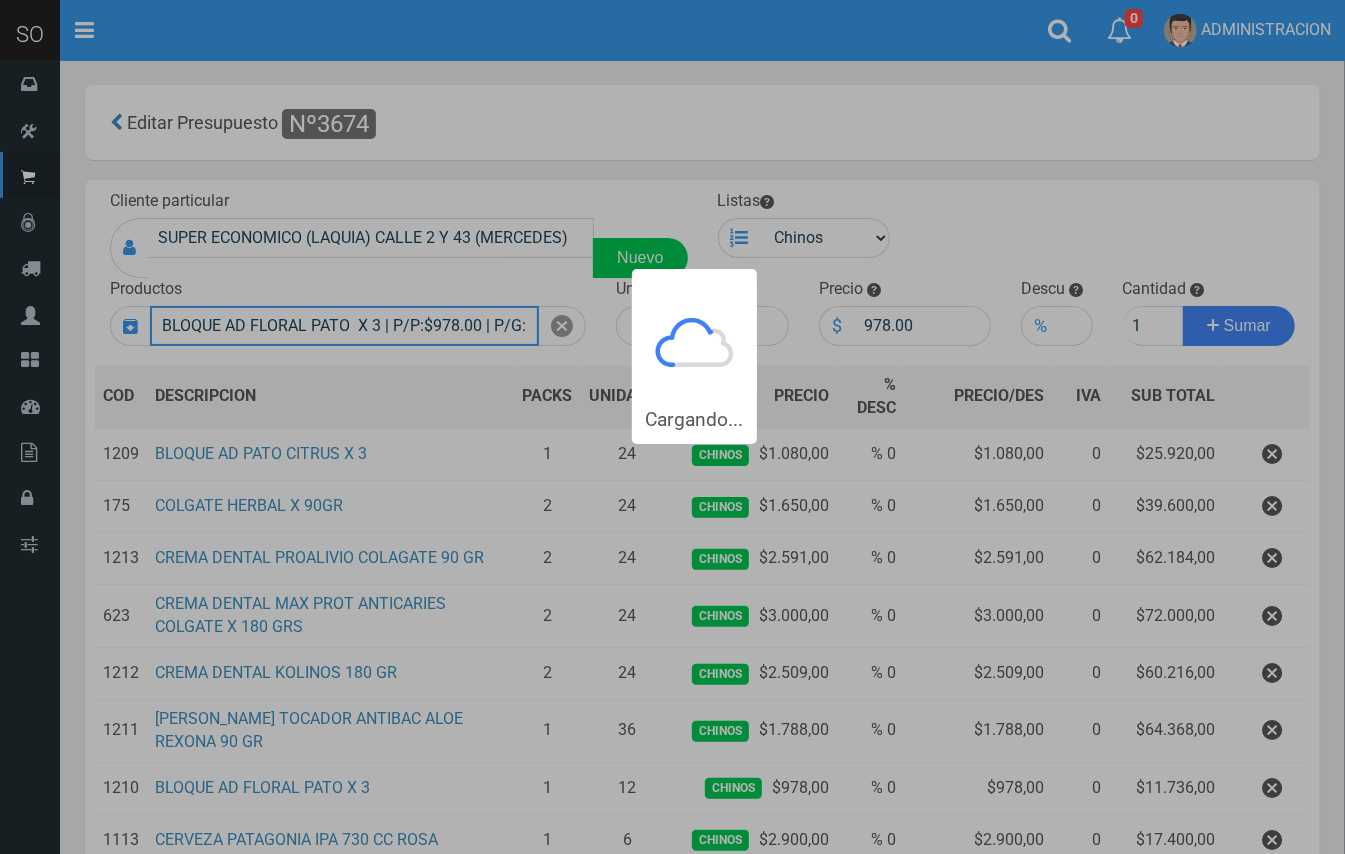 type 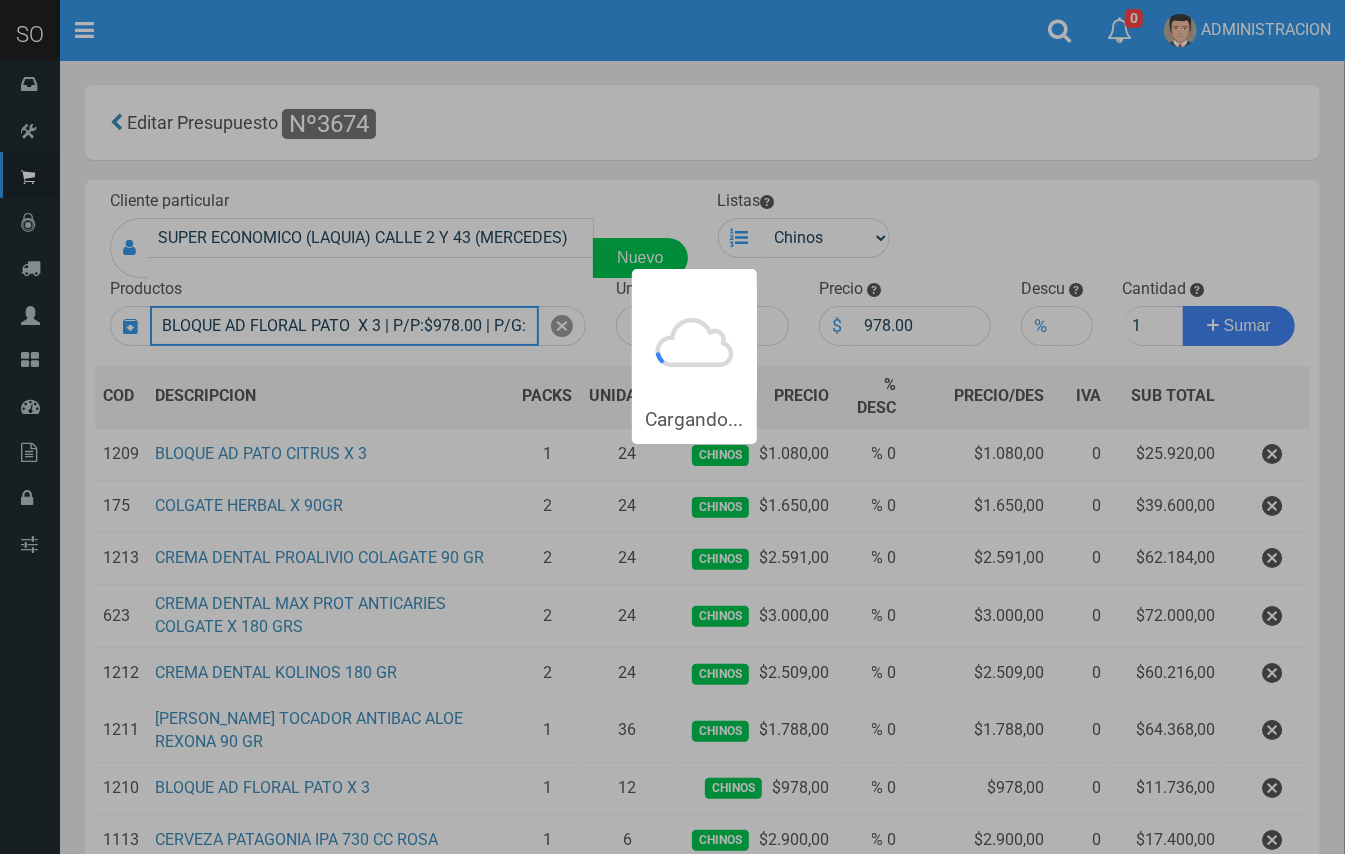 type 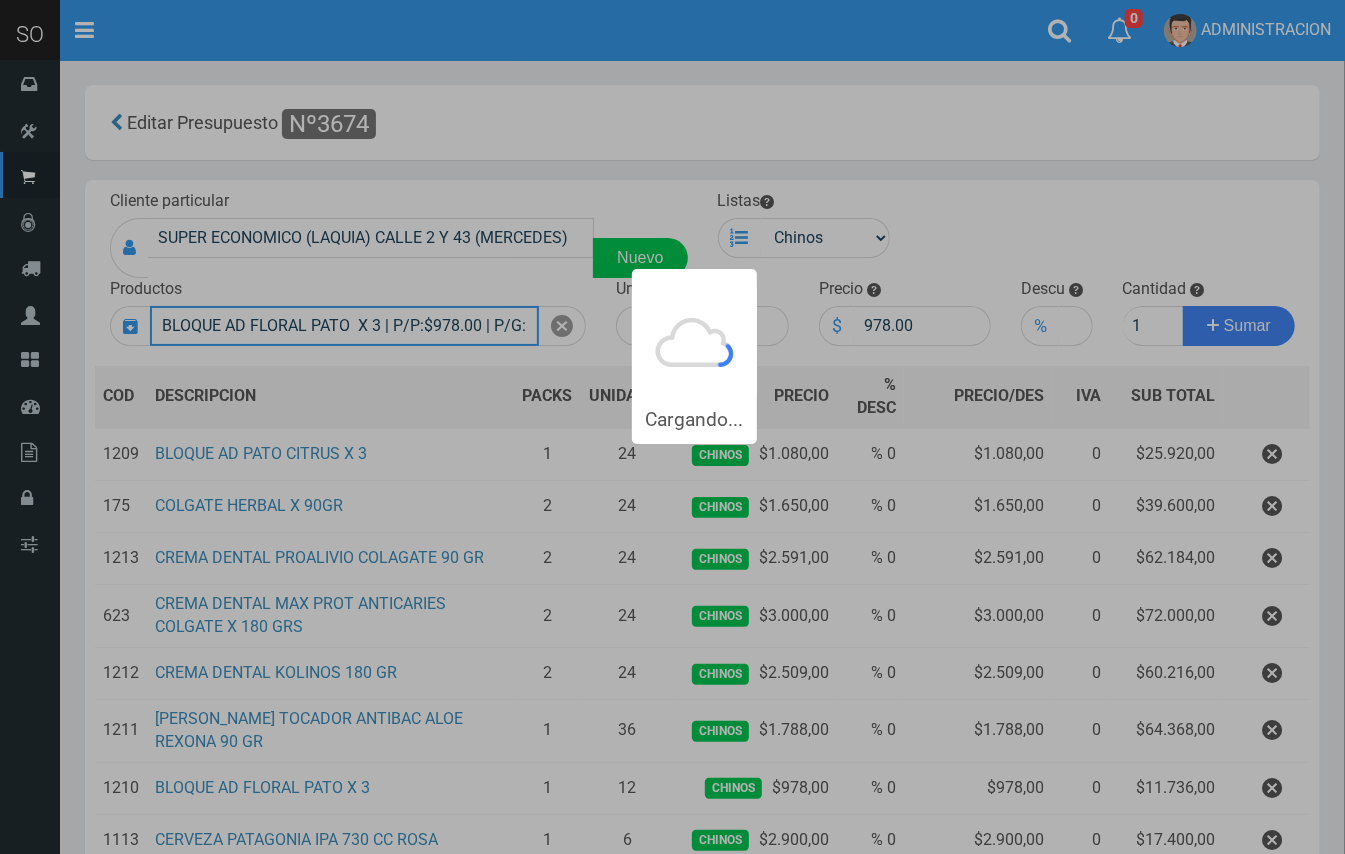 type 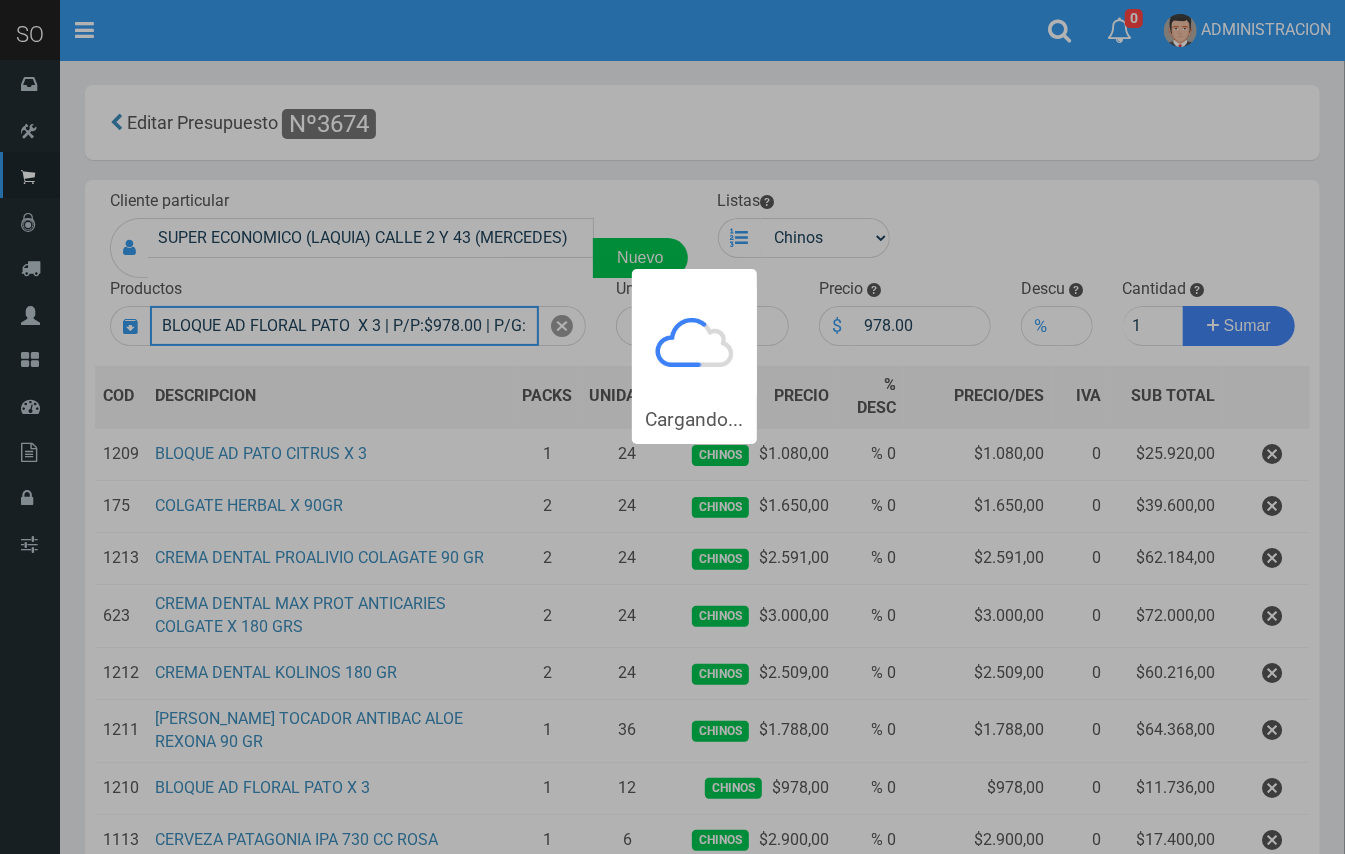 type 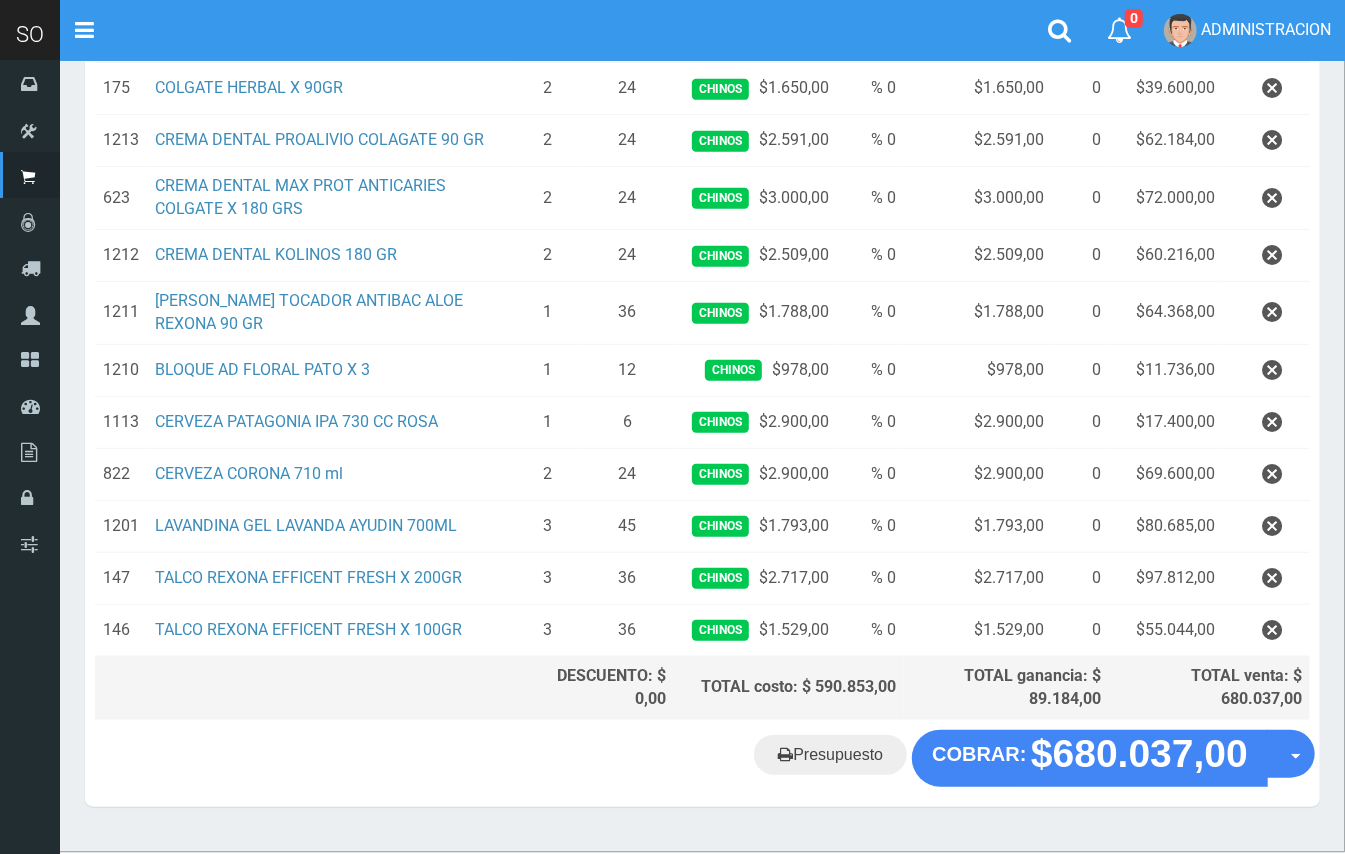 scroll, scrollTop: 476, scrollLeft: 0, axis: vertical 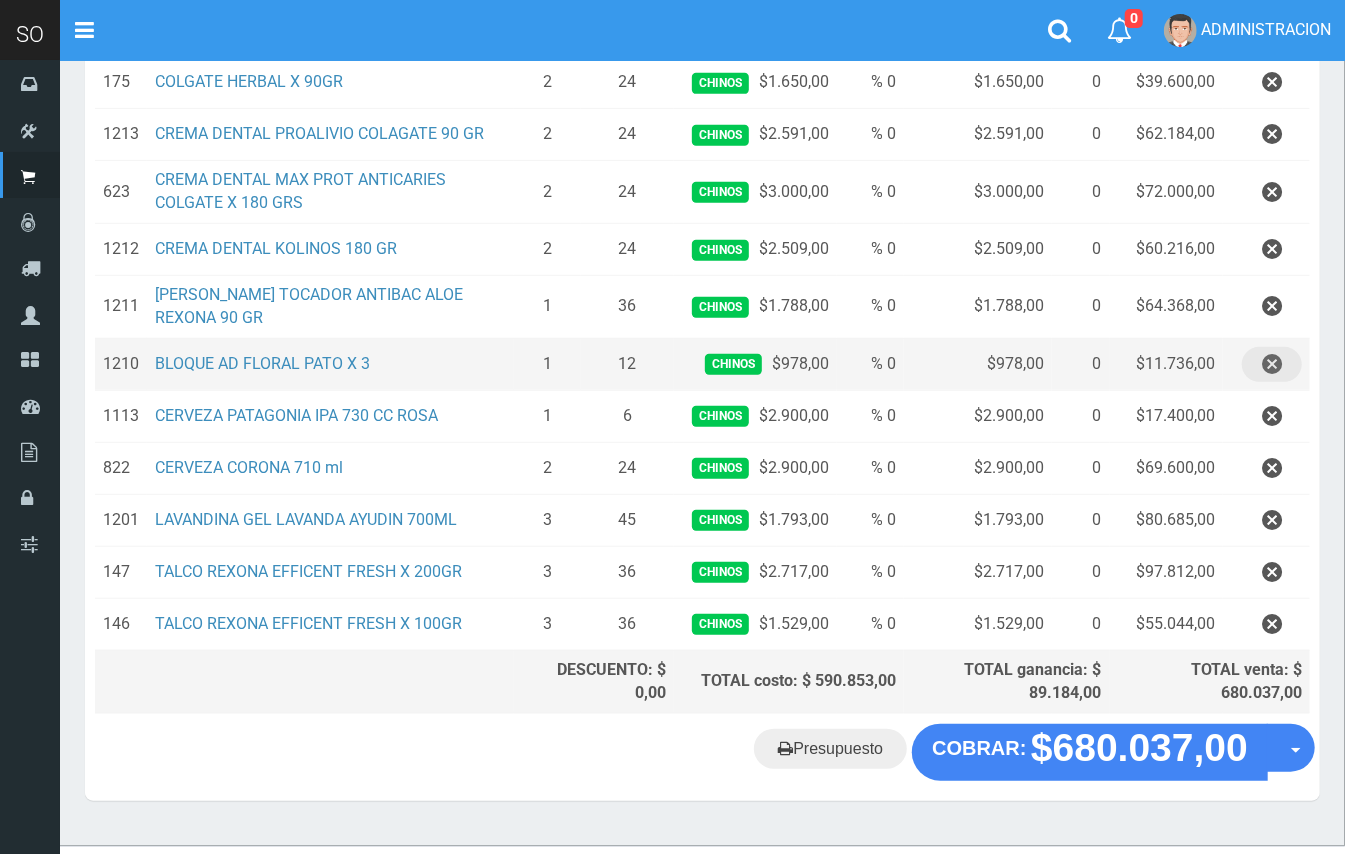 click at bounding box center [1272, 364] 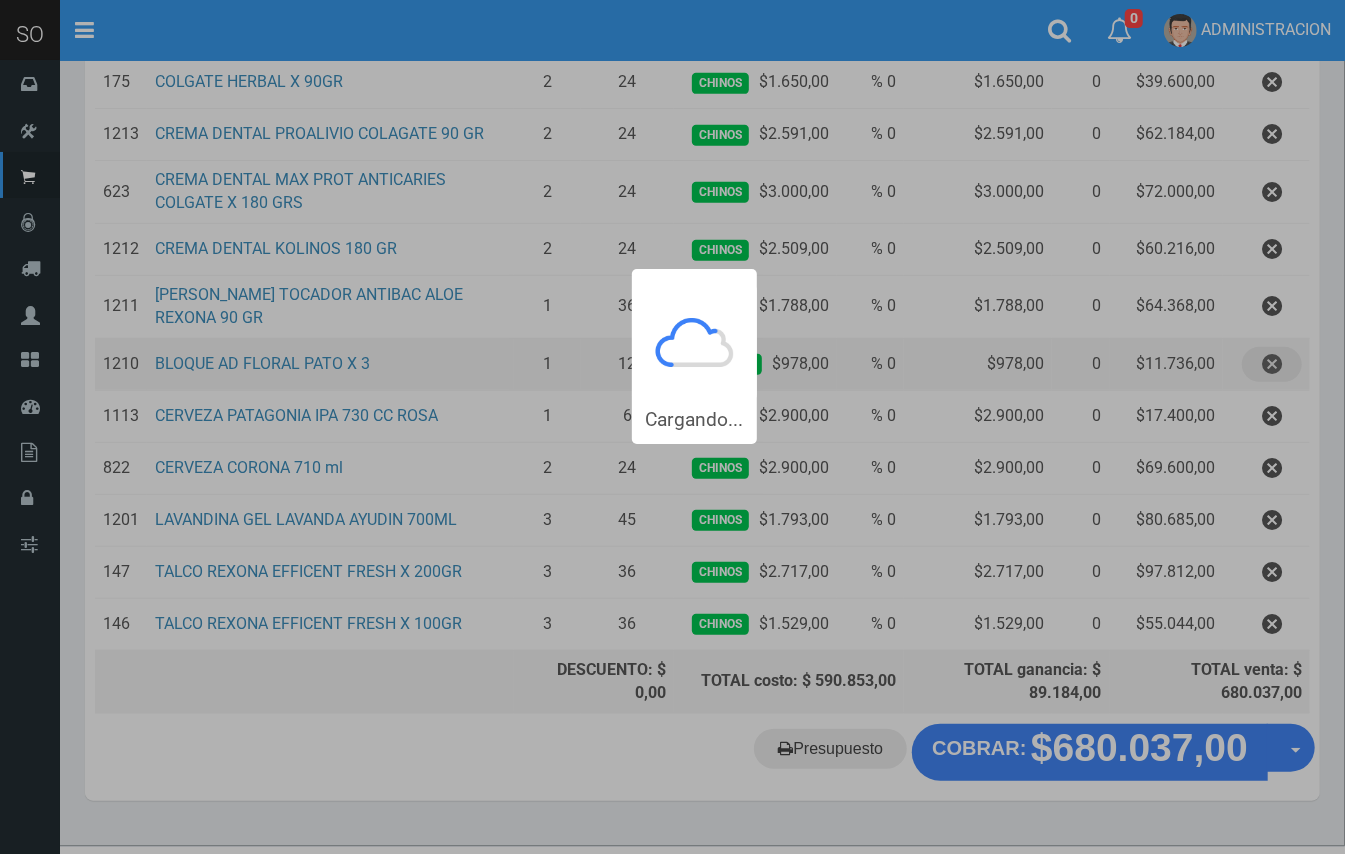 scroll, scrollTop: 0, scrollLeft: 0, axis: both 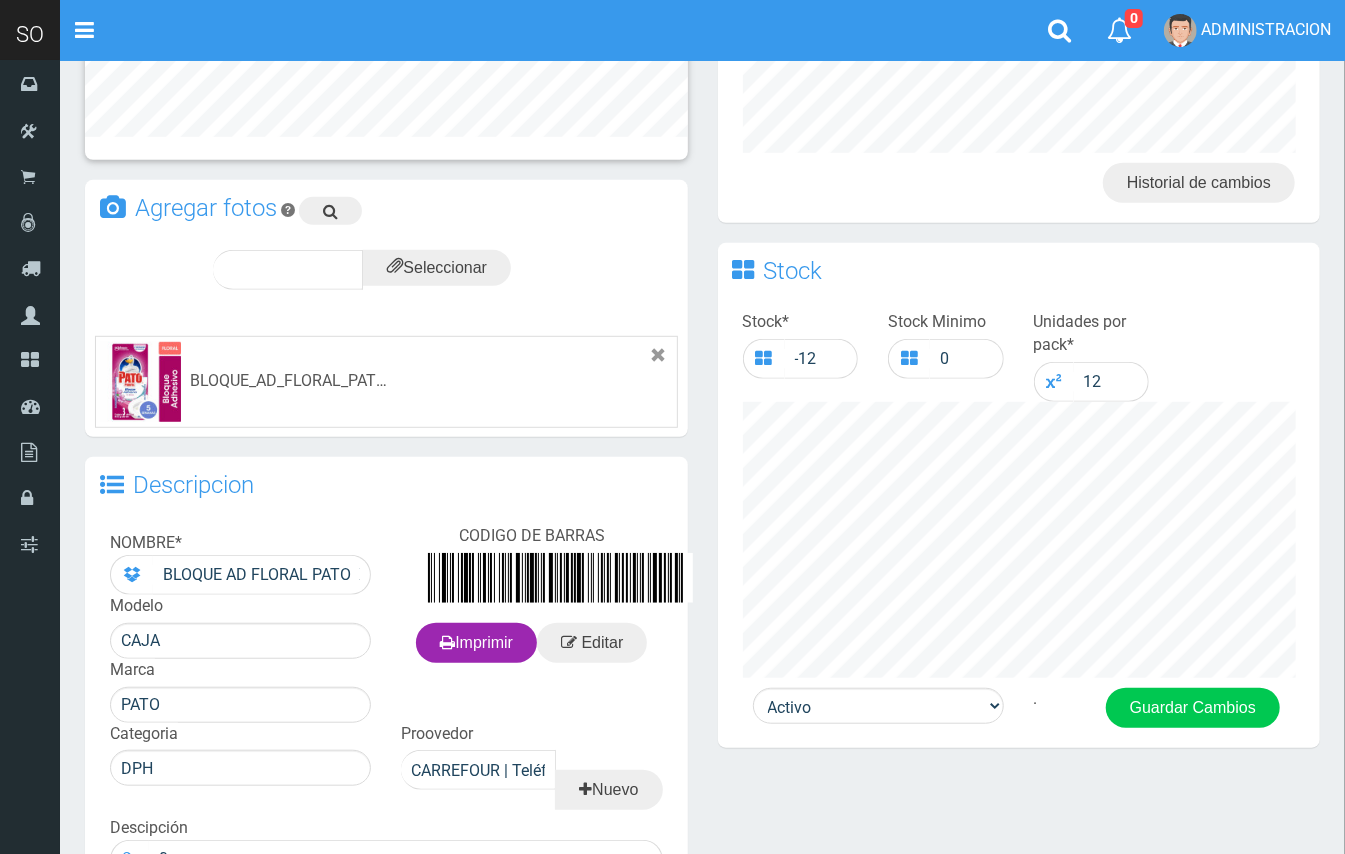 drag, startPoint x: 1362, startPoint y: 205, endPoint x: 1304, endPoint y: 458, distance: 259.56308 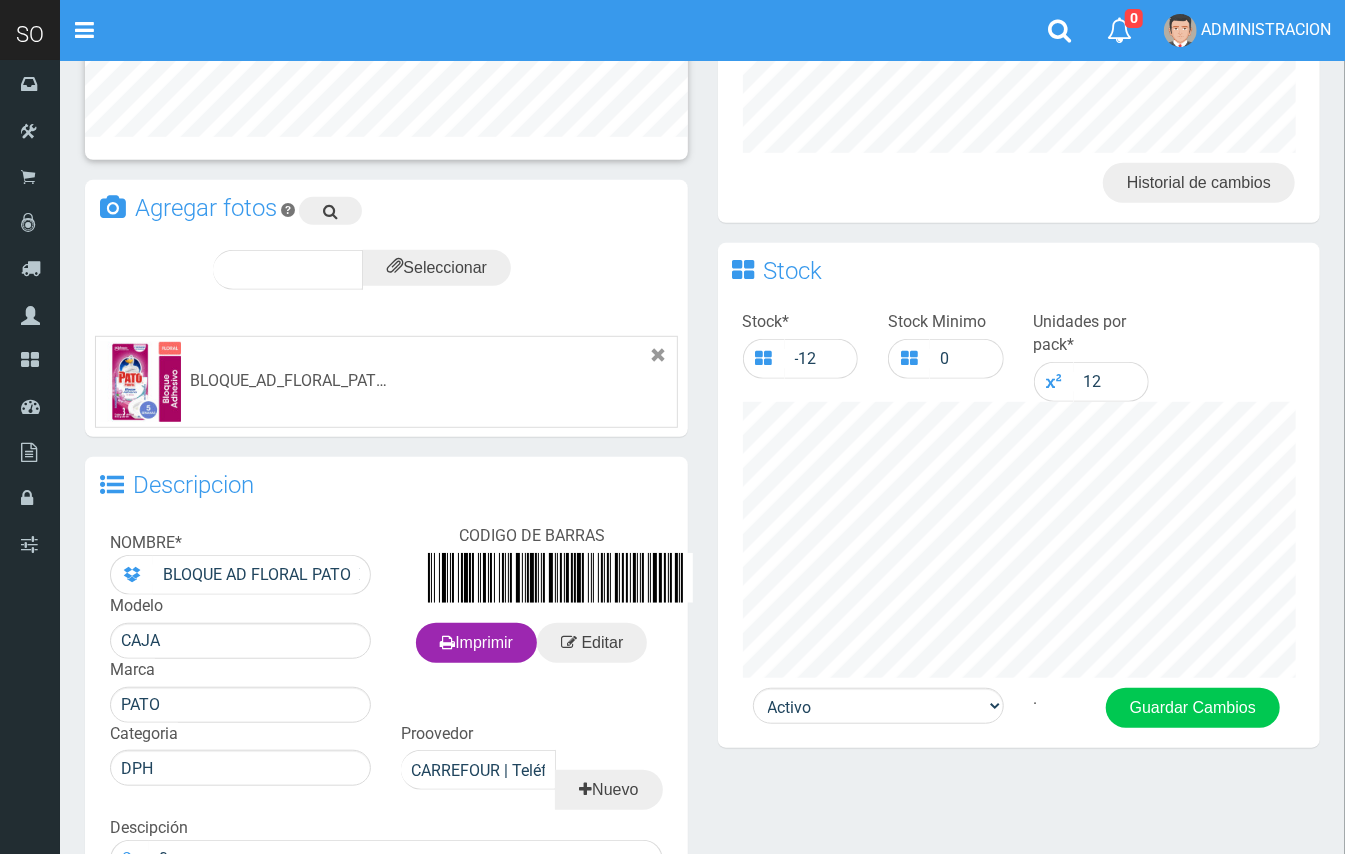 click on "Cargando... ×  Nueva alerta Toggle navigation 0" 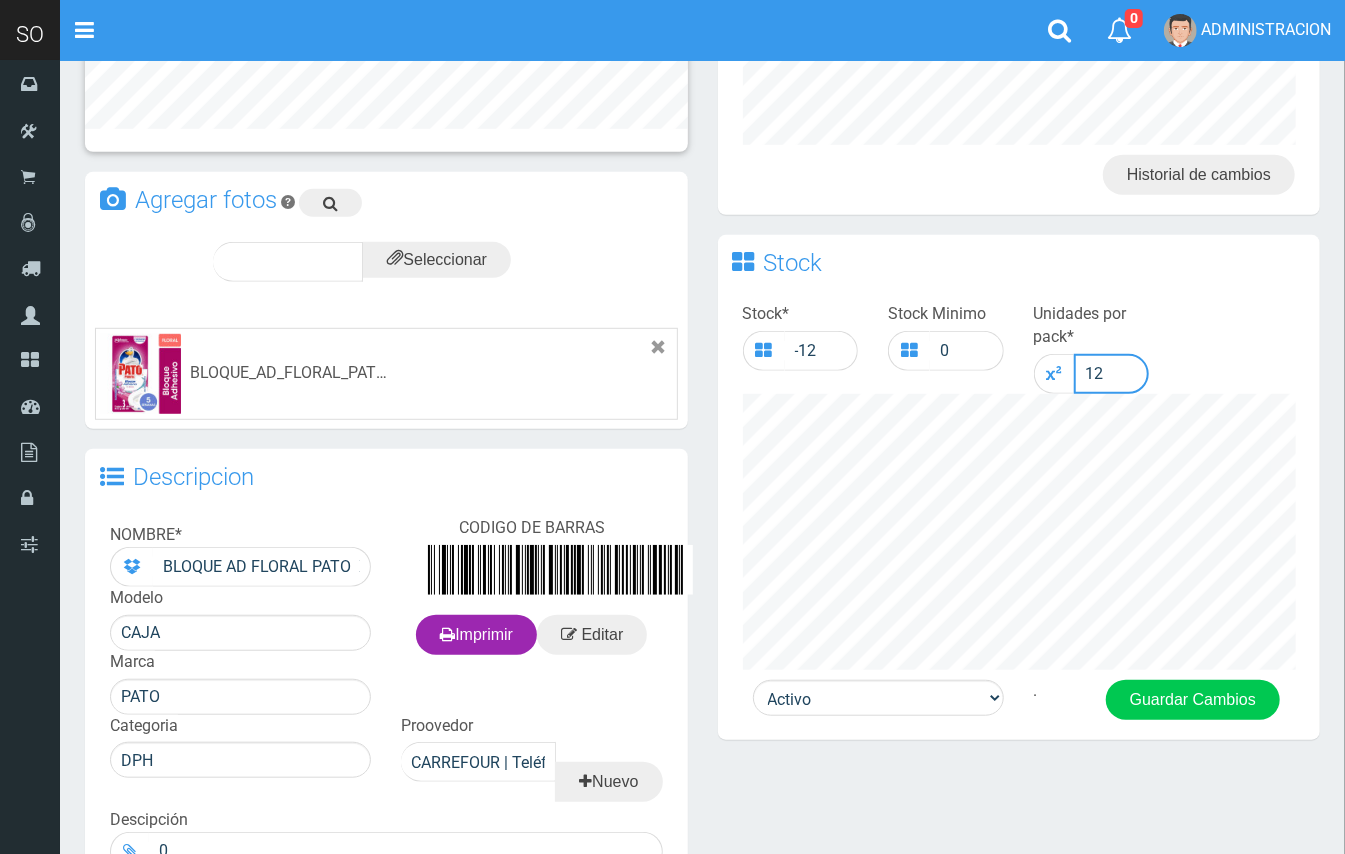 drag, startPoint x: 1104, startPoint y: 364, endPoint x: 1085, endPoint y: 365, distance: 19.026299 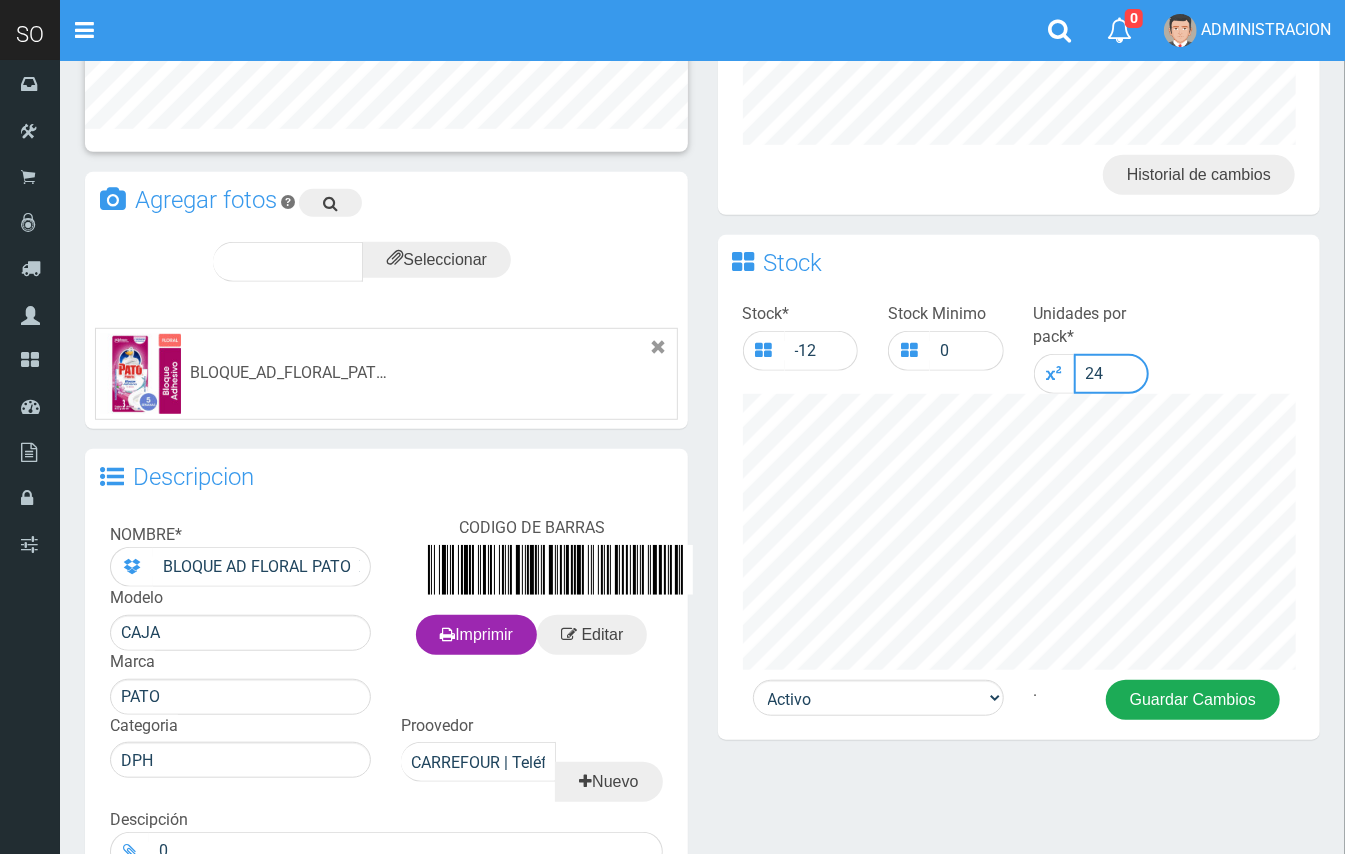 type on "24" 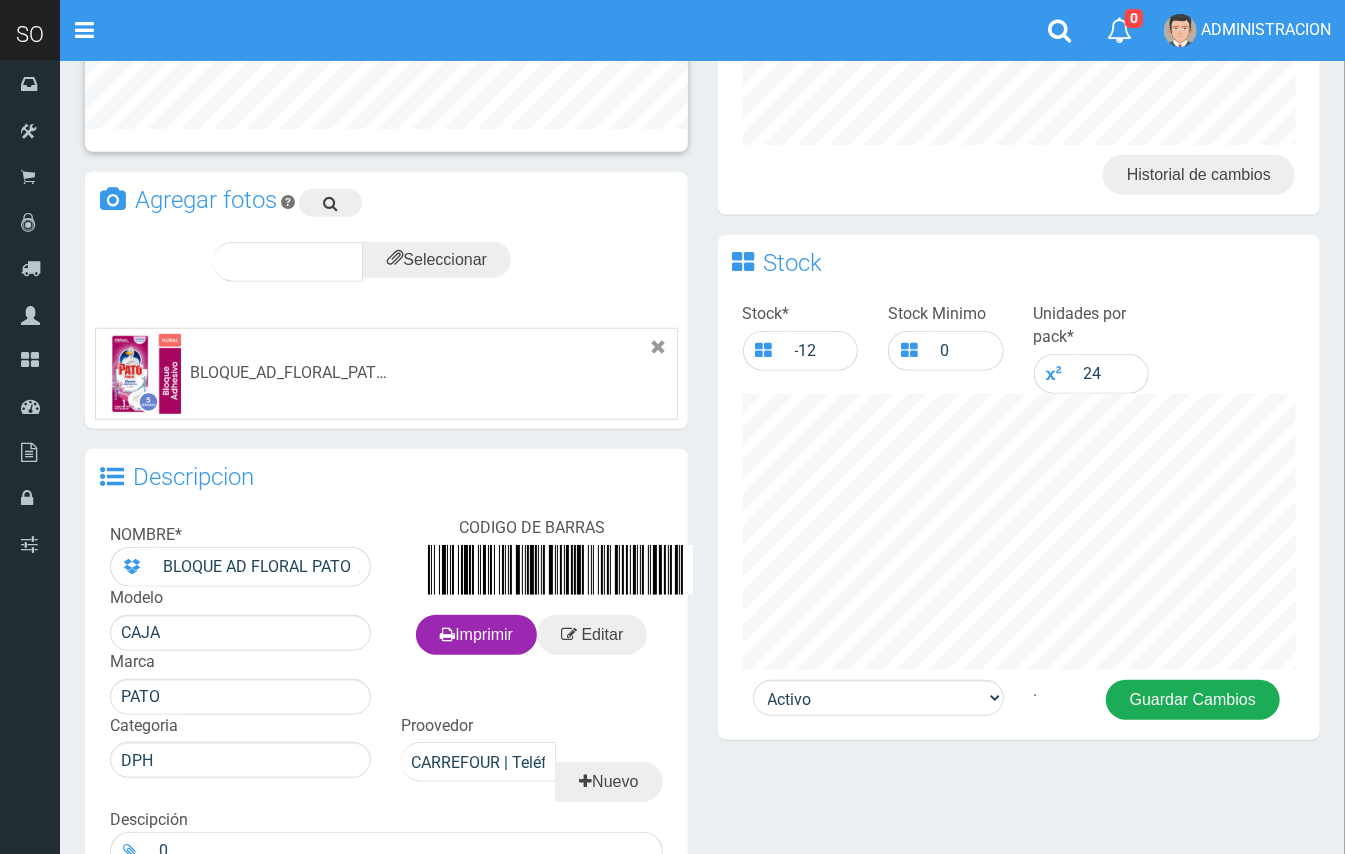 click on "Guardar Cambios" at bounding box center [1193, 700] 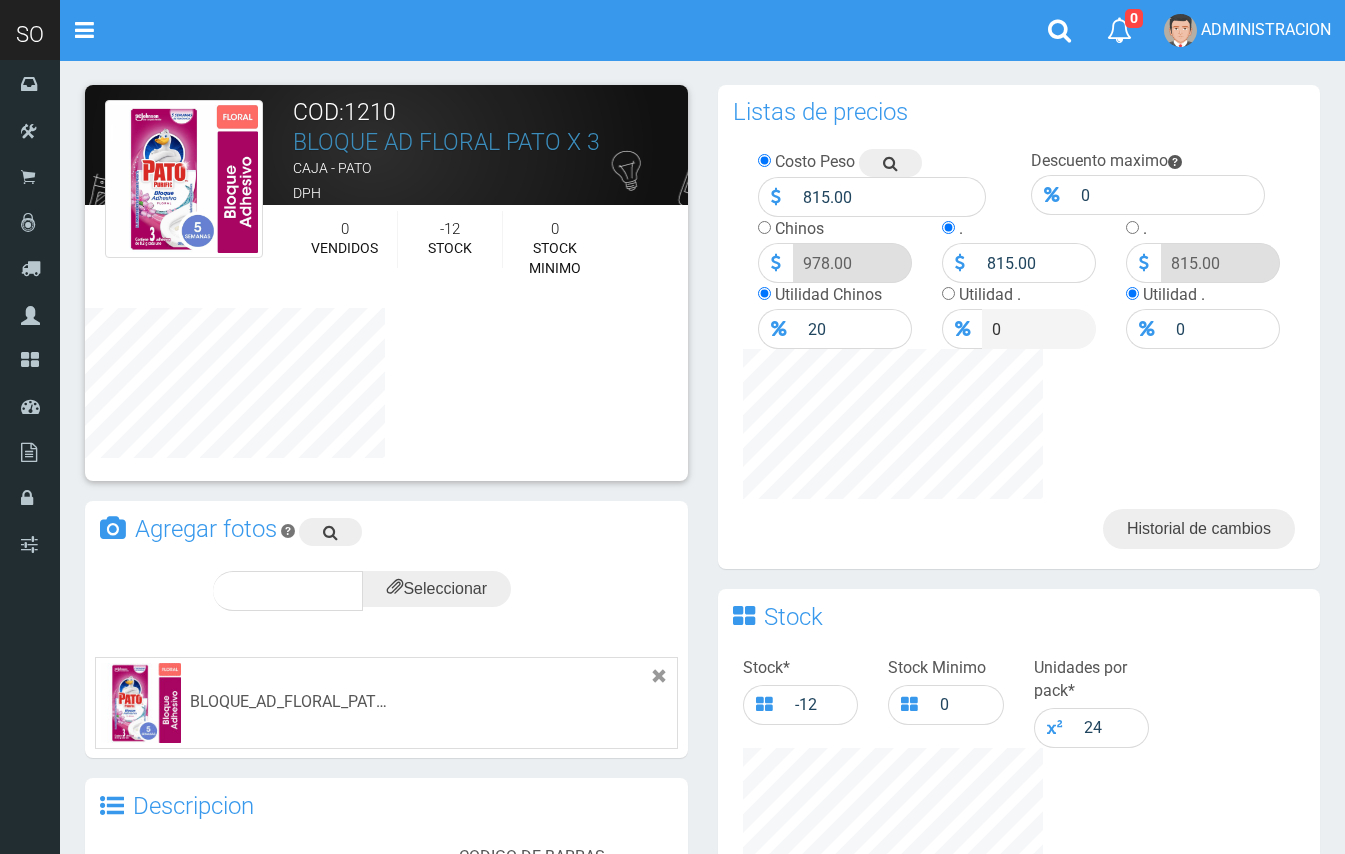scroll, scrollTop: 0, scrollLeft: 0, axis: both 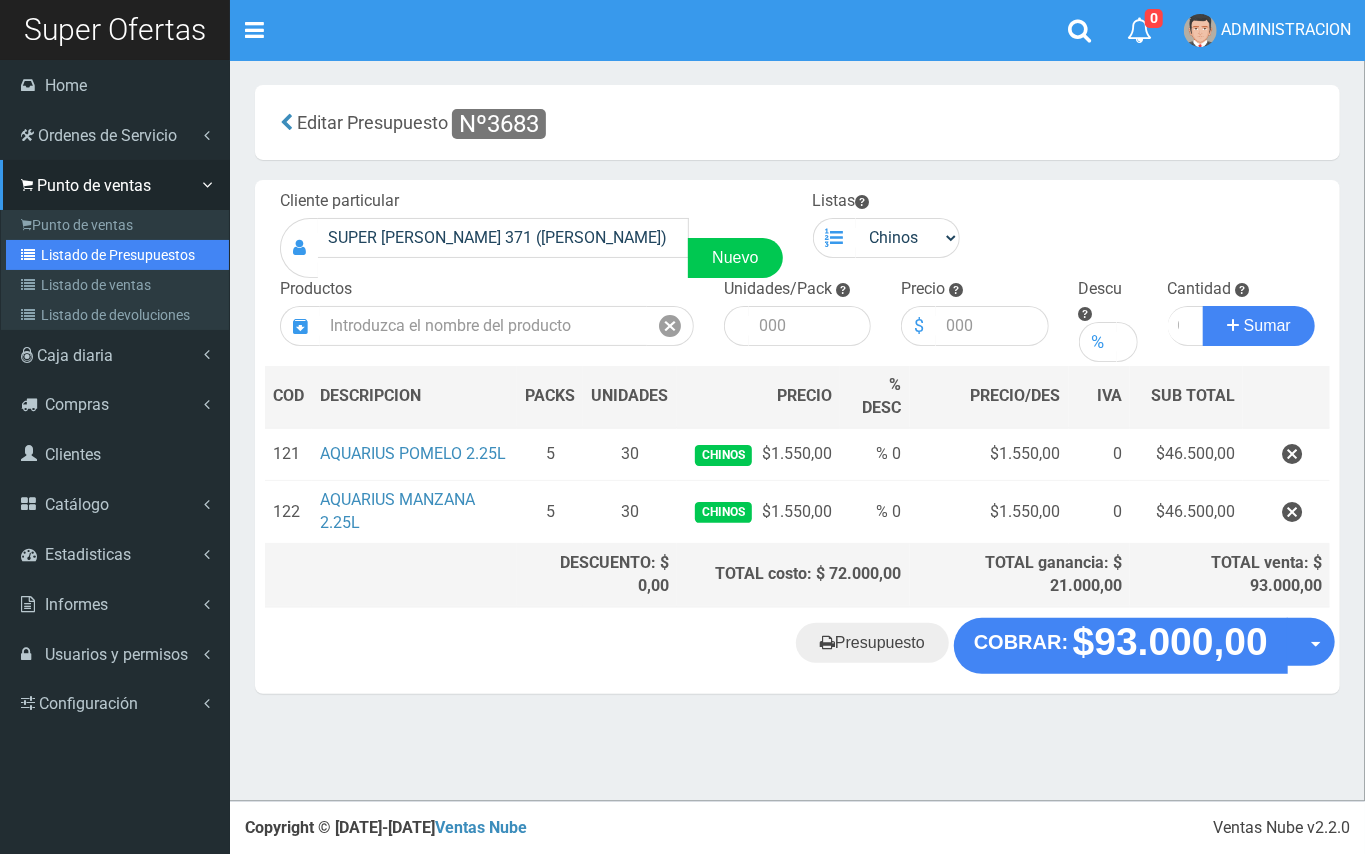 click on "Listado de Presupuestos" at bounding box center (117, 255) 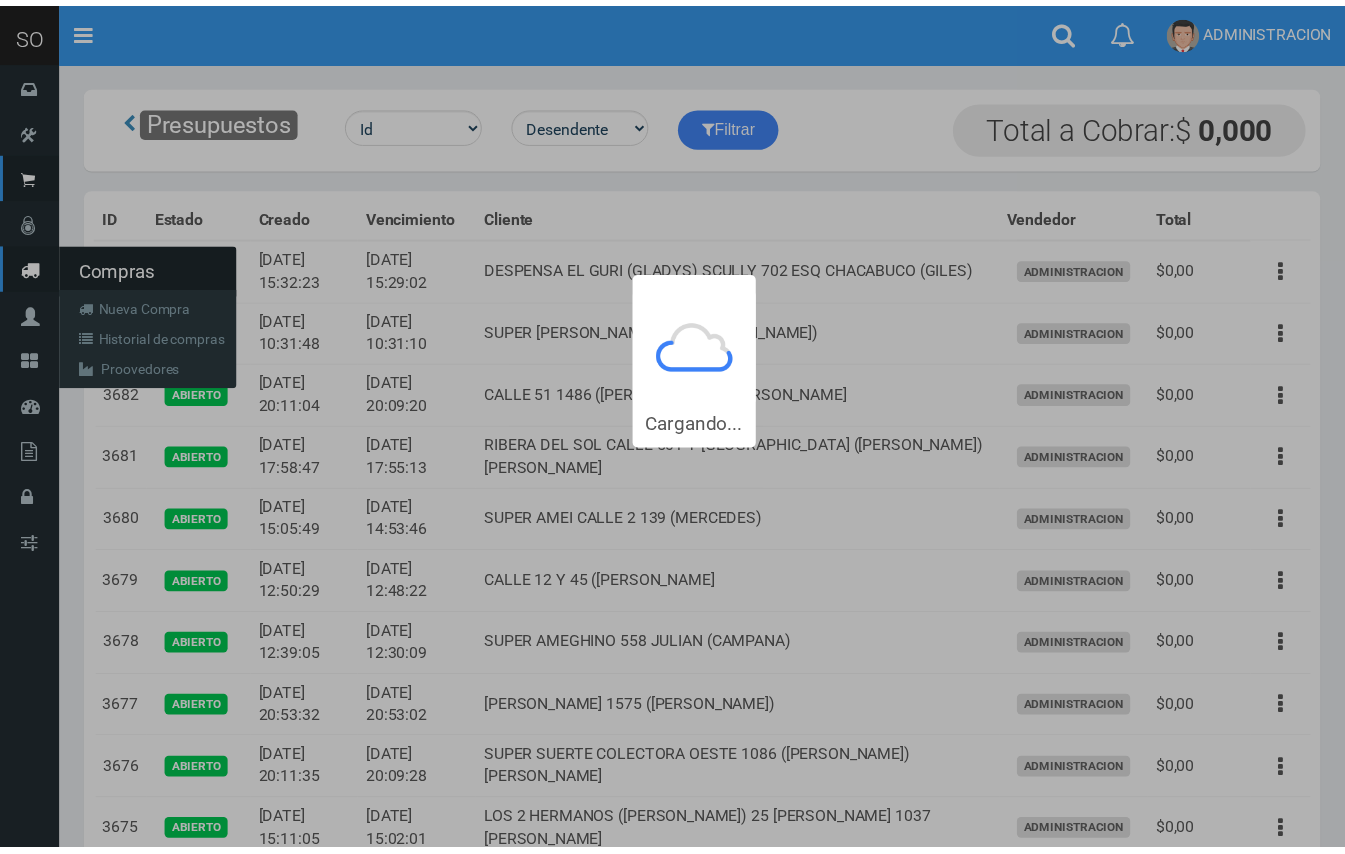 scroll, scrollTop: 0, scrollLeft: 0, axis: both 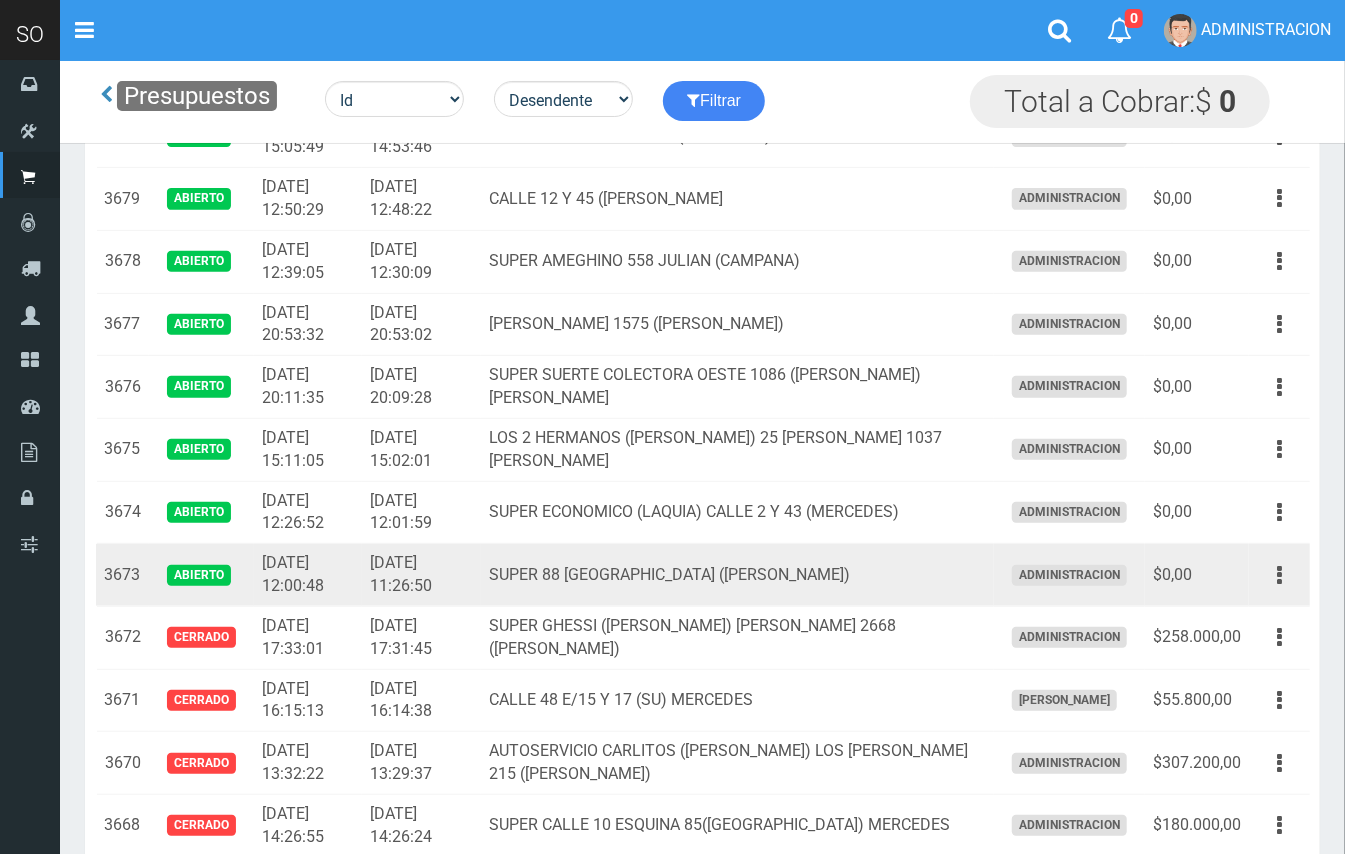 drag, startPoint x: 1281, startPoint y: 572, endPoint x: 1270, endPoint y: 609, distance: 38.600517 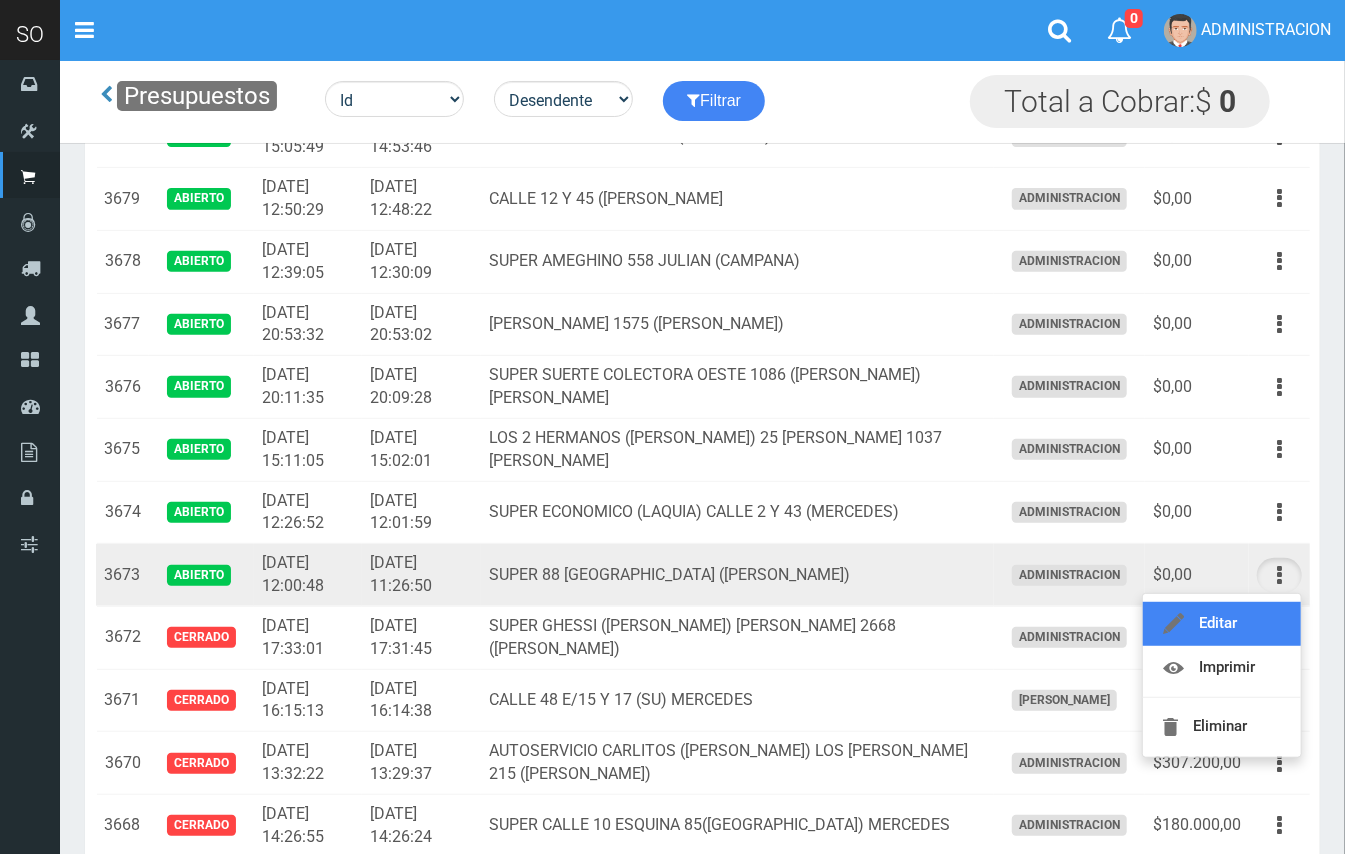click on "Editar" at bounding box center [1222, 624] 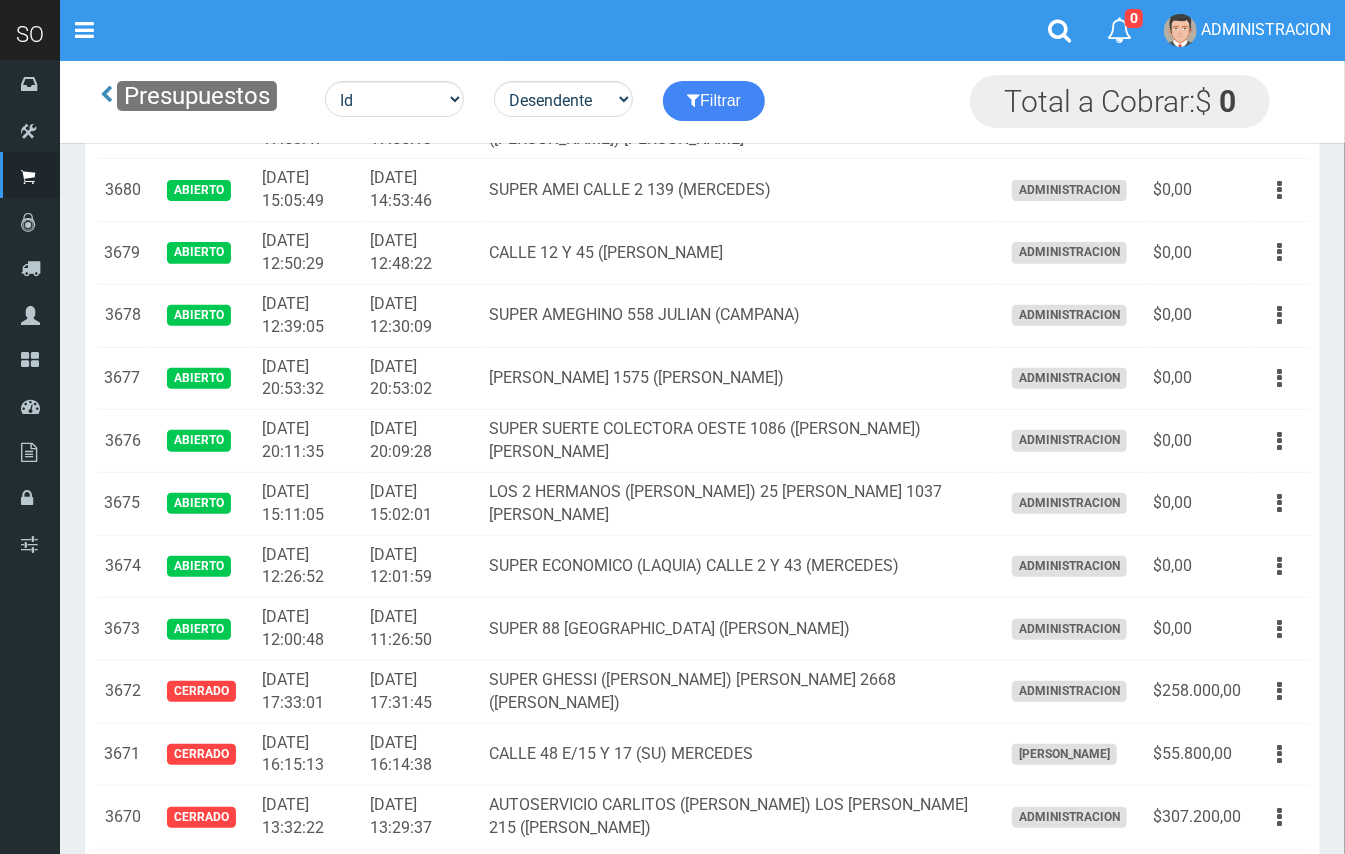 scroll, scrollTop: 0, scrollLeft: 0, axis: both 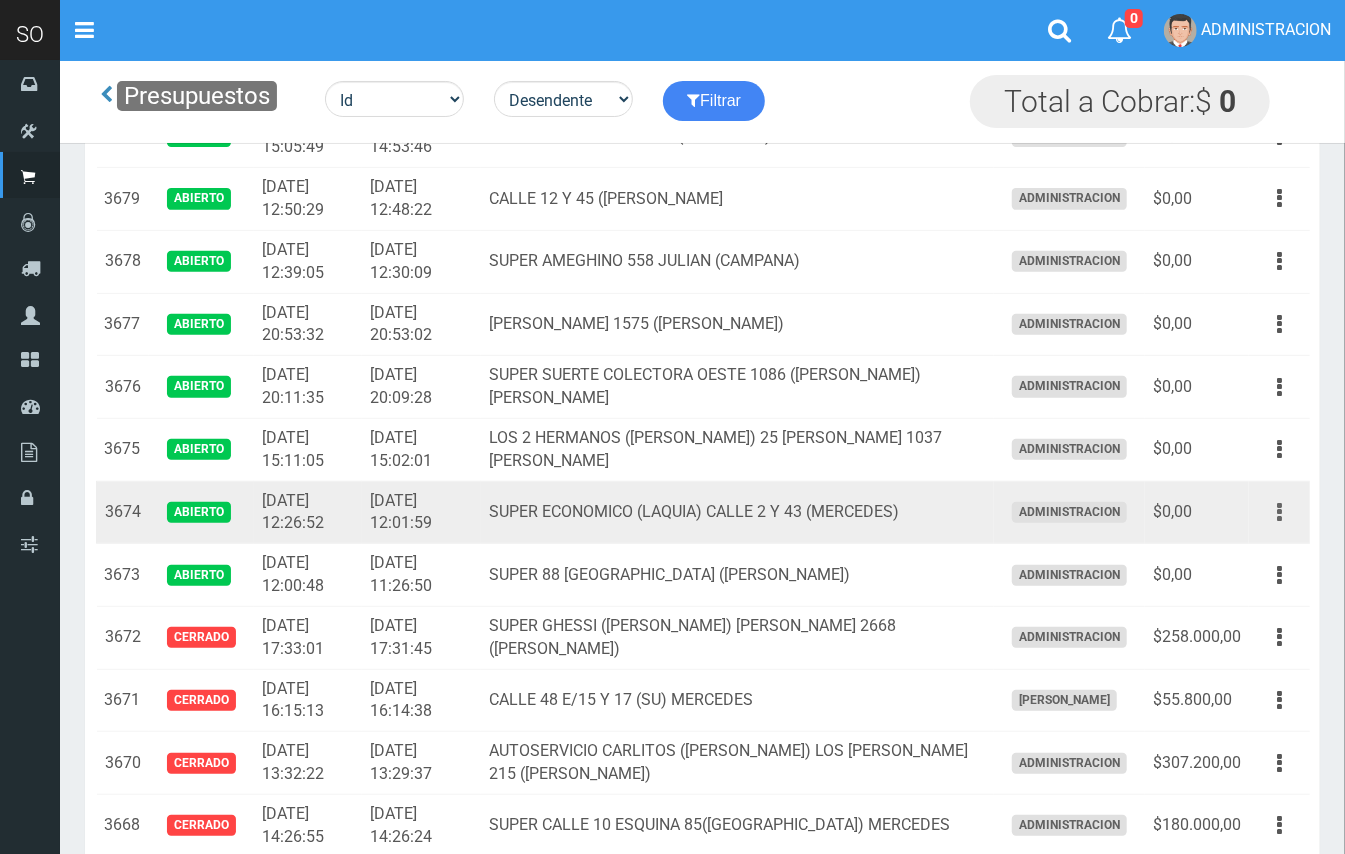 click at bounding box center [1279, 512] 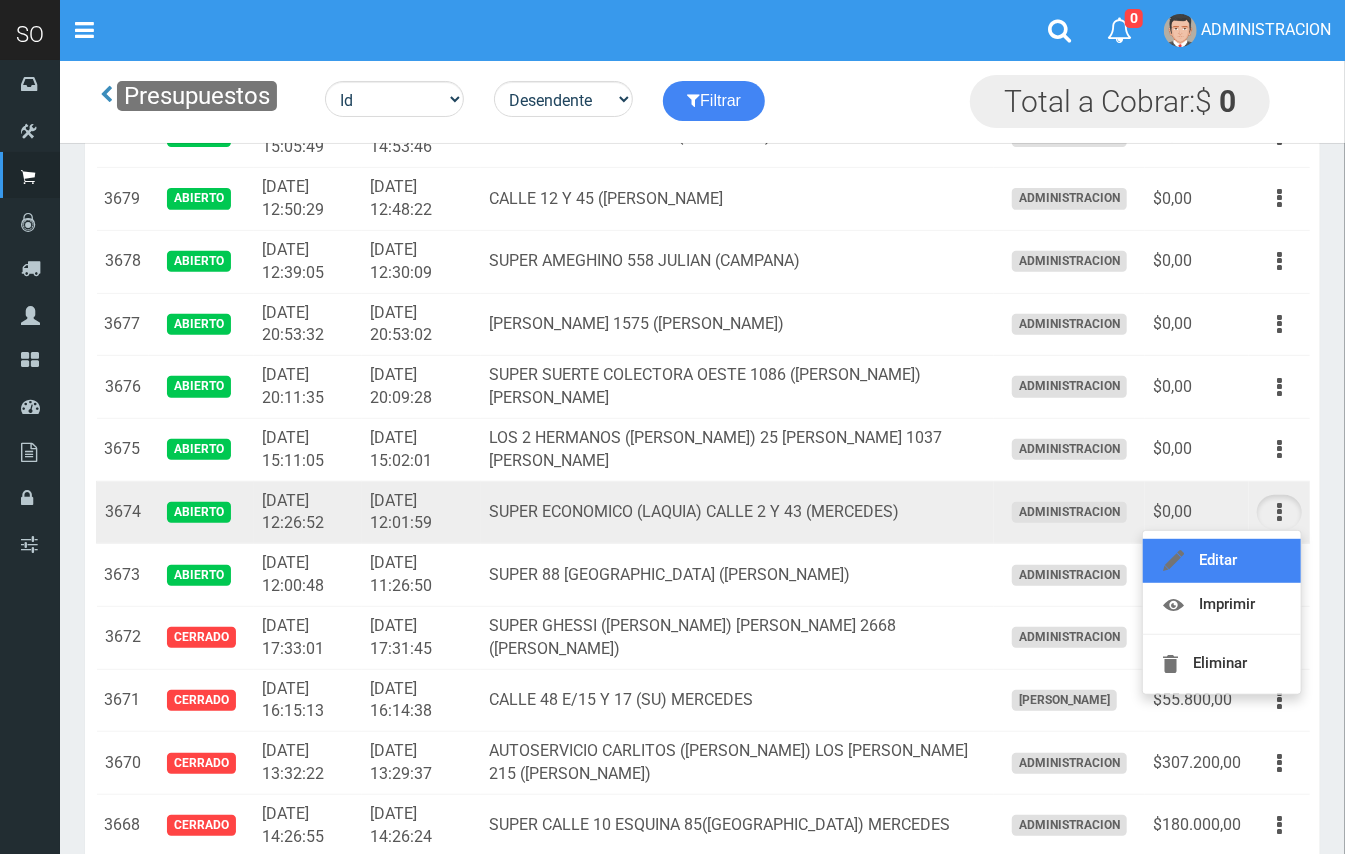 click on "Editar" at bounding box center (1222, 561) 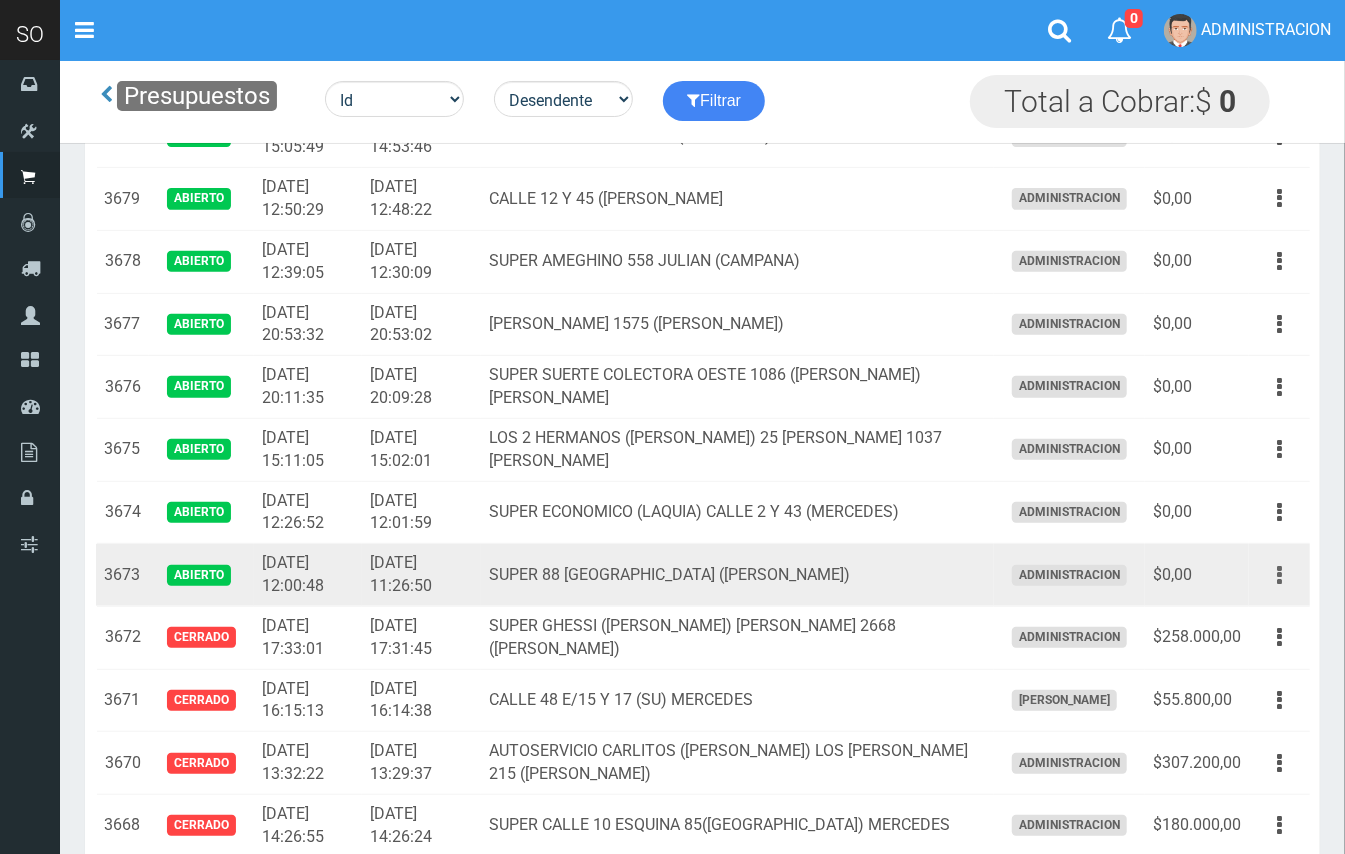 click at bounding box center [1279, 575] 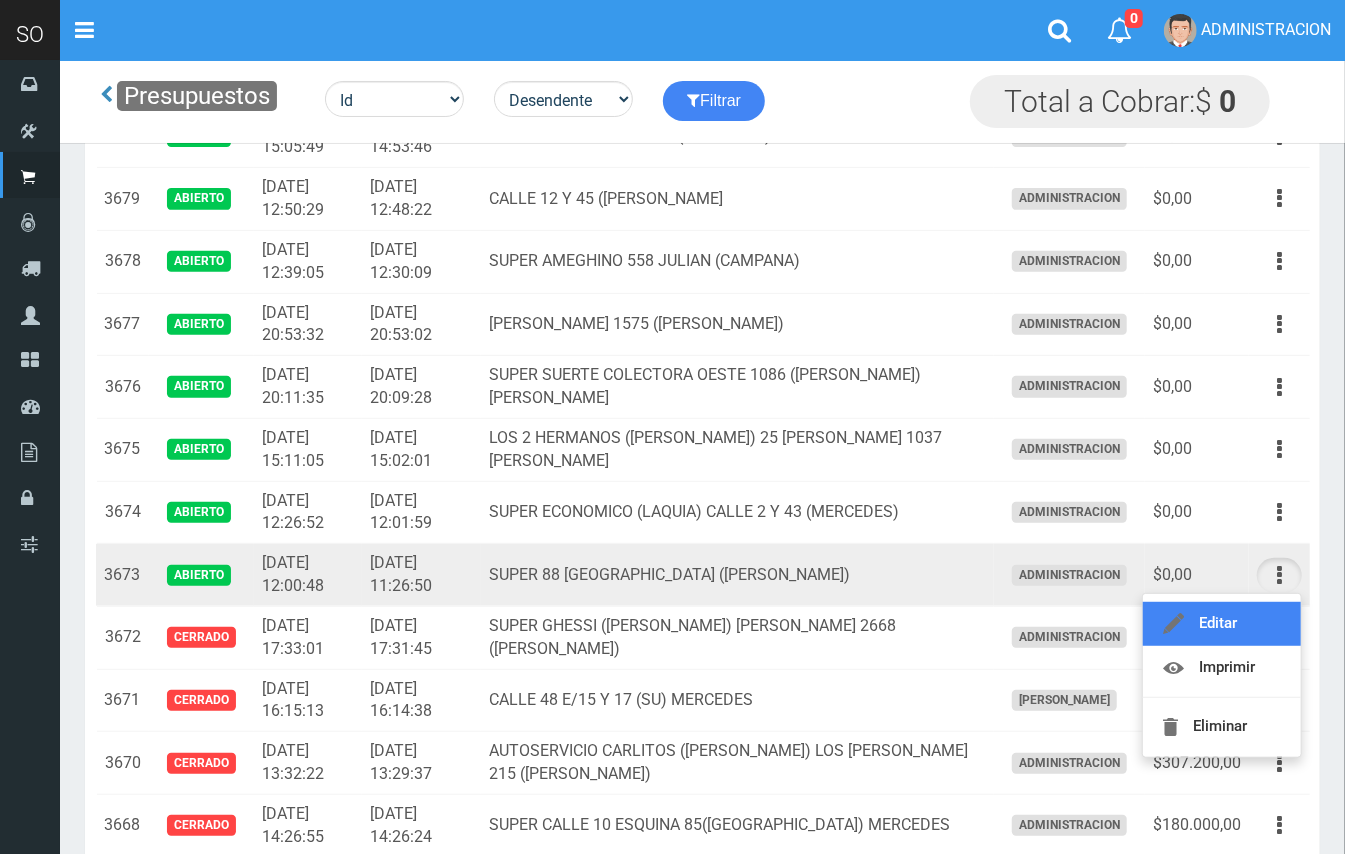 click on "Editar" at bounding box center [1222, 624] 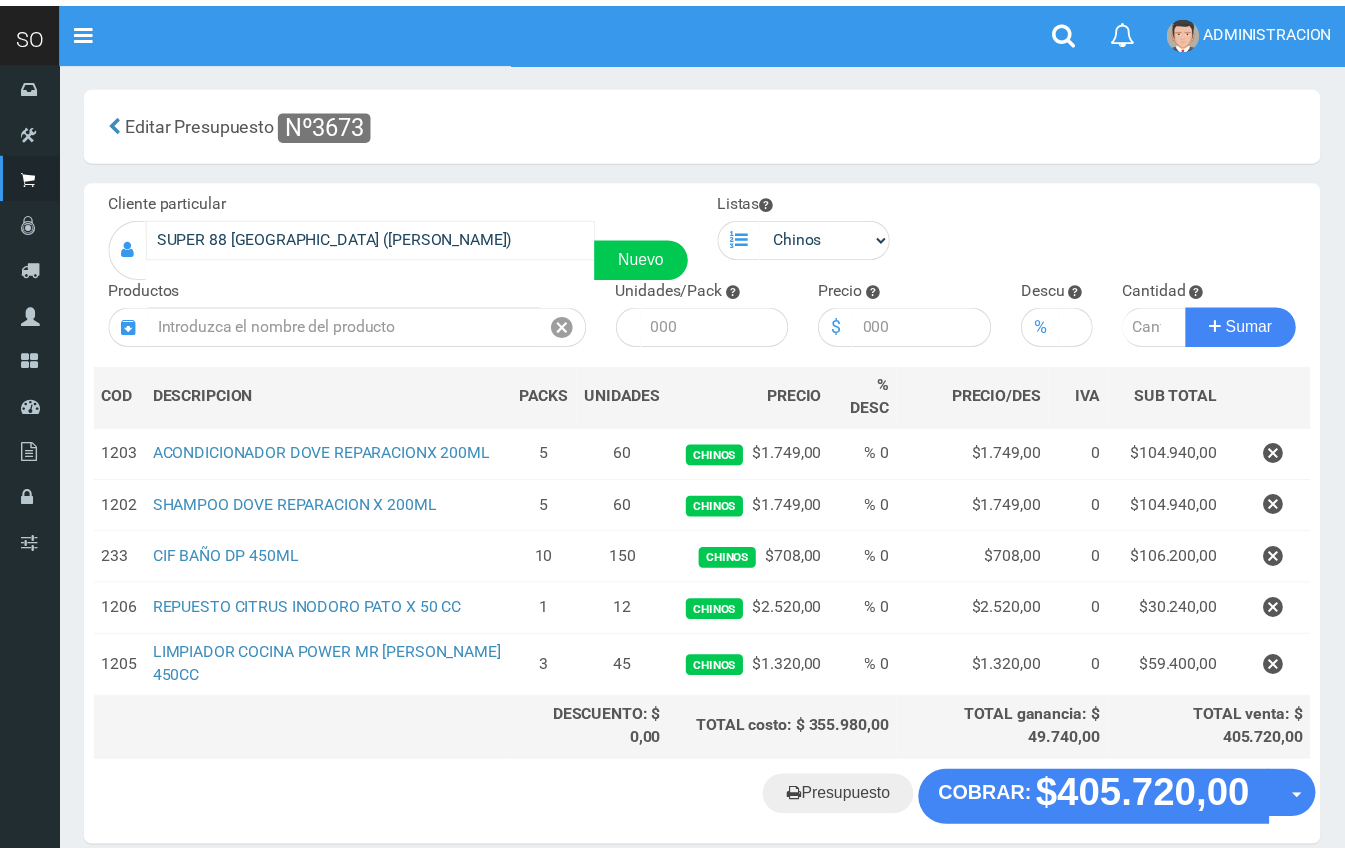 scroll, scrollTop: 0, scrollLeft: 0, axis: both 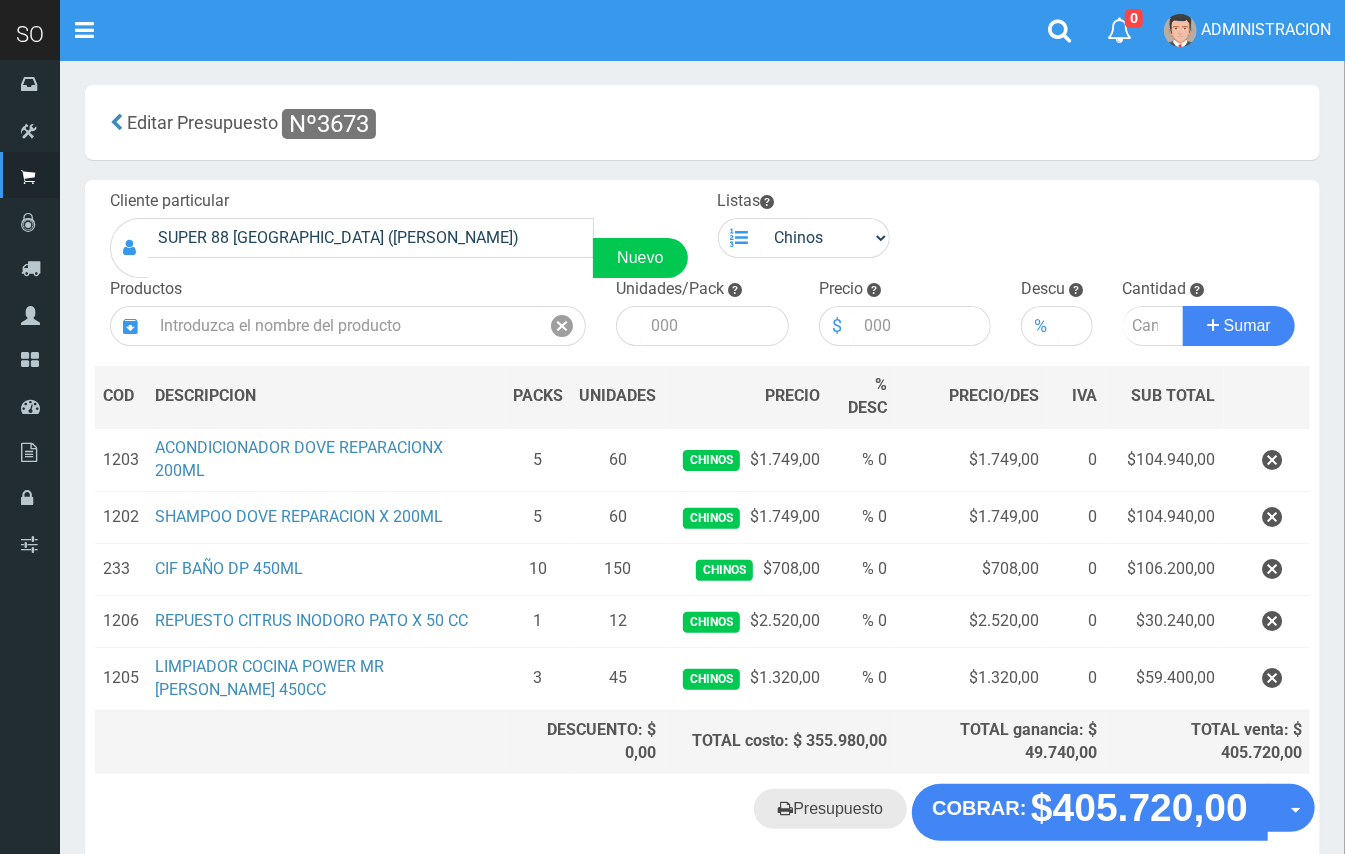 click on "Presupuesto" at bounding box center (830, 809) 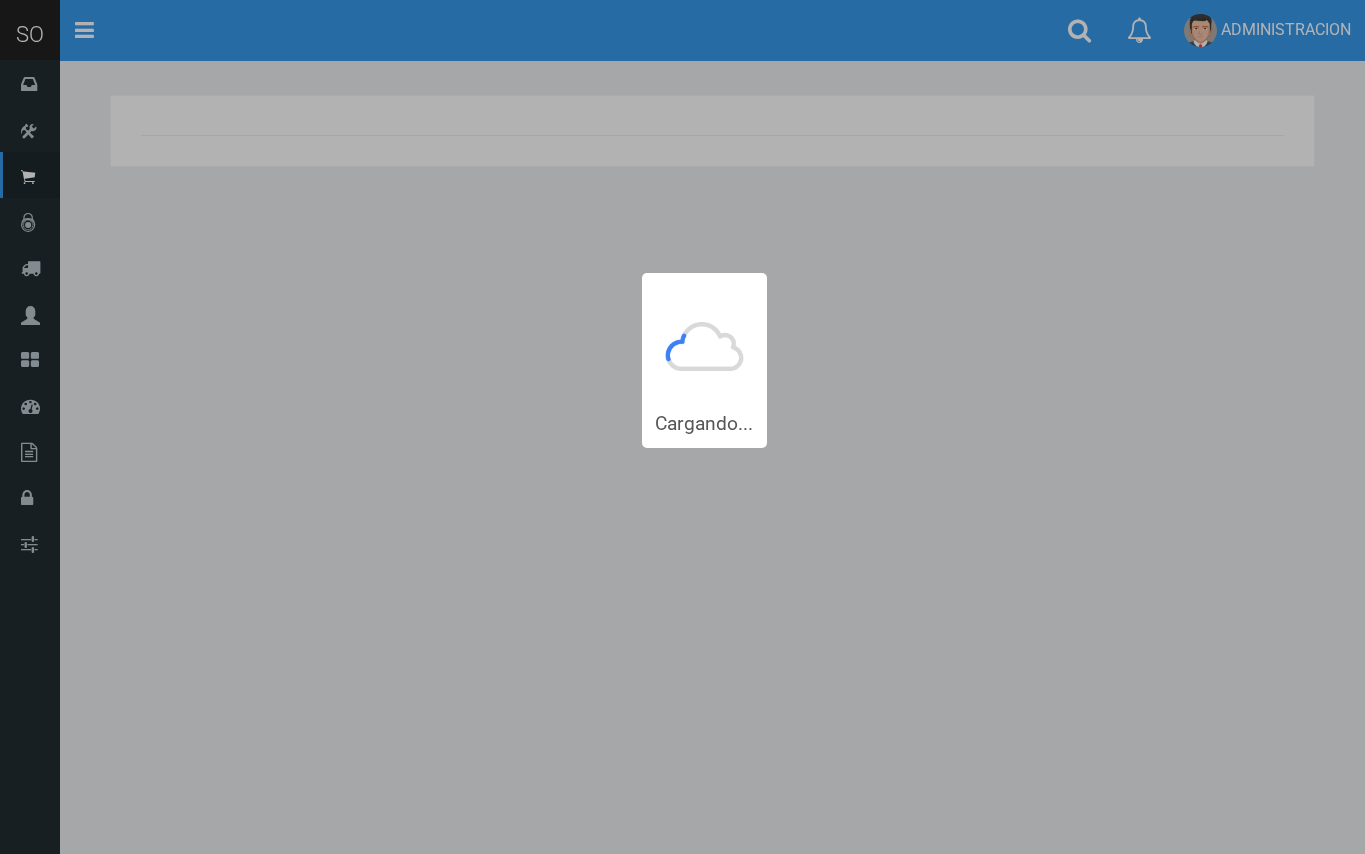 scroll, scrollTop: 0, scrollLeft: 0, axis: both 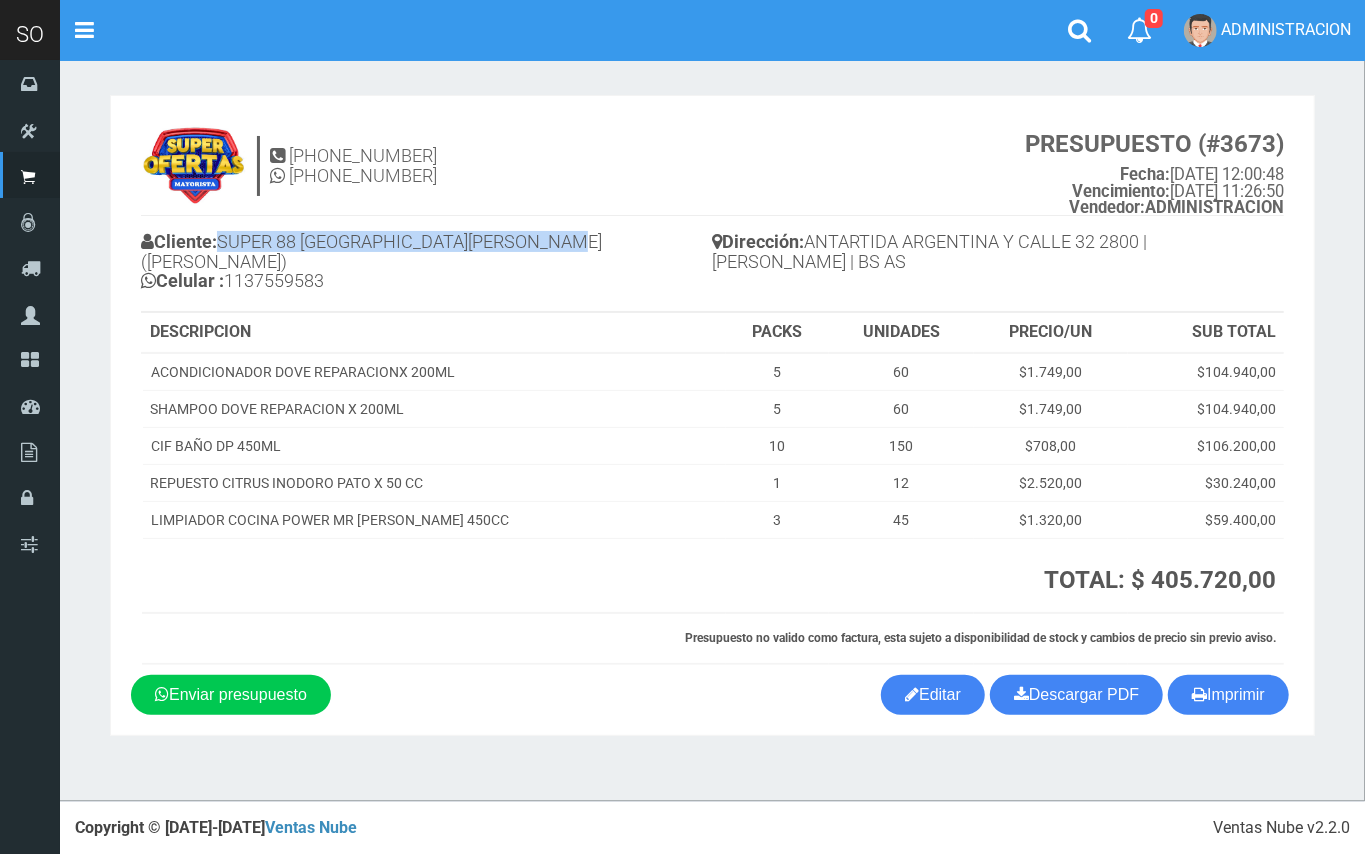 drag, startPoint x: 586, startPoint y: 240, endPoint x: 229, endPoint y: 249, distance: 357.11343 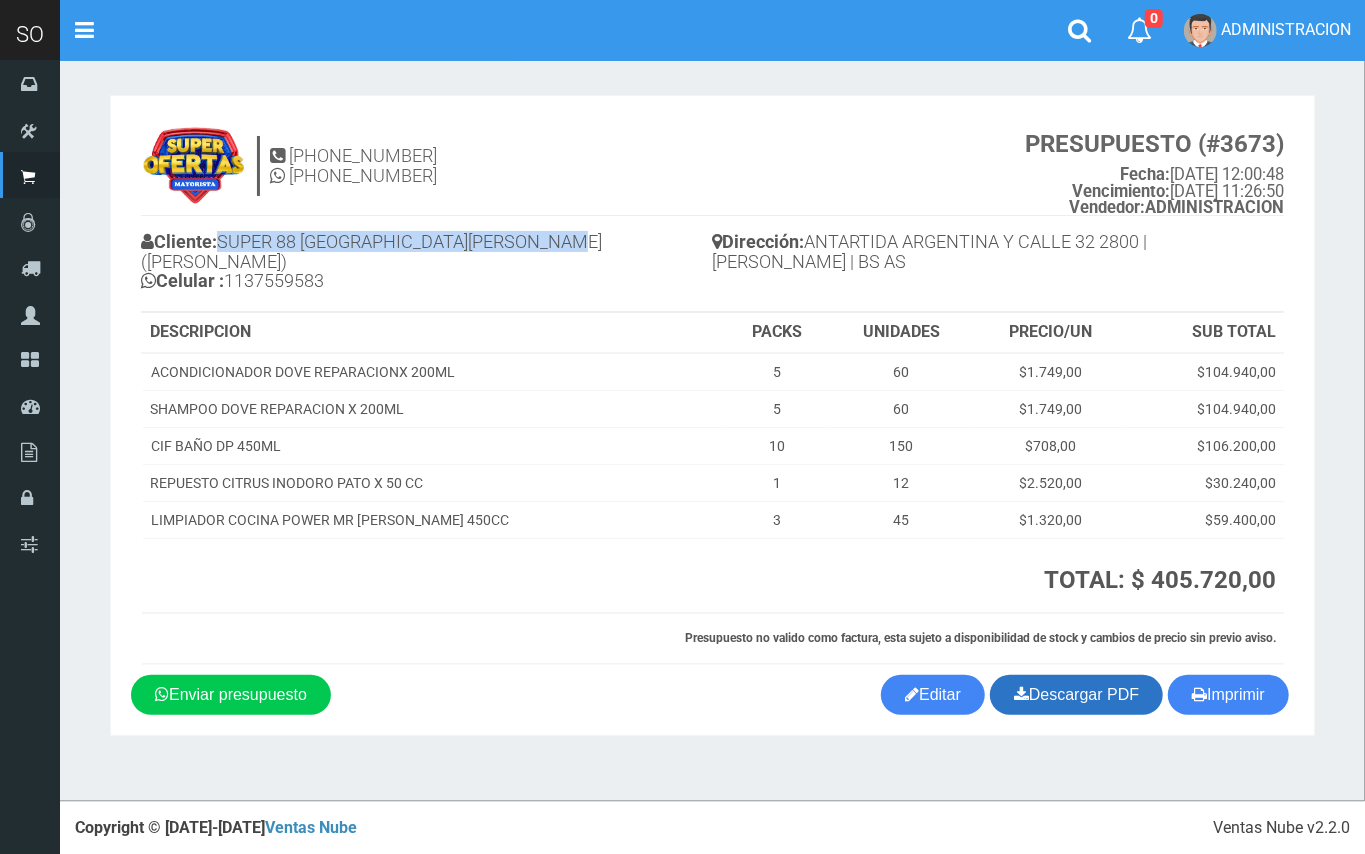 click on "Descargar PDF" at bounding box center [1076, 695] 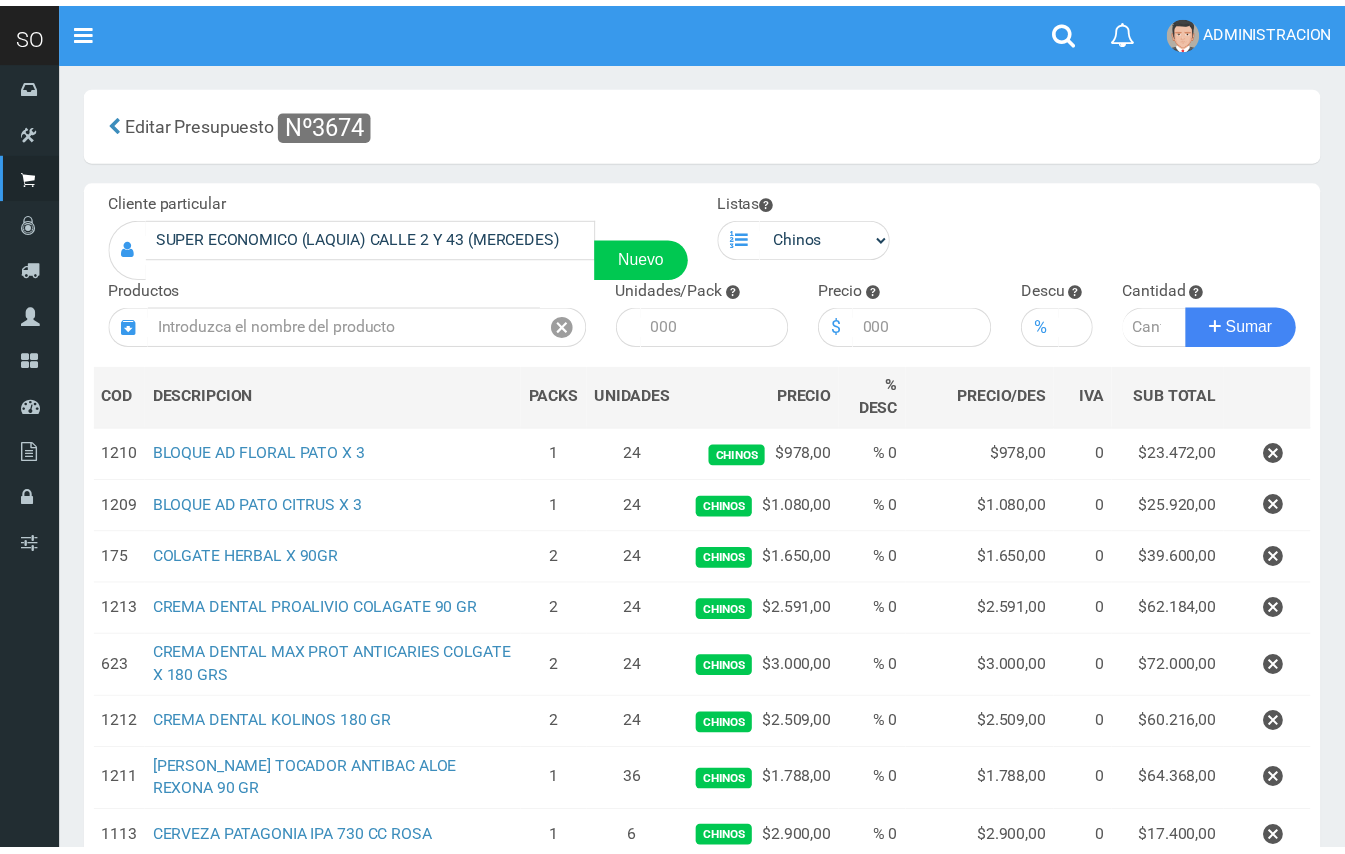 scroll, scrollTop: 0, scrollLeft: 0, axis: both 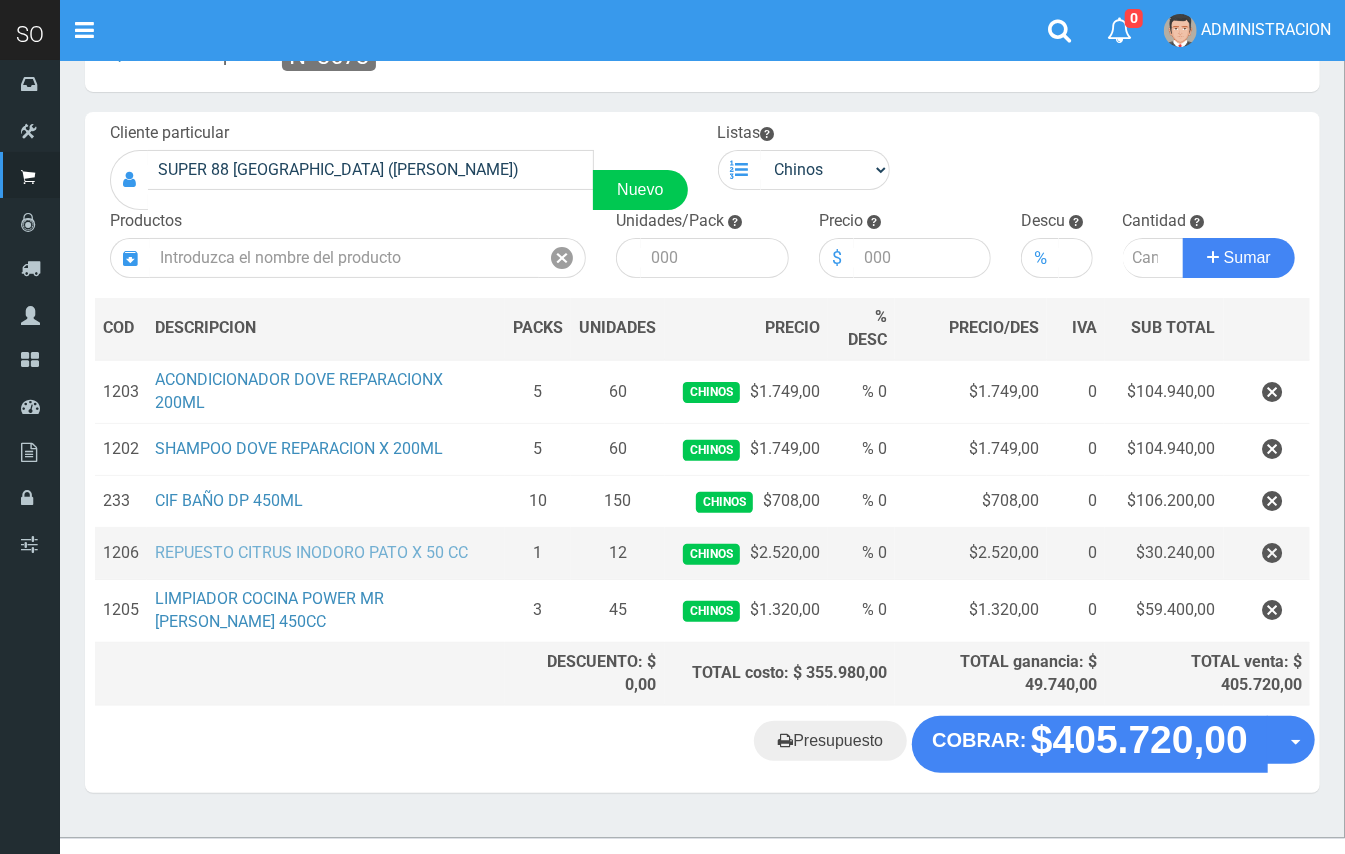 click on "REPUESTO CITRUS INODORO PATO X  50 CC" at bounding box center [311, 552] 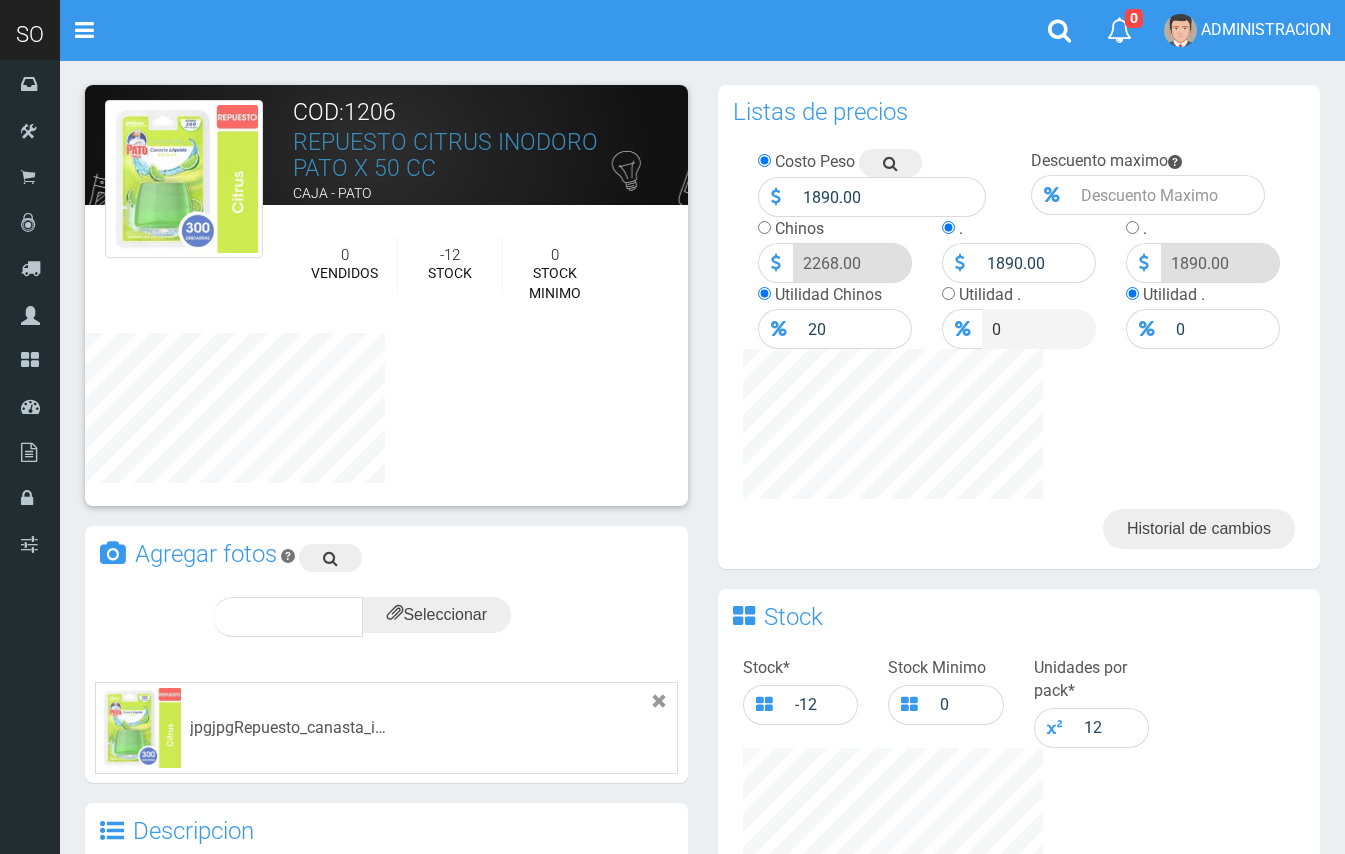 scroll, scrollTop: 0, scrollLeft: 0, axis: both 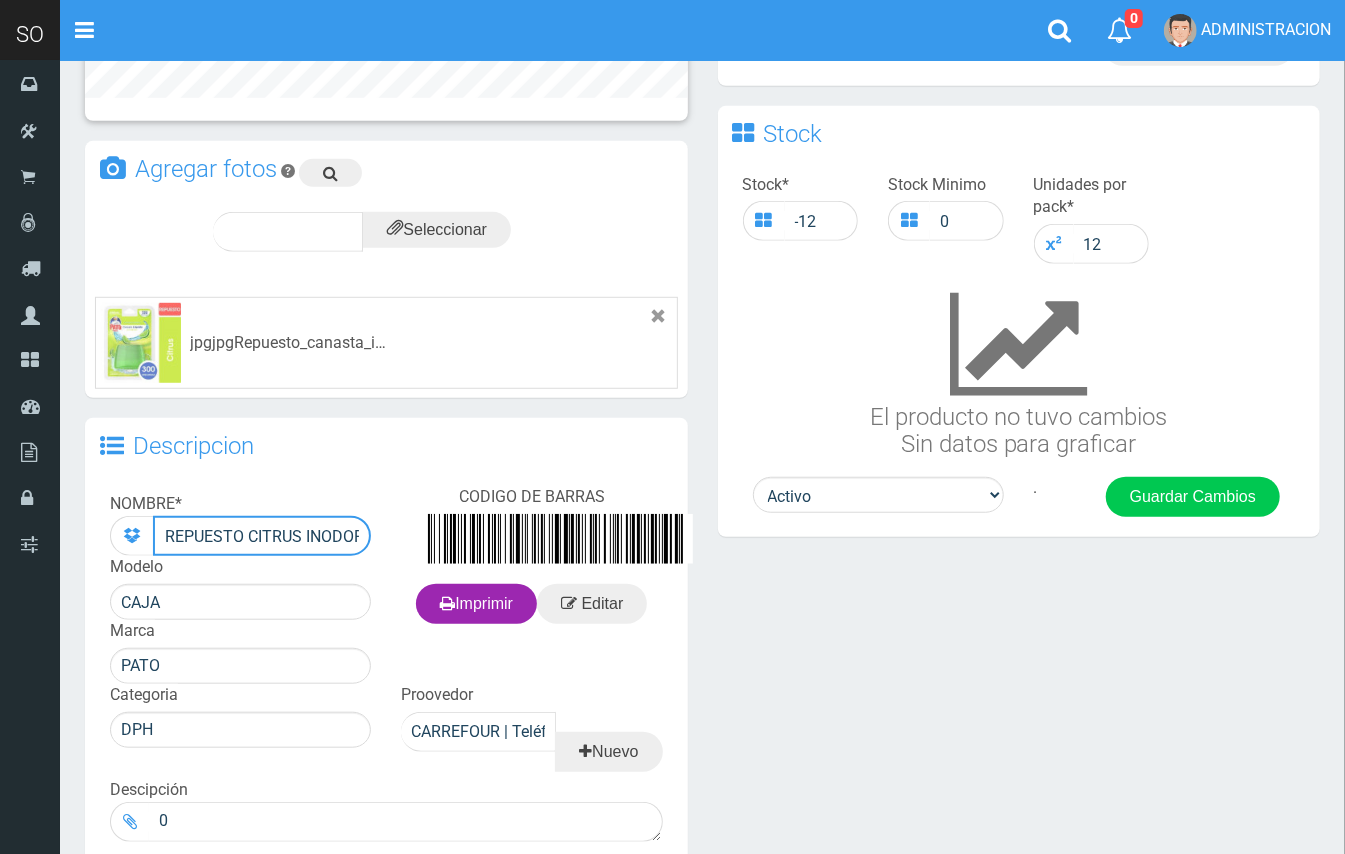 click on "REPUESTO CITRUS INODORO PATO X  50 CC" at bounding box center [262, 536] 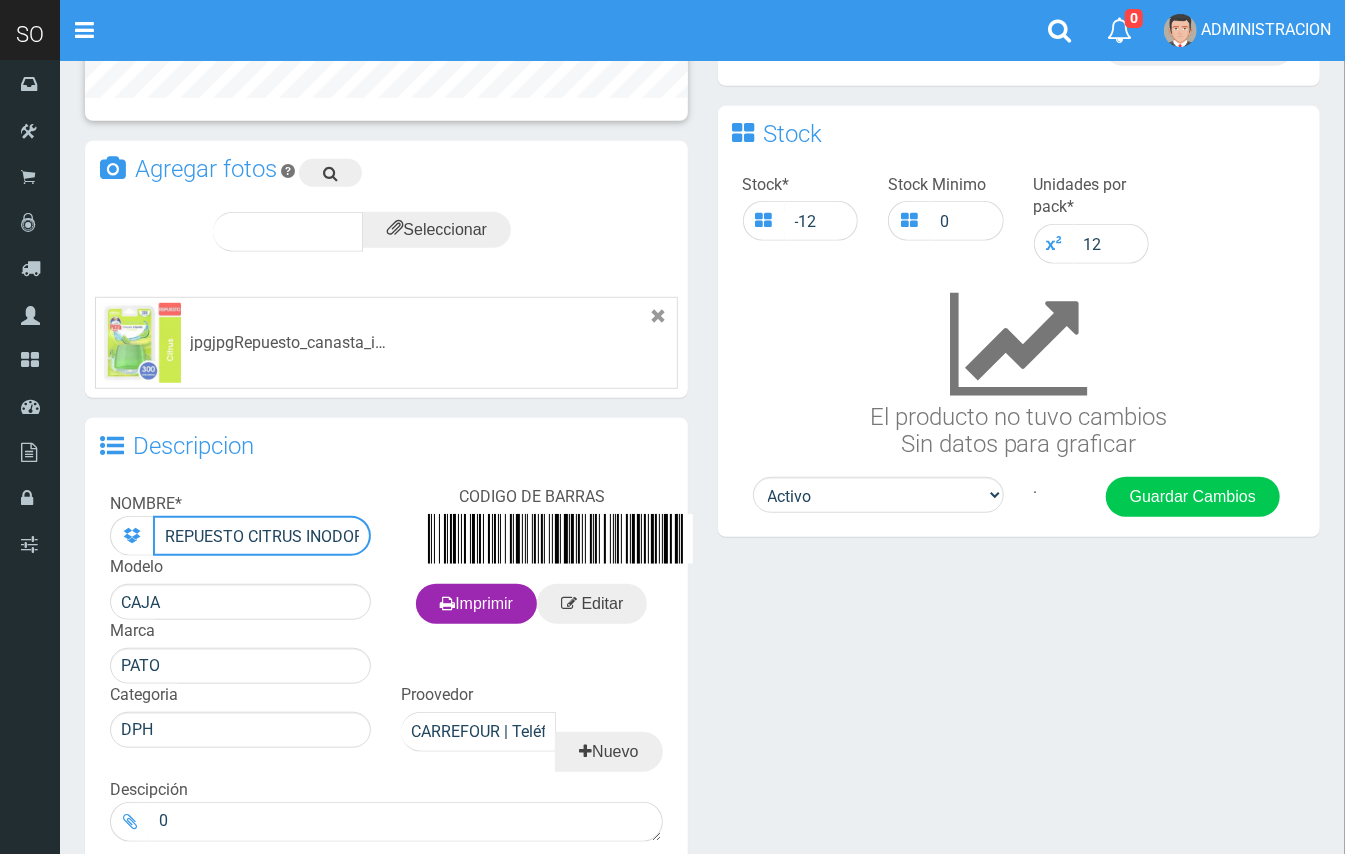 click on "REPUESTO CITRUS INODORO PATO X  50 CC" at bounding box center (262, 536) 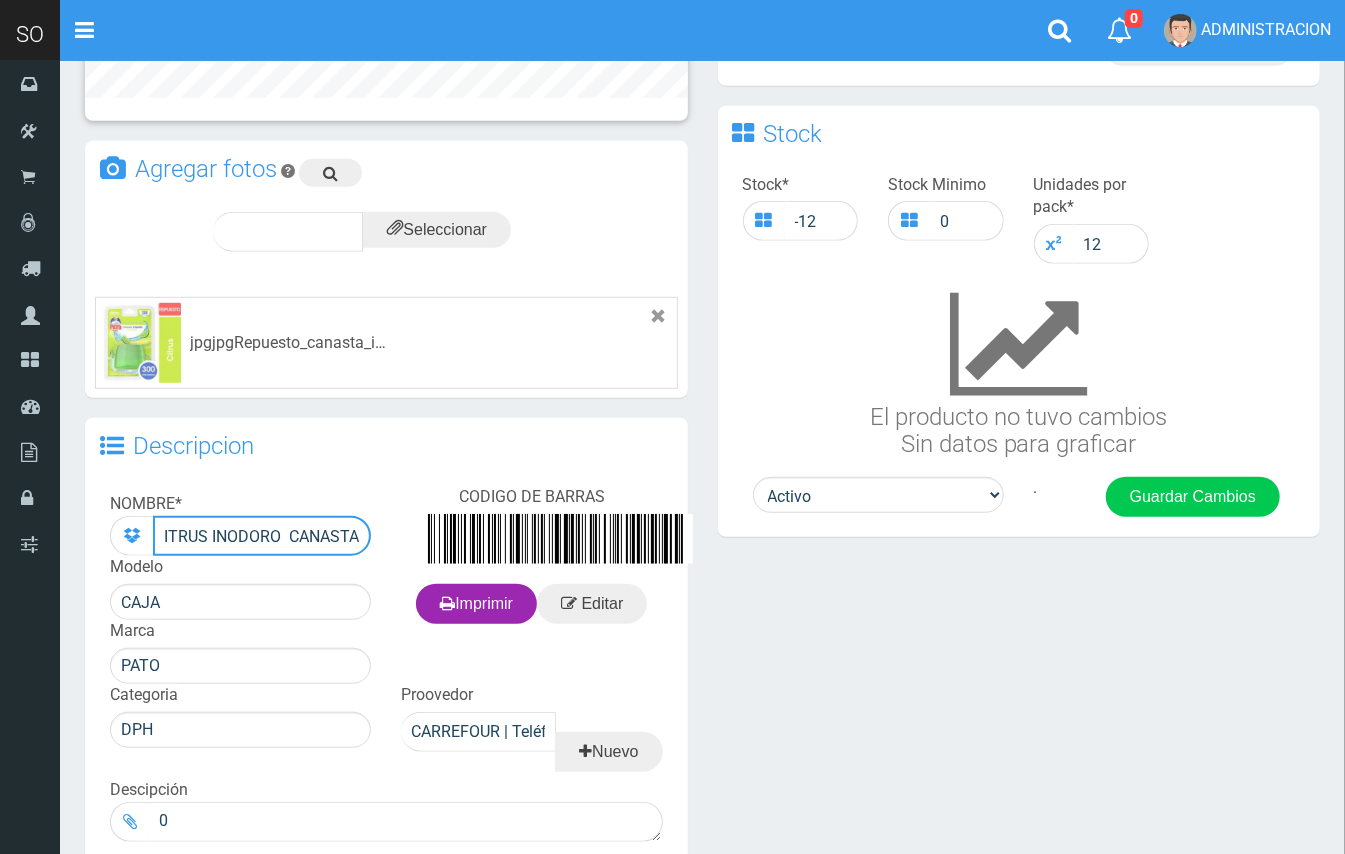 scroll, scrollTop: 0, scrollLeft: 98, axis: horizontal 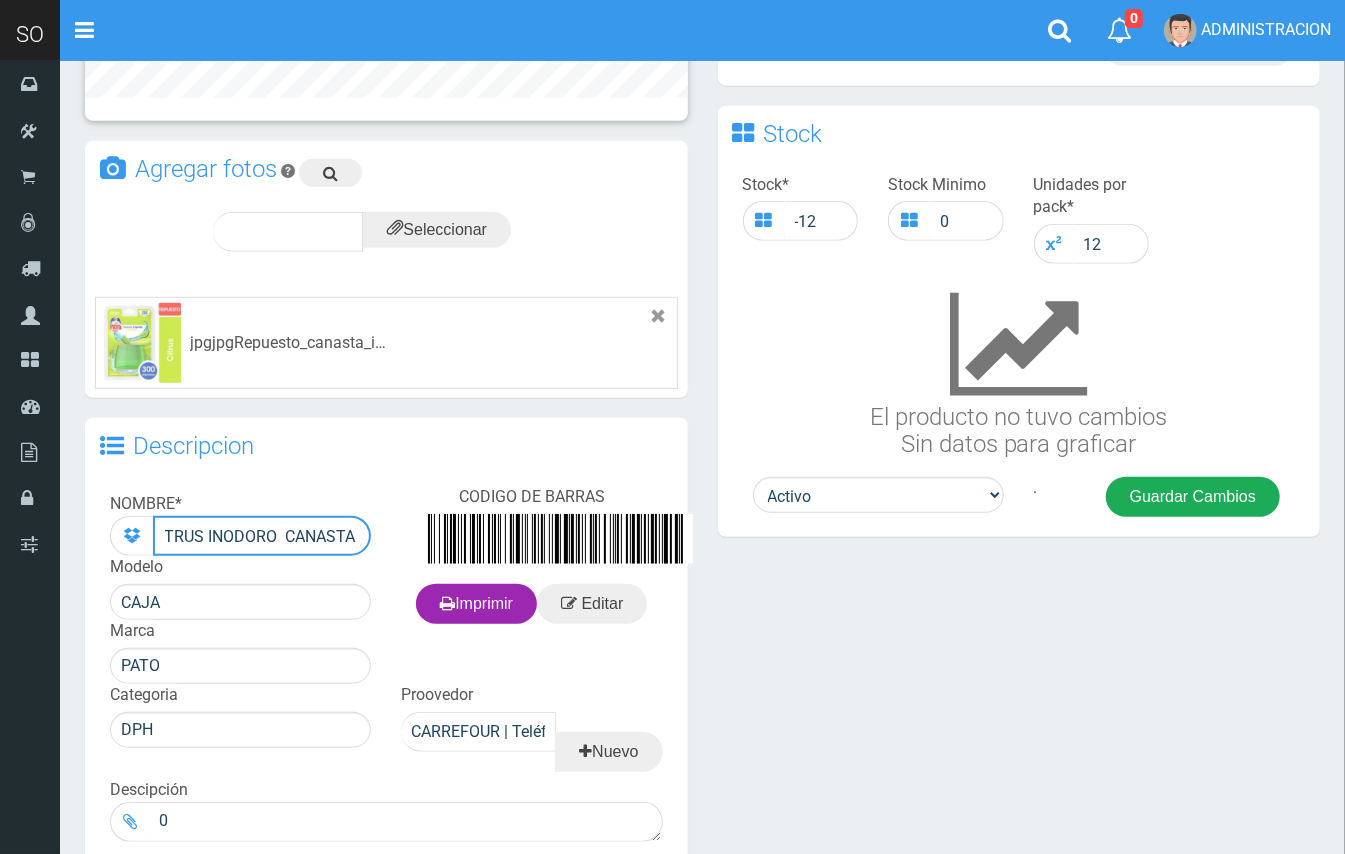type on "REPUESTO CITRUS INODORO  CANASTA PATO X  50 CC" 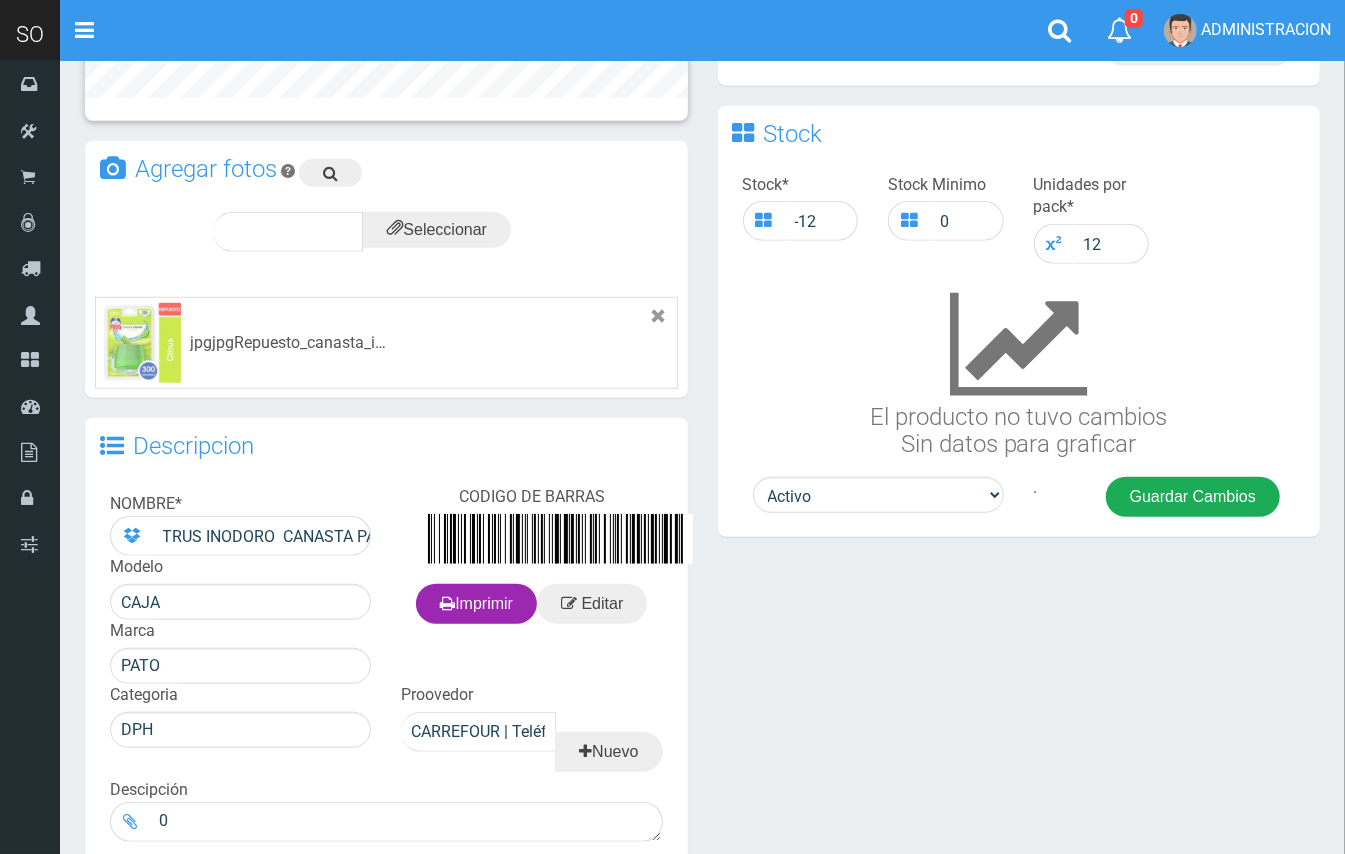 scroll, scrollTop: 0, scrollLeft: 0, axis: both 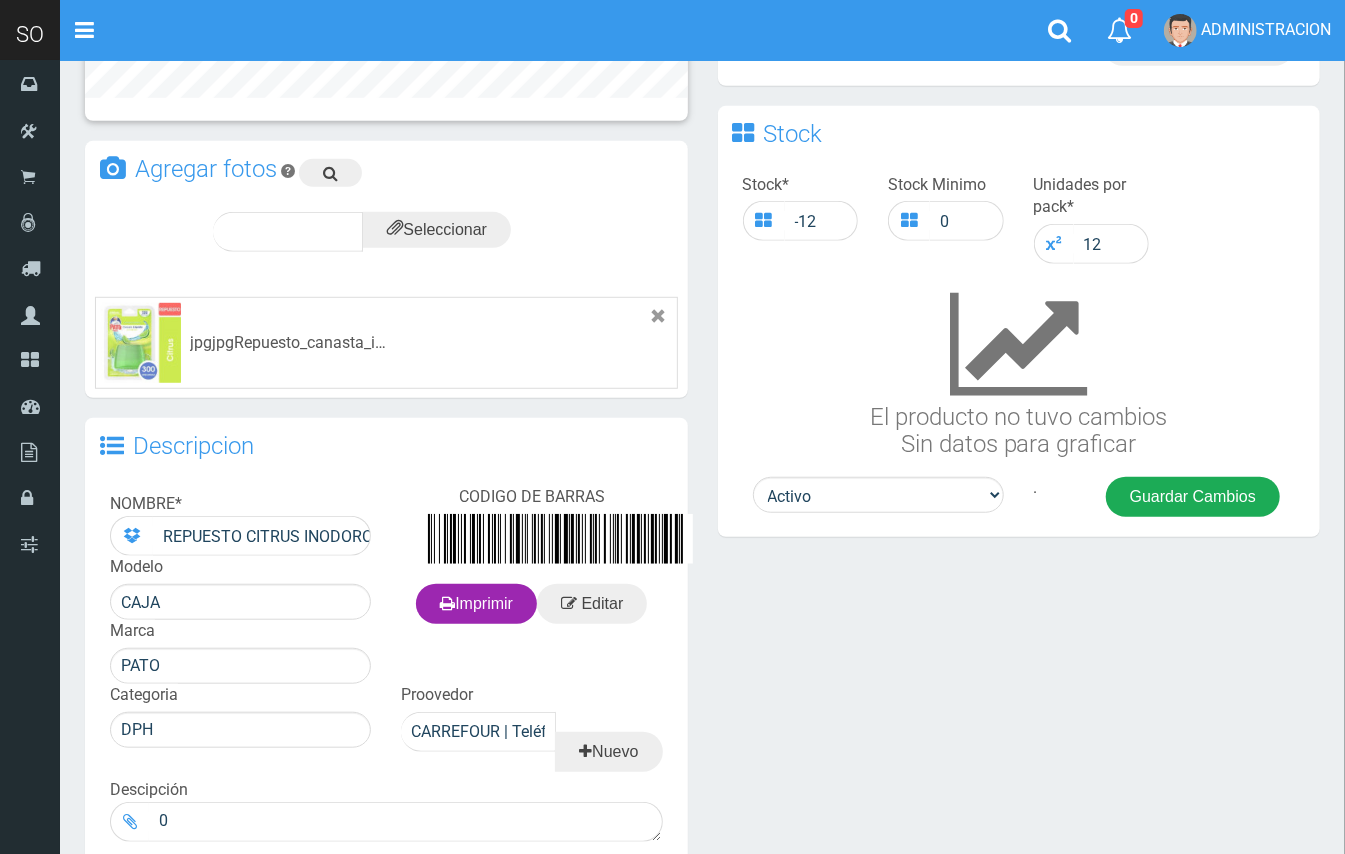 click on "Guardar Cambios" at bounding box center [1193, 497] 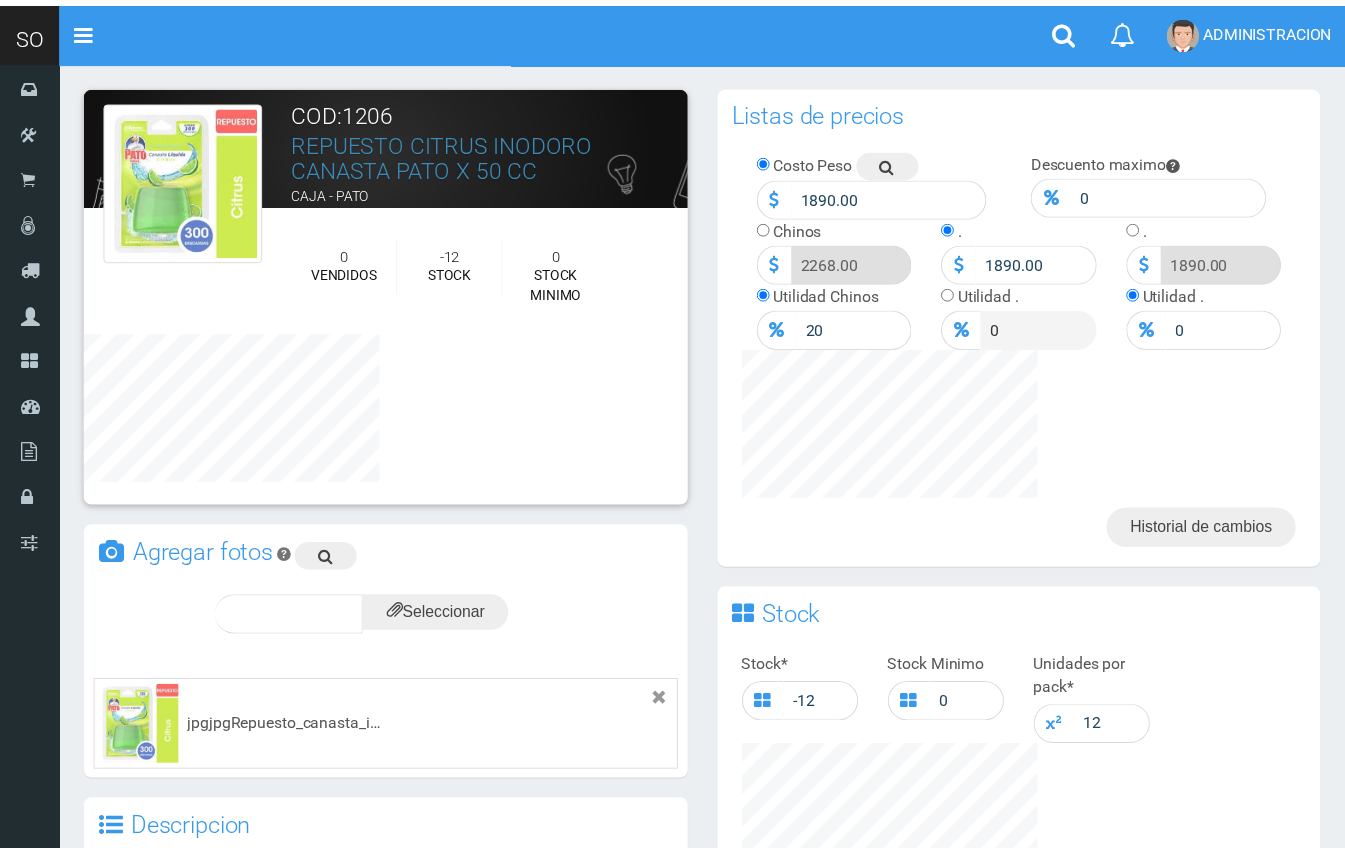 scroll, scrollTop: 0, scrollLeft: 0, axis: both 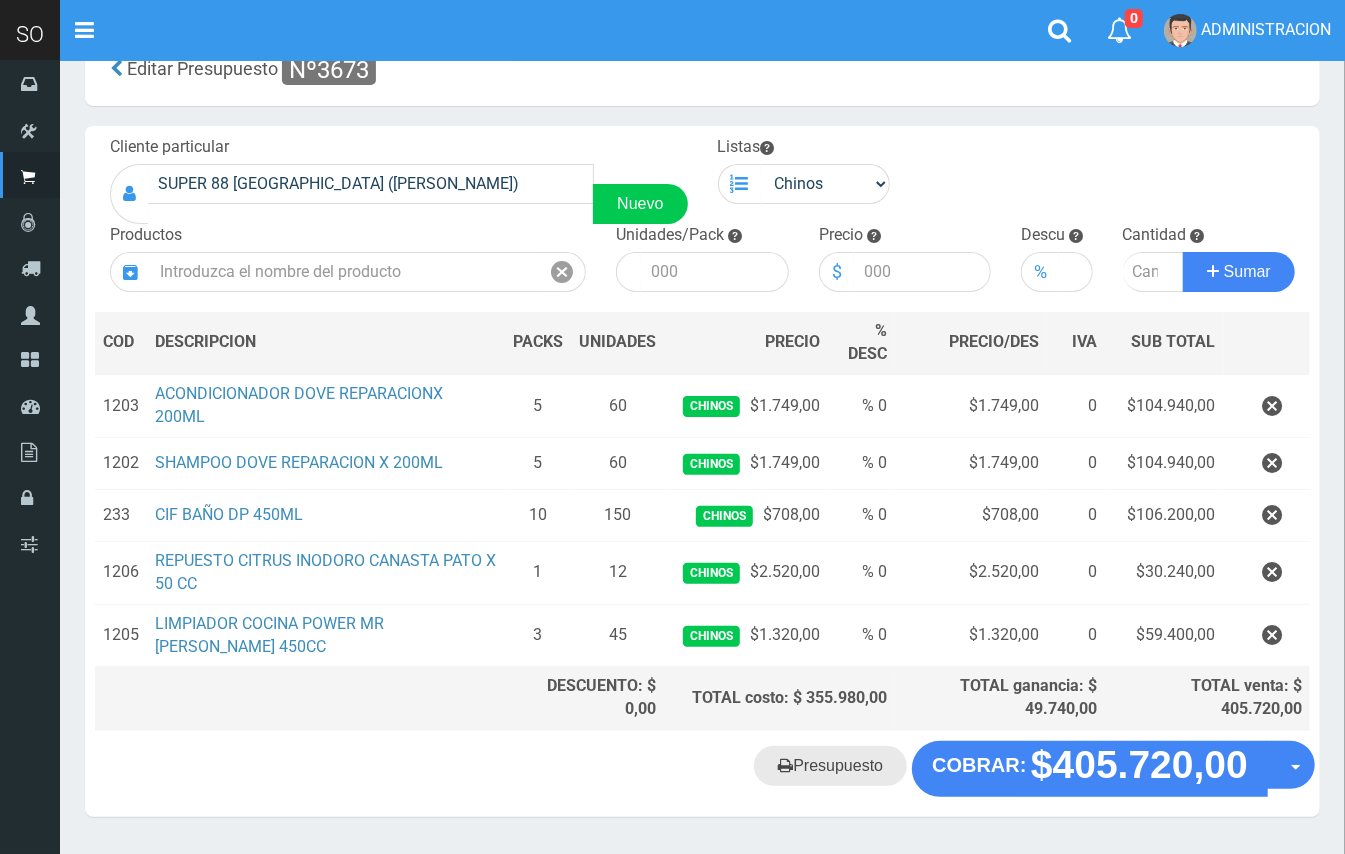 click on "Presupuesto" at bounding box center (830, 766) 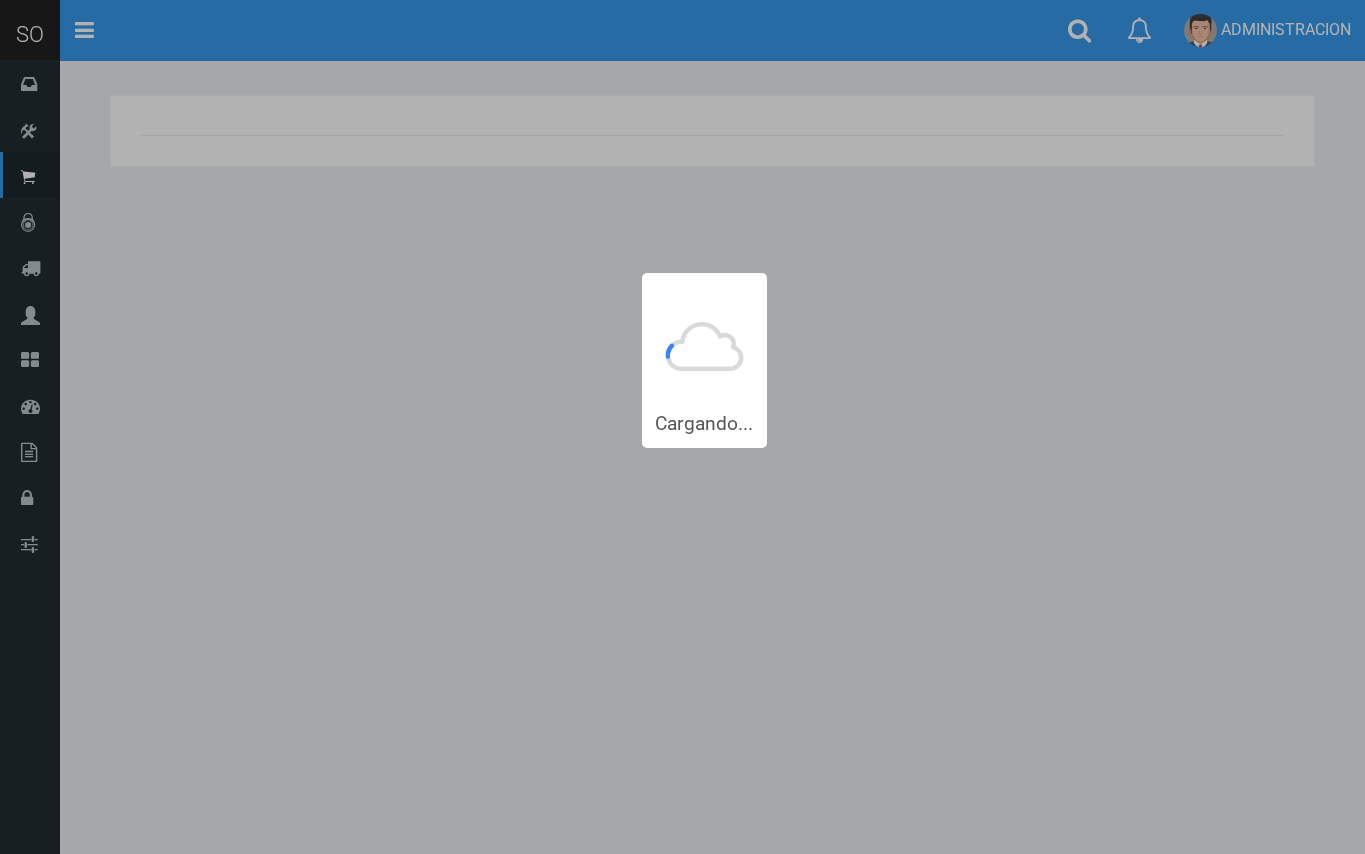 scroll, scrollTop: 0, scrollLeft: 0, axis: both 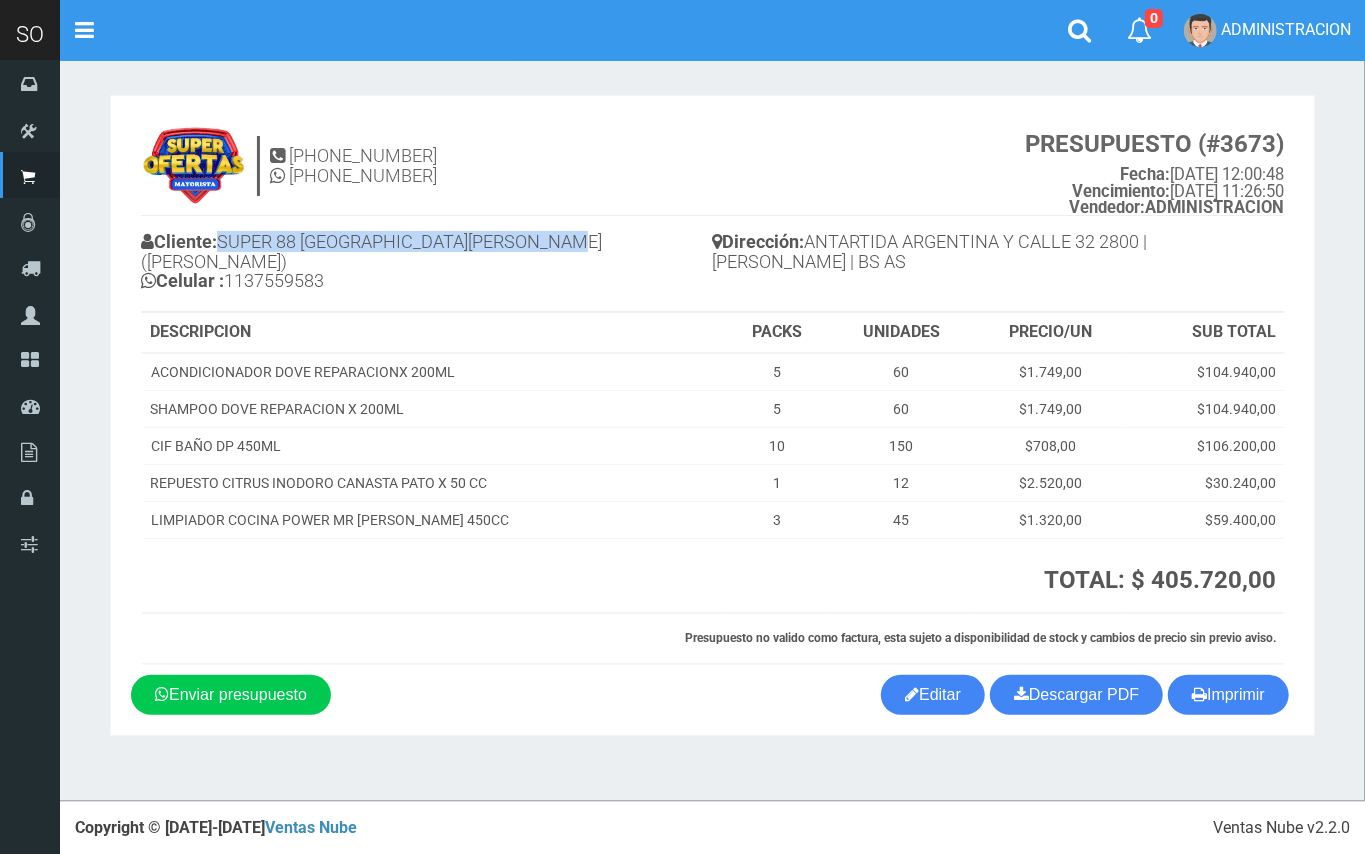 drag, startPoint x: 572, startPoint y: 237, endPoint x: 229, endPoint y: 242, distance: 343.03644 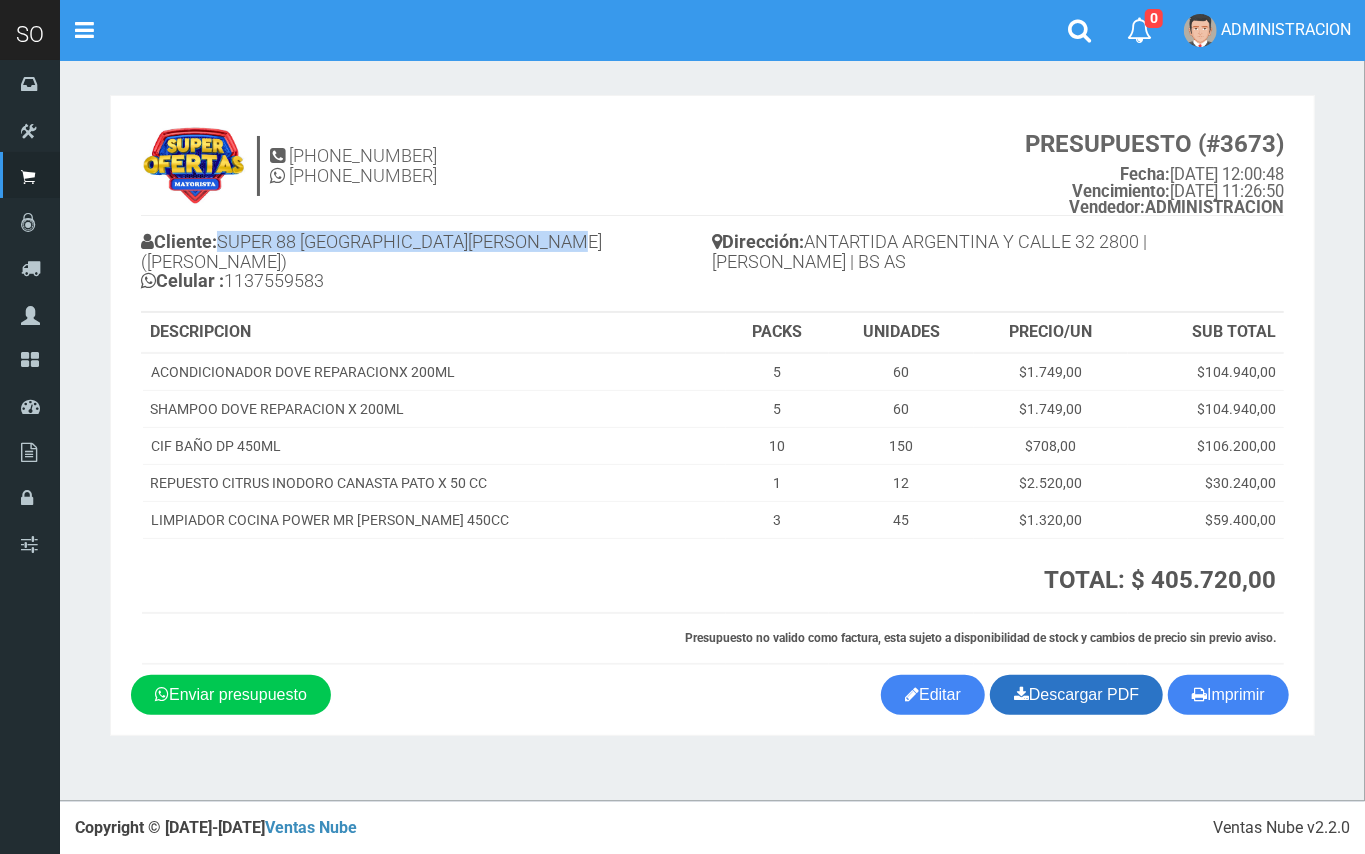click on "Descargar PDF" at bounding box center (1076, 695) 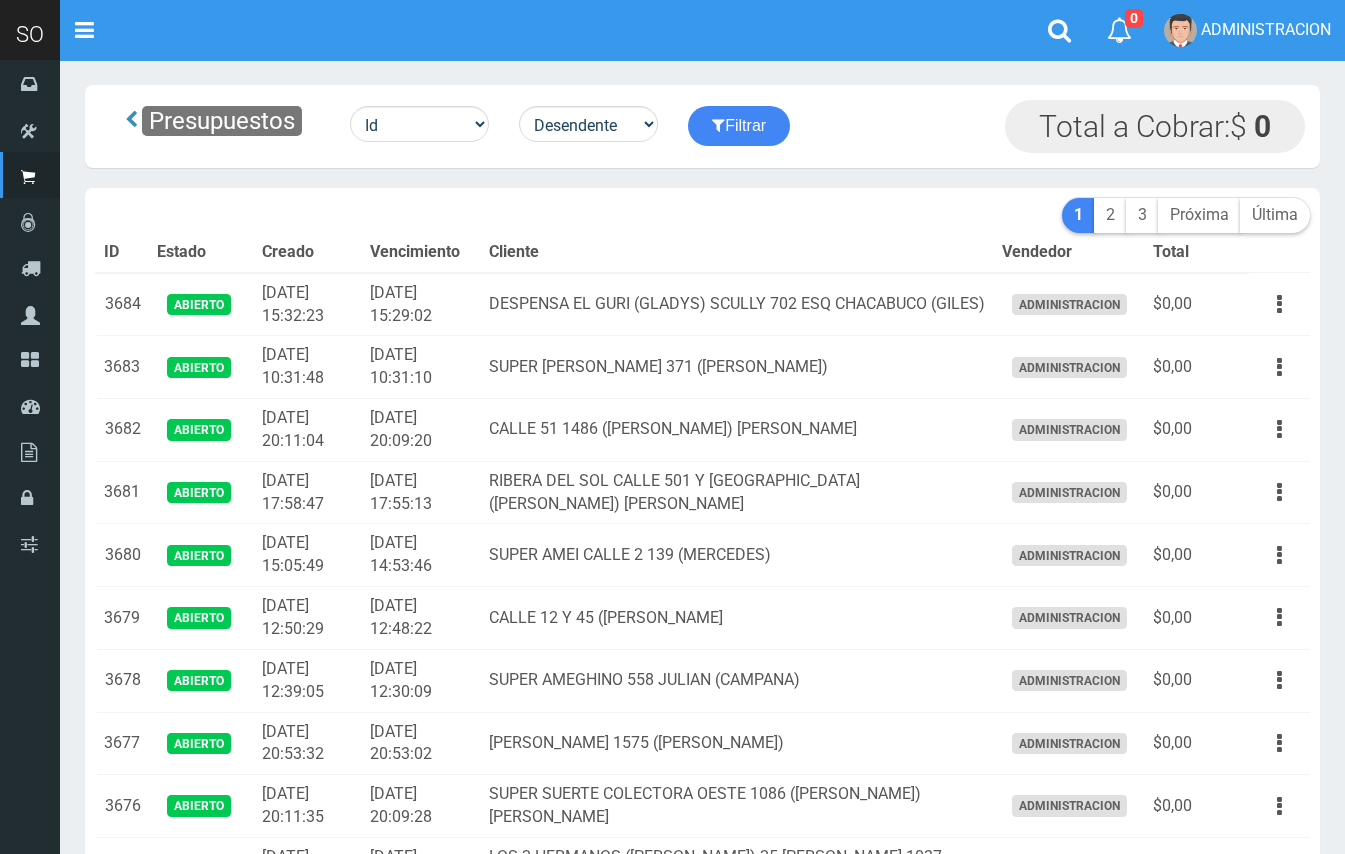 scroll, scrollTop: 54, scrollLeft: 0, axis: vertical 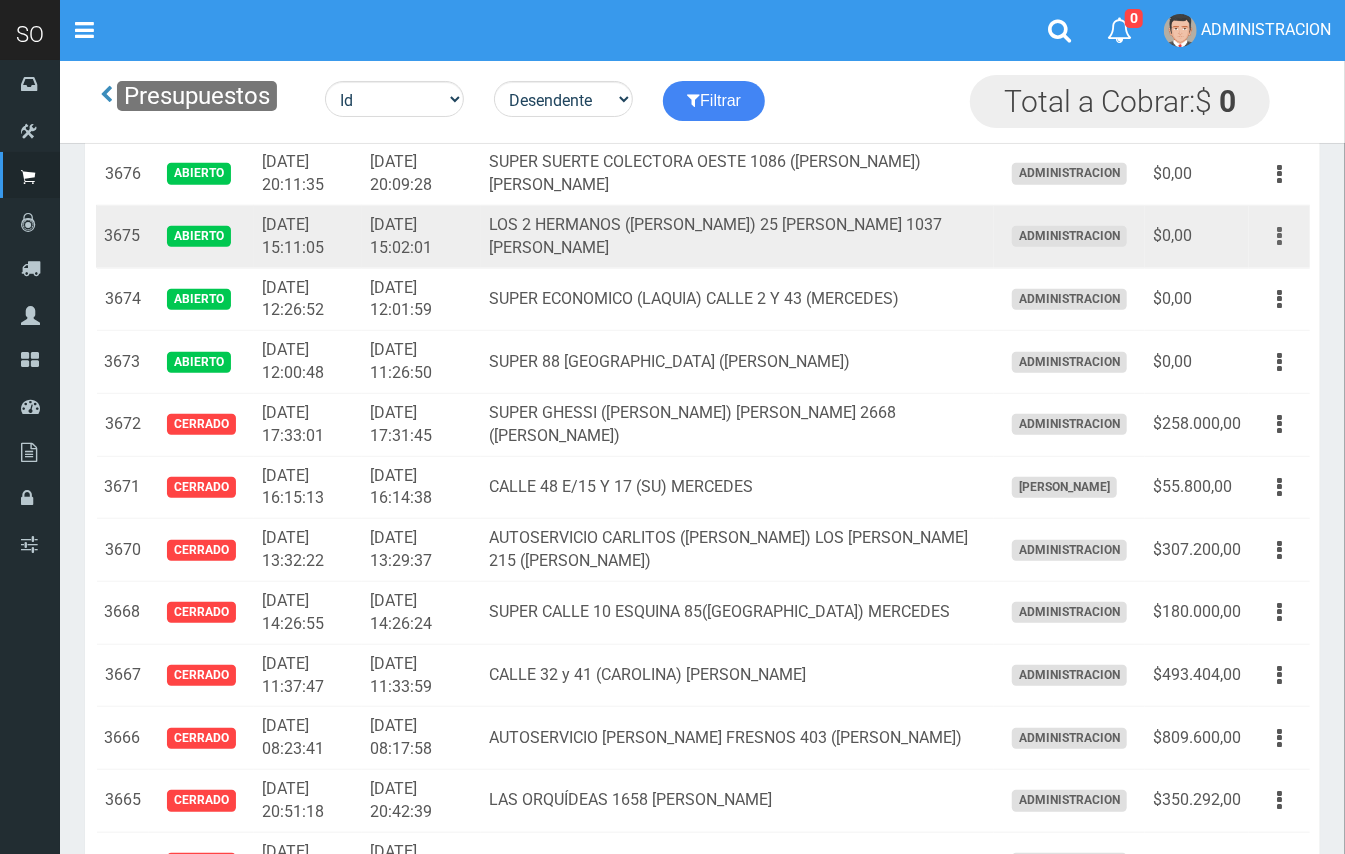 click at bounding box center (1279, 236) 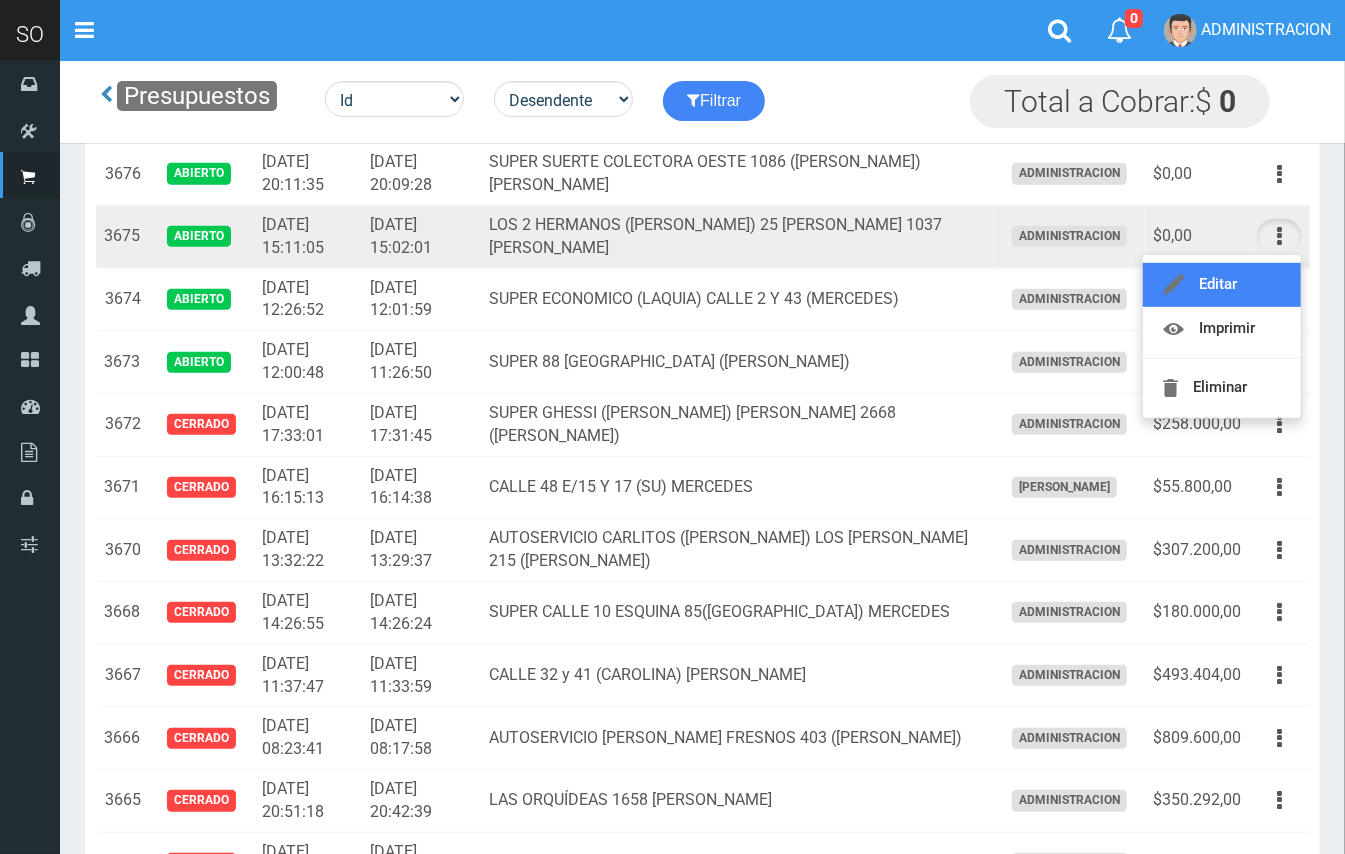 click on "Editar" at bounding box center [1222, 285] 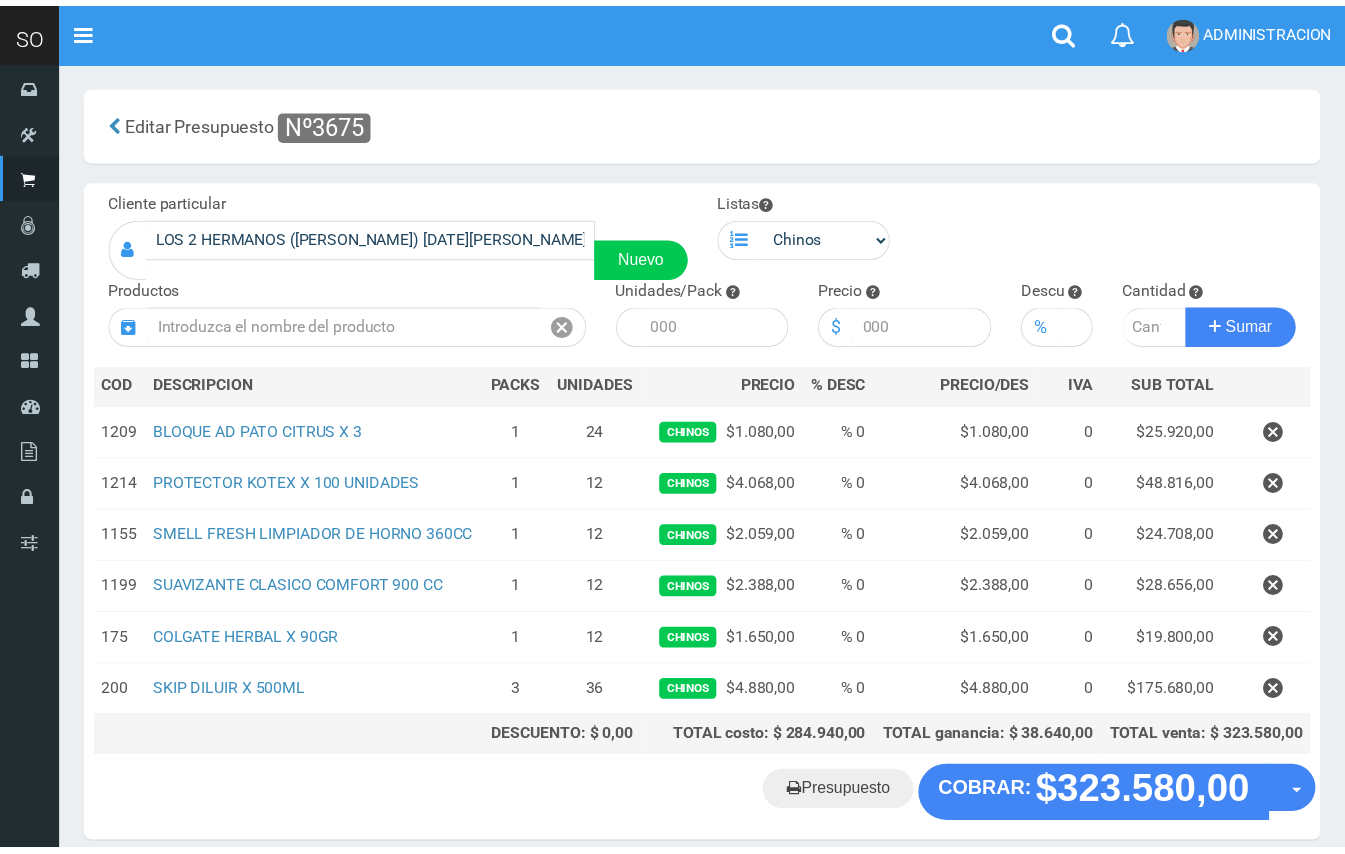 scroll, scrollTop: 0, scrollLeft: 0, axis: both 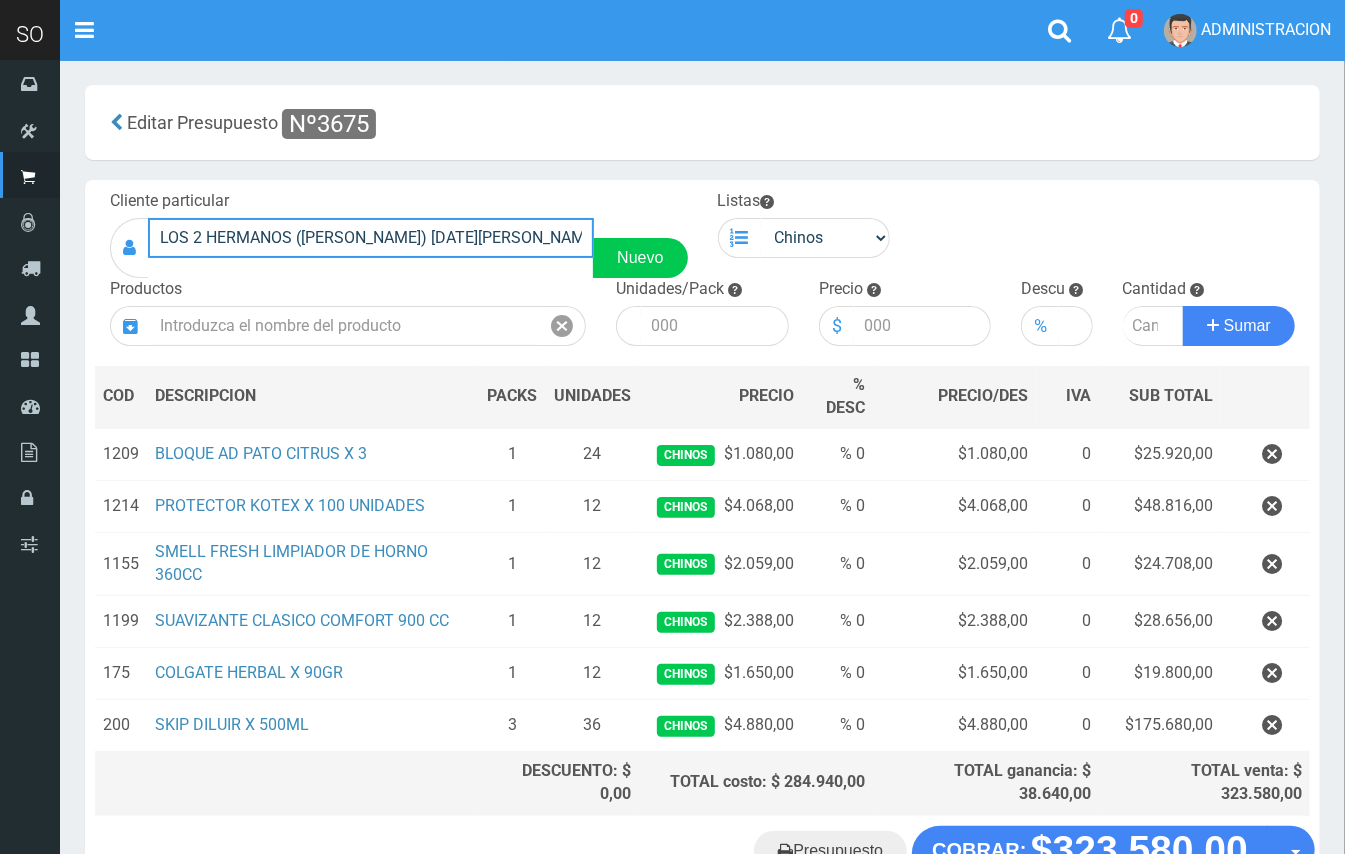 drag, startPoint x: 558, startPoint y: 236, endPoint x: 172, endPoint y: 228, distance: 386.0829 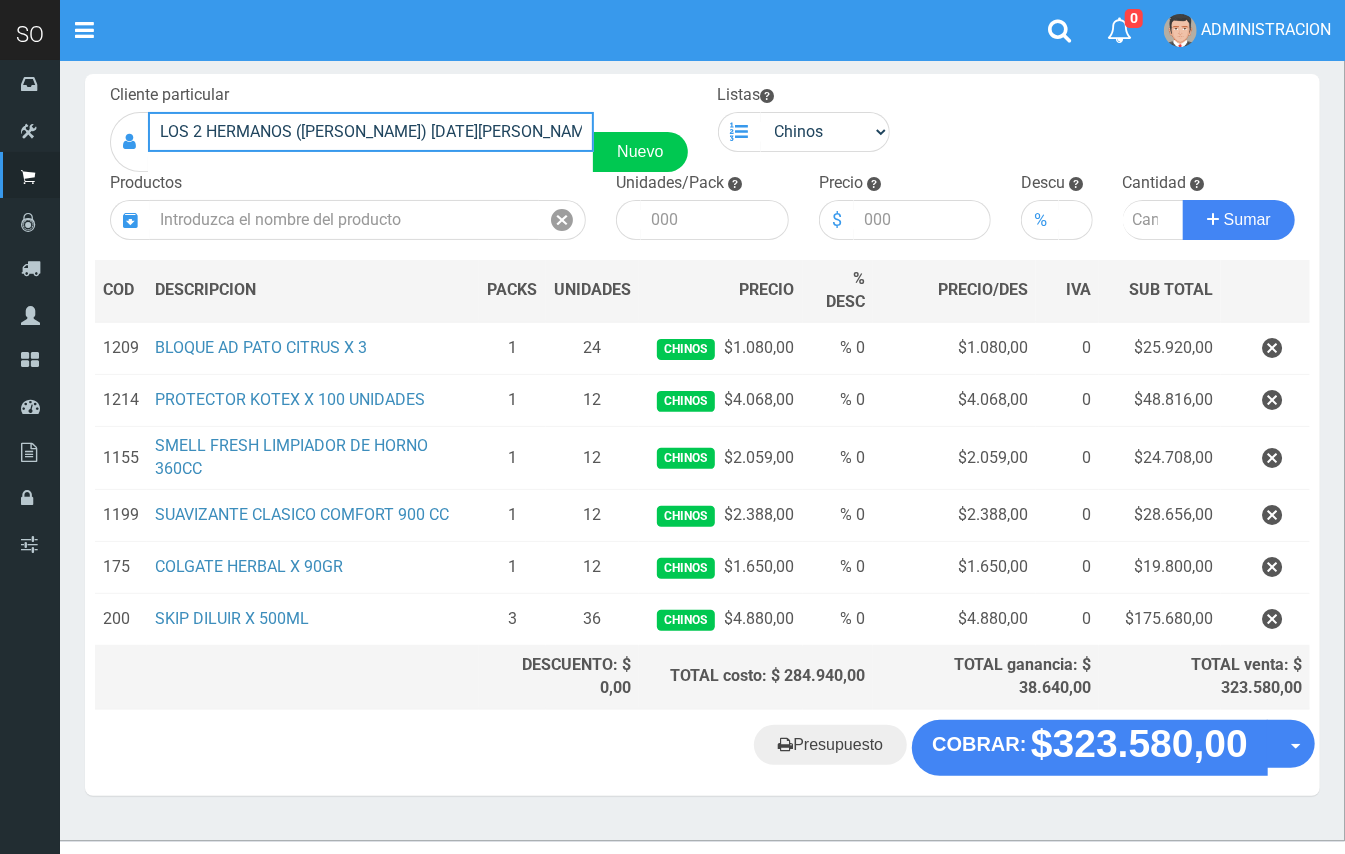 scroll, scrollTop: 141, scrollLeft: 0, axis: vertical 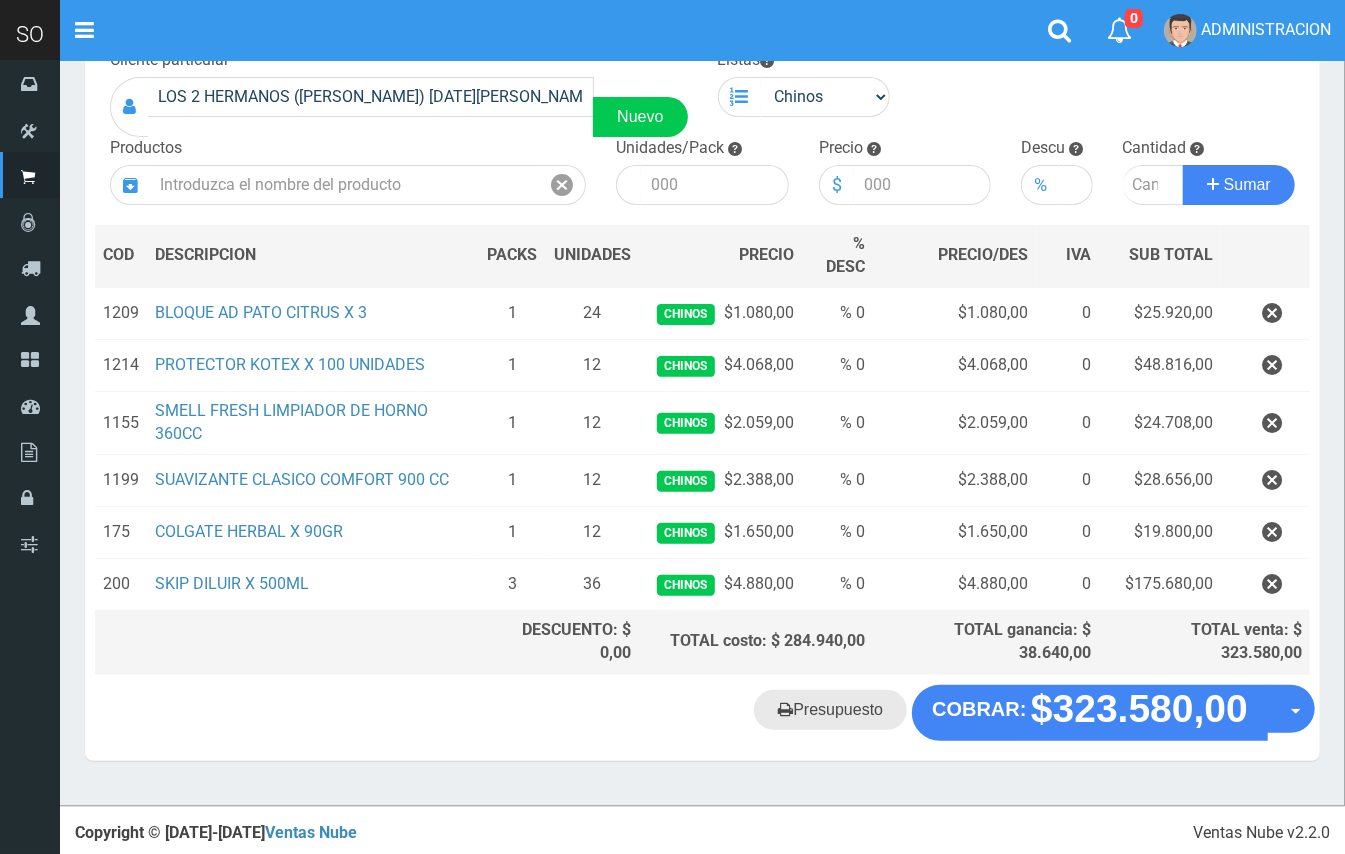 click on "Presupuesto" at bounding box center [830, 710] 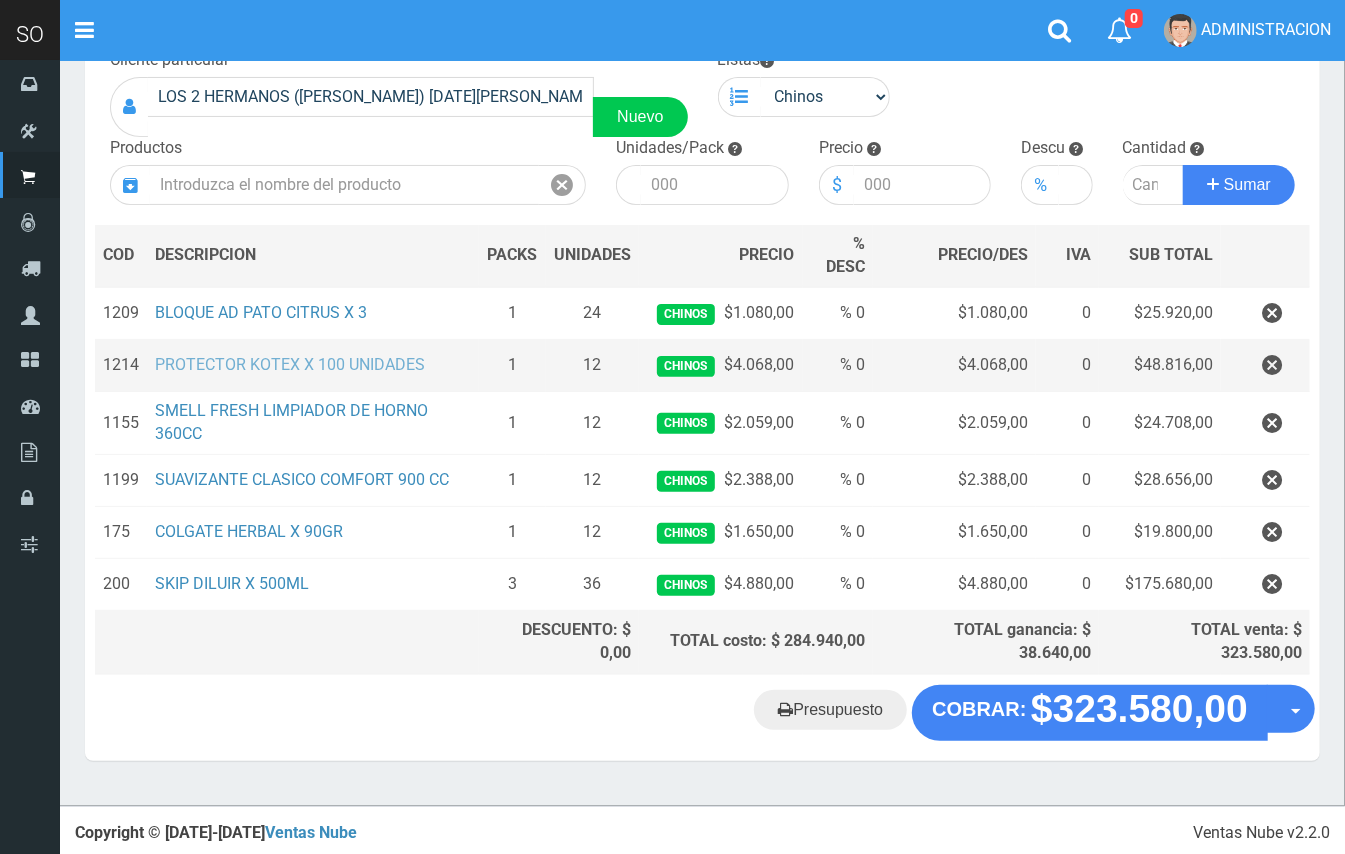 click on "PROTECTOR KOTEX  X 100 UNIDADES" at bounding box center (290, 364) 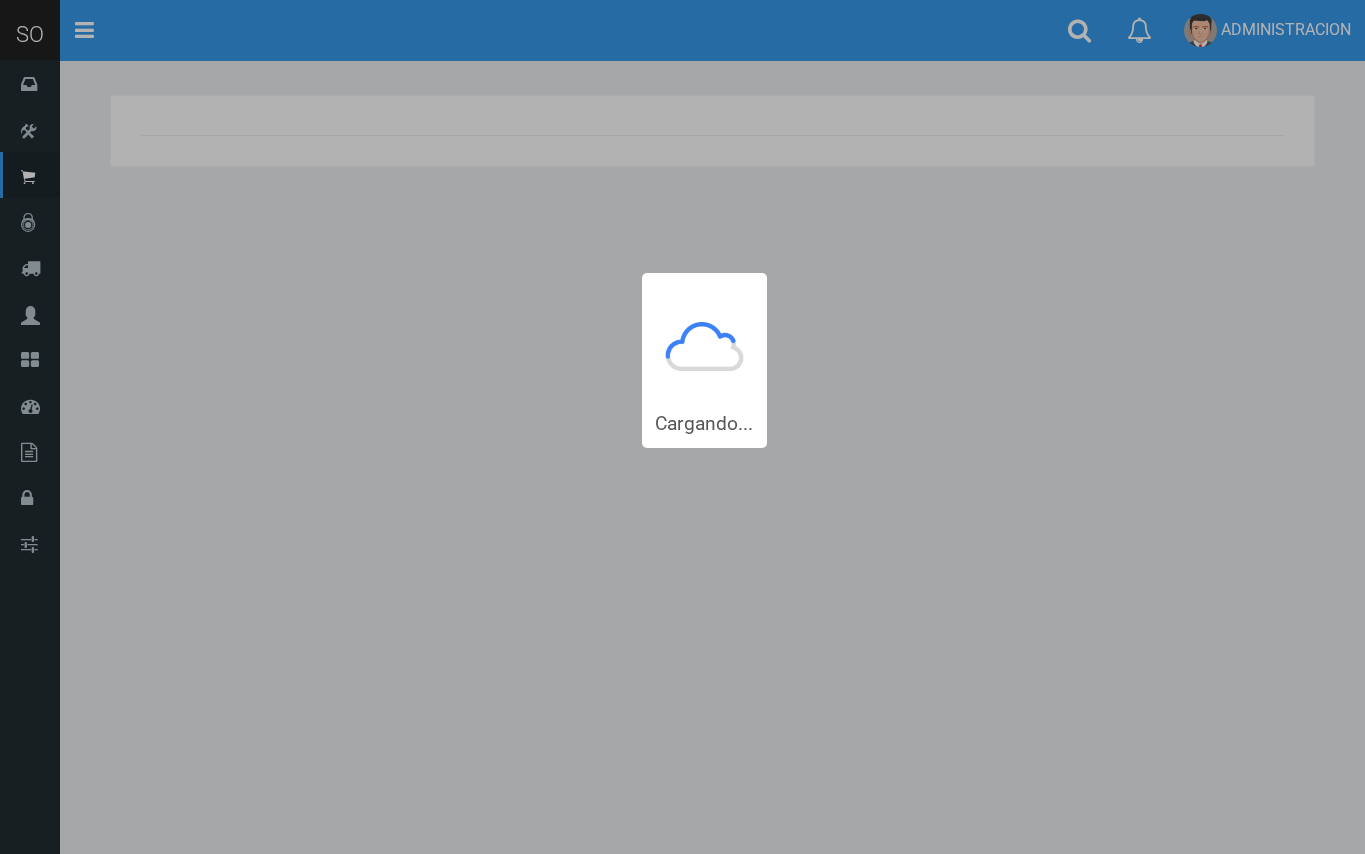 scroll, scrollTop: 0, scrollLeft: 0, axis: both 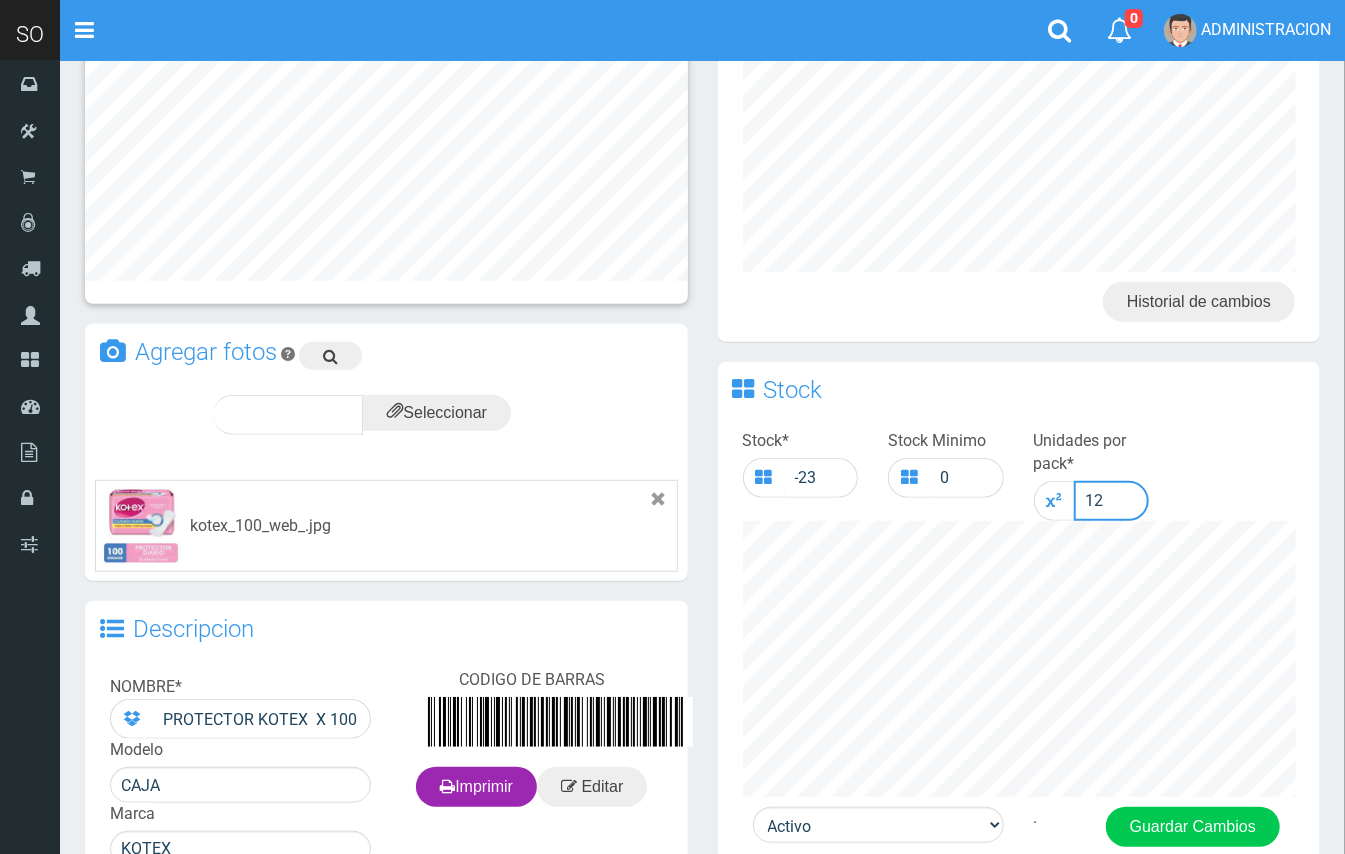 click on "12" at bounding box center (1112, 501) 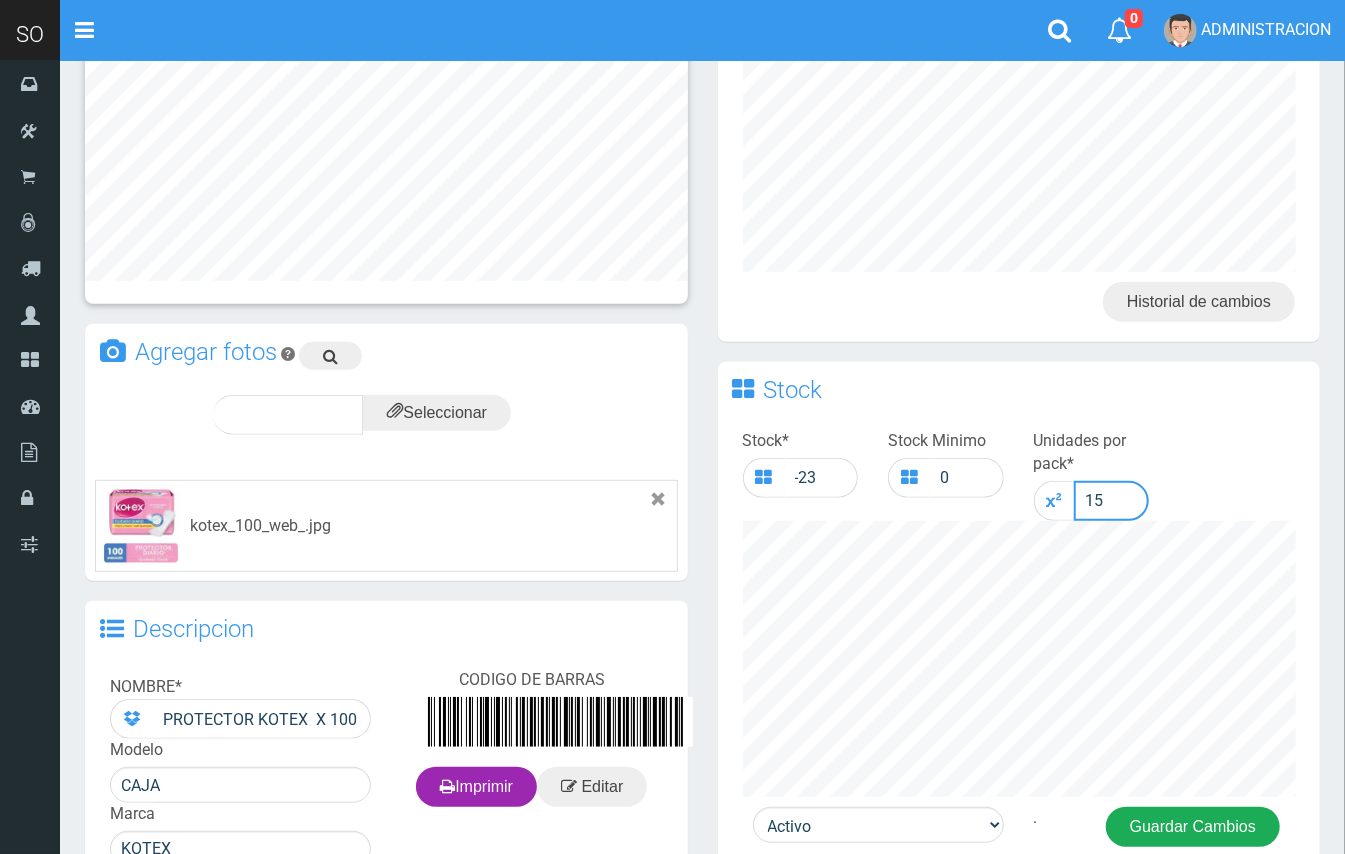 type on "15" 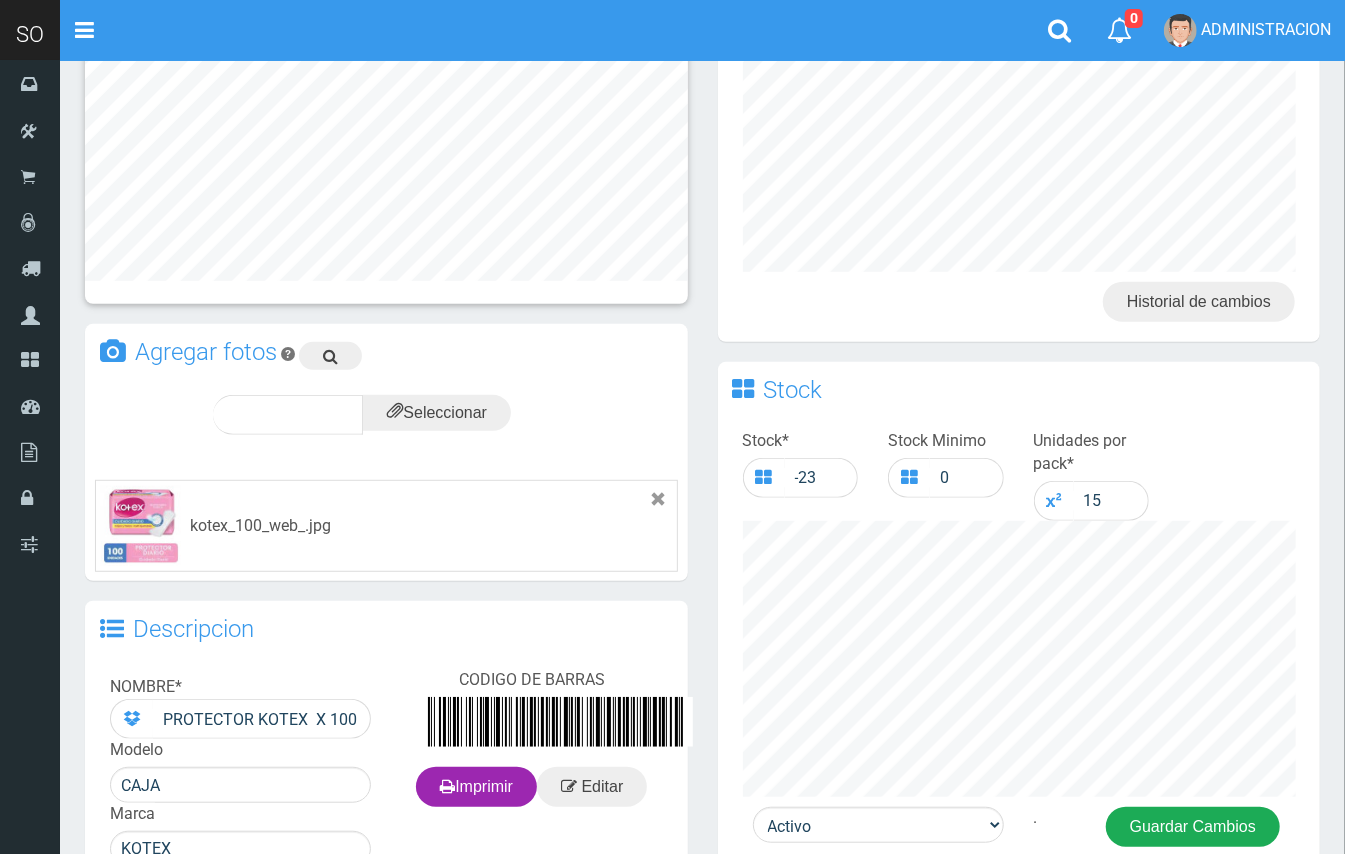 click on "Guardar Cambios" at bounding box center (1193, 827) 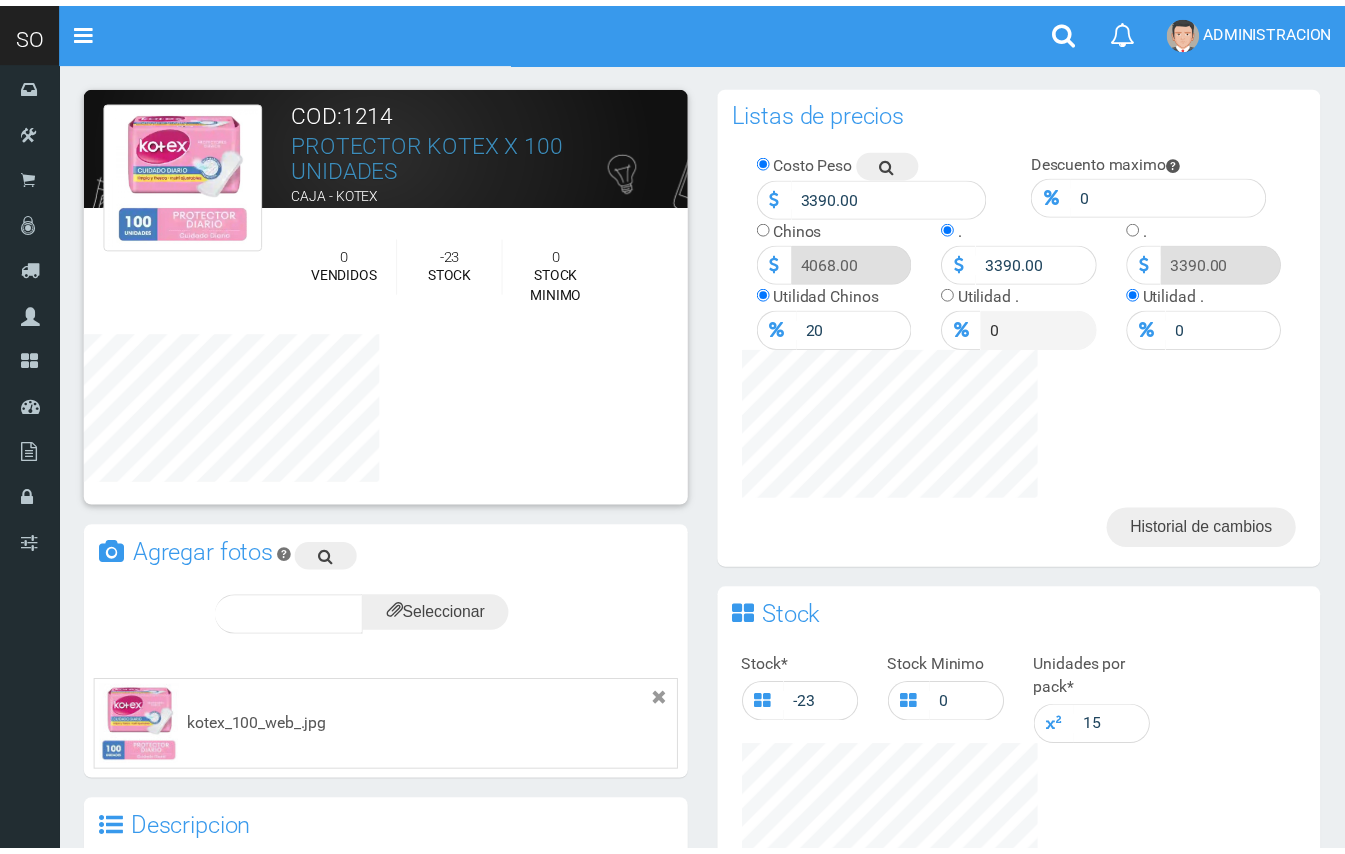 scroll, scrollTop: 0, scrollLeft: 0, axis: both 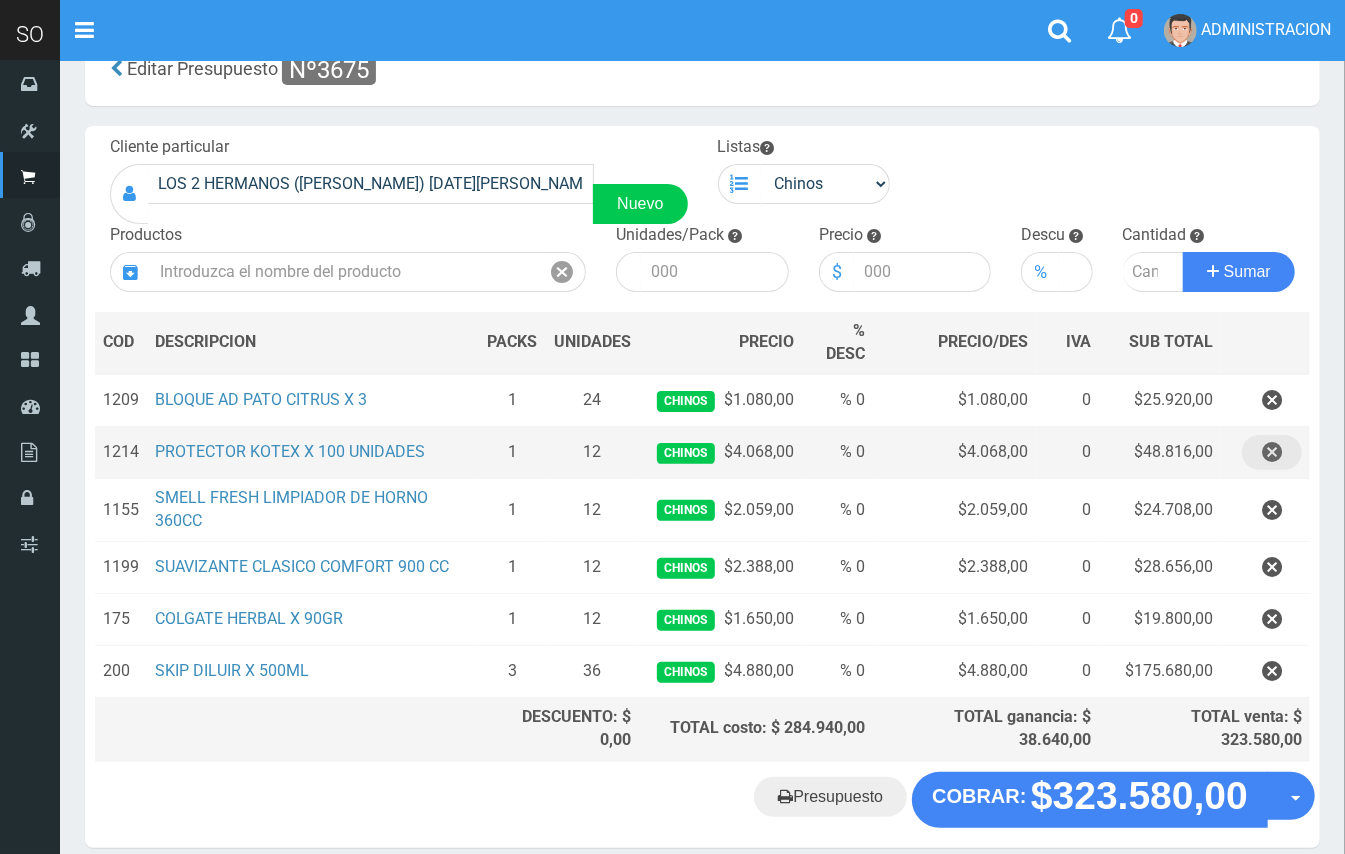 click at bounding box center [1272, 452] 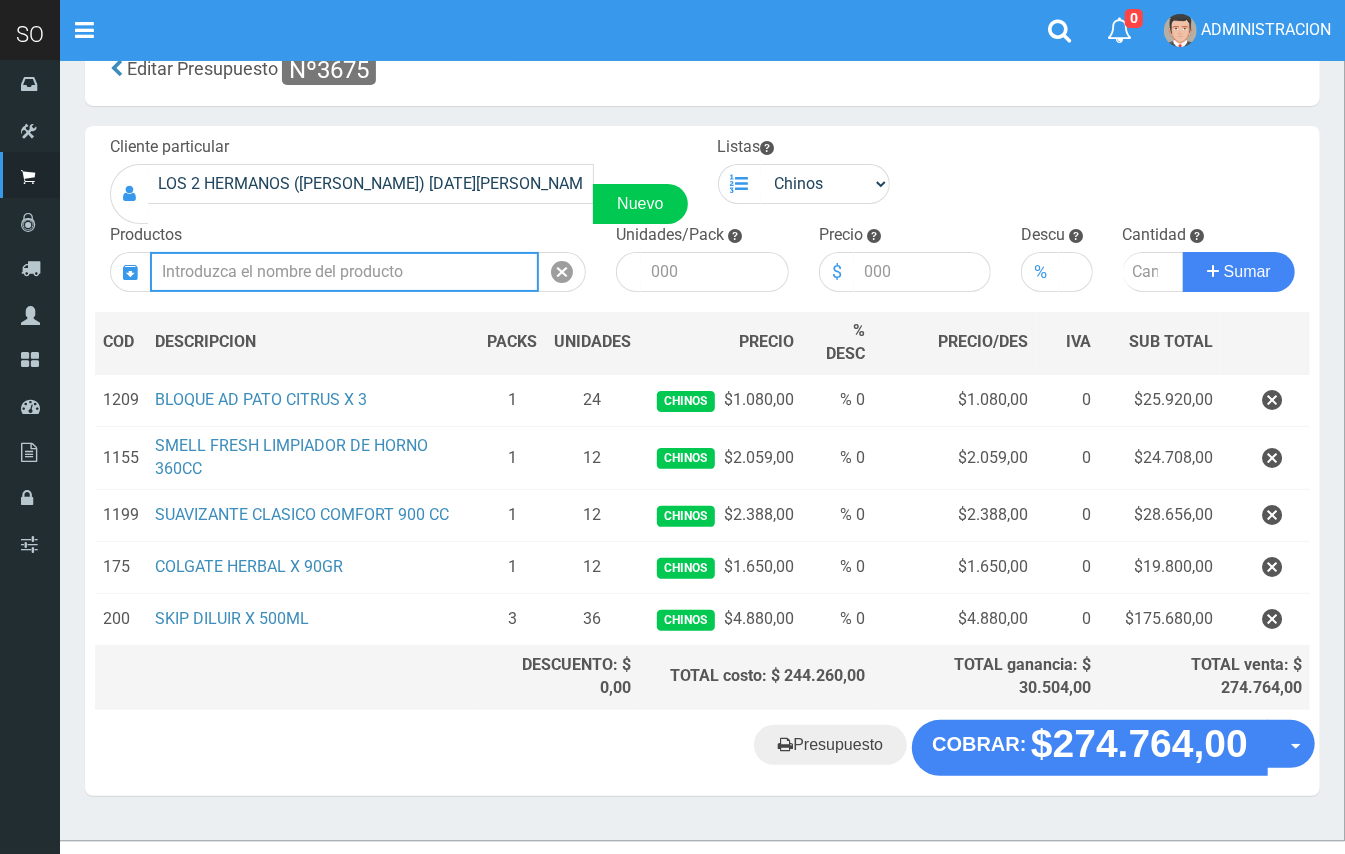 click at bounding box center [344, 272] 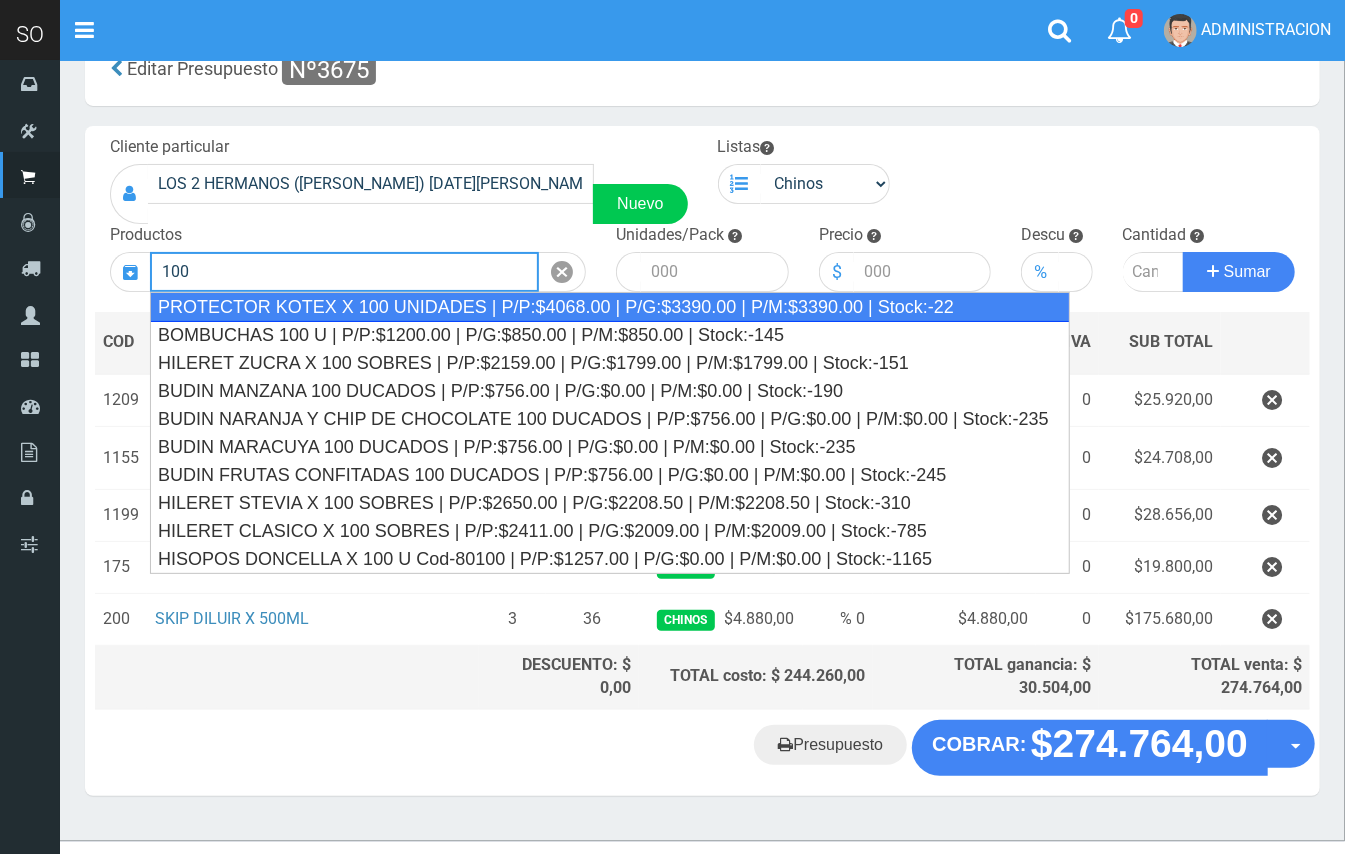 click on "PROTECTOR KOTEX  X 100 UNIDADES | P/P:$4068.00 | P/G:$3390.00 | P/M:$3390.00 | Stock:-22" at bounding box center (610, 307) 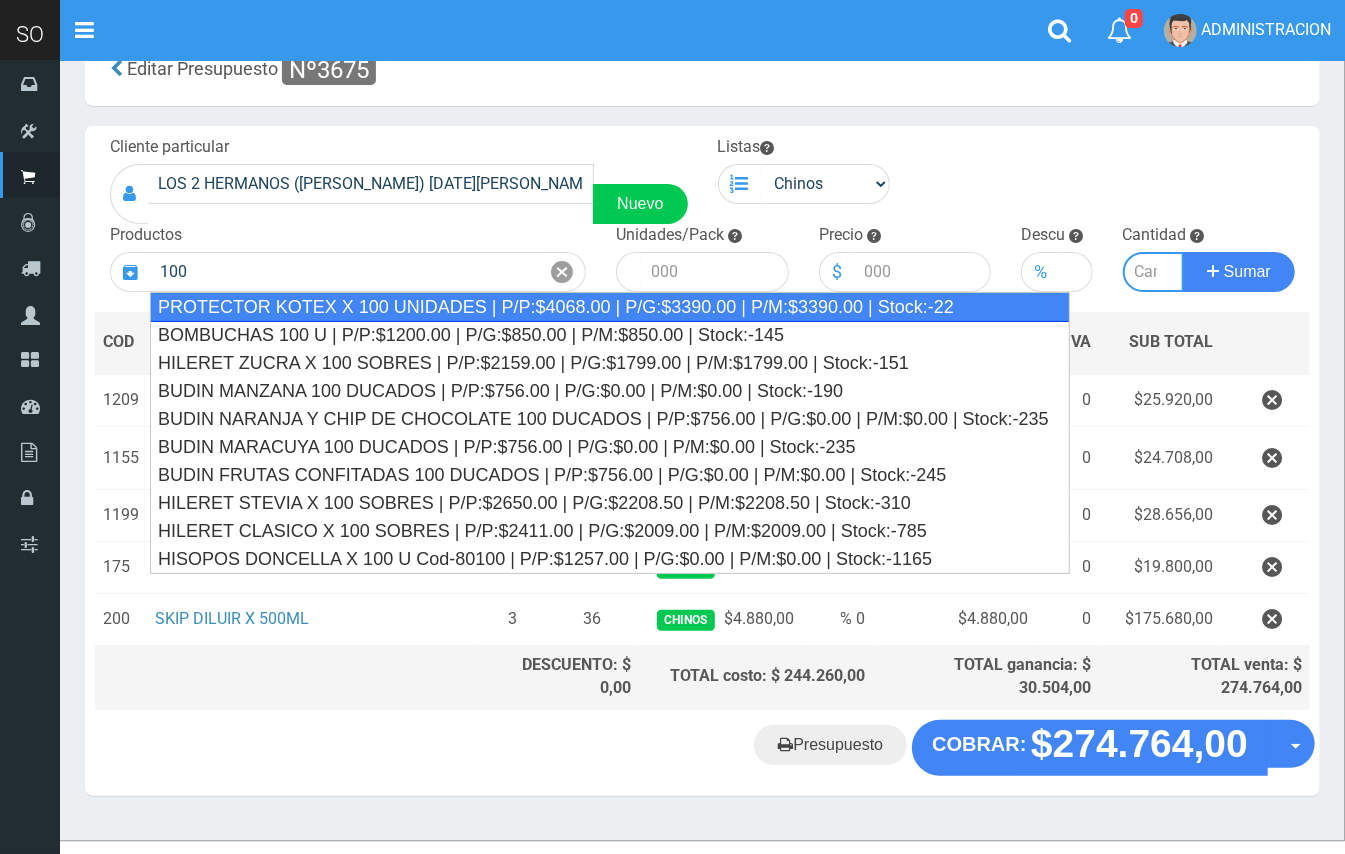 type on "PROTECTOR KOTEX  X 100 UNIDADES | P/P:$4068.00 | P/G:$3390.00 | P/M:$3390.00 | Stock:-22" 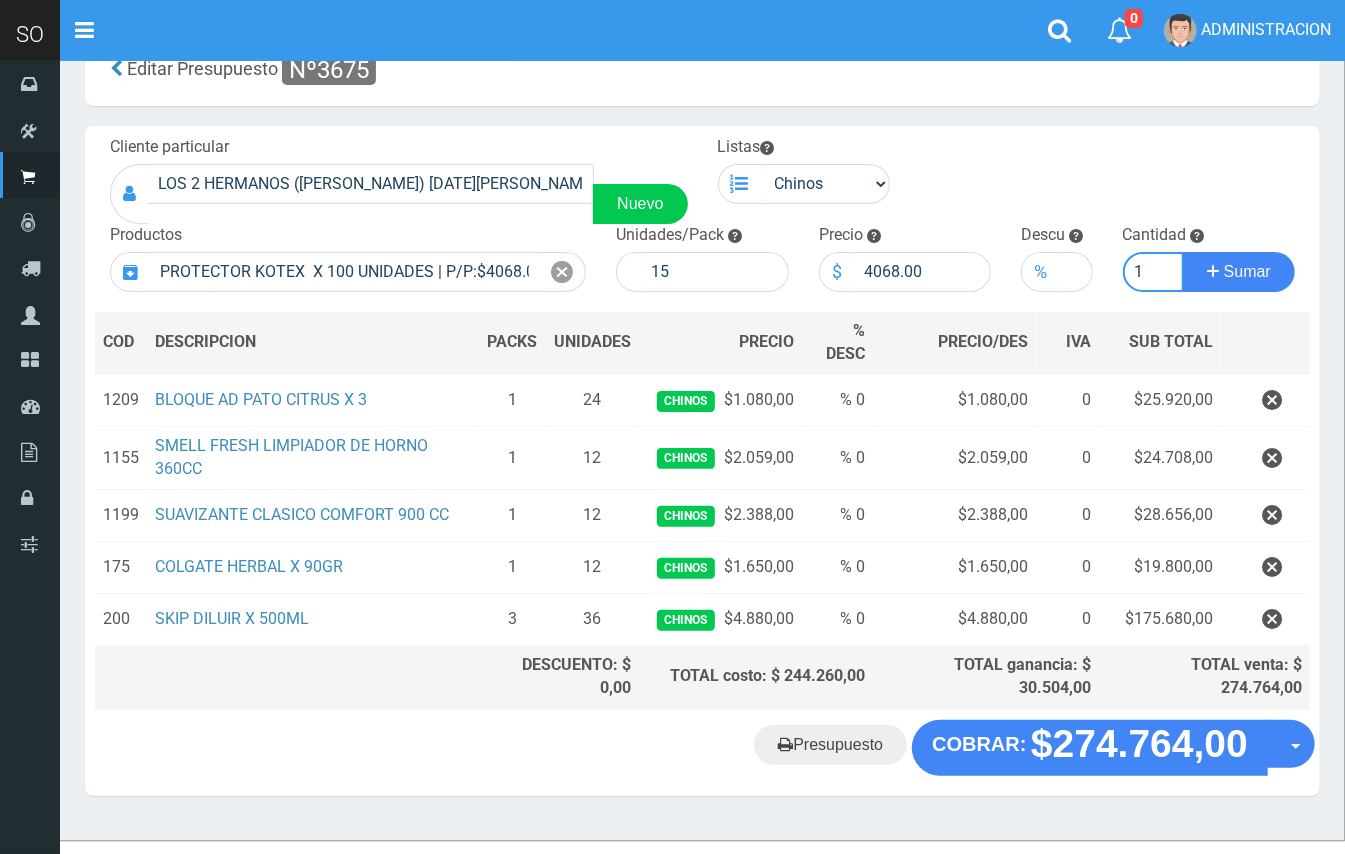 type on "1" 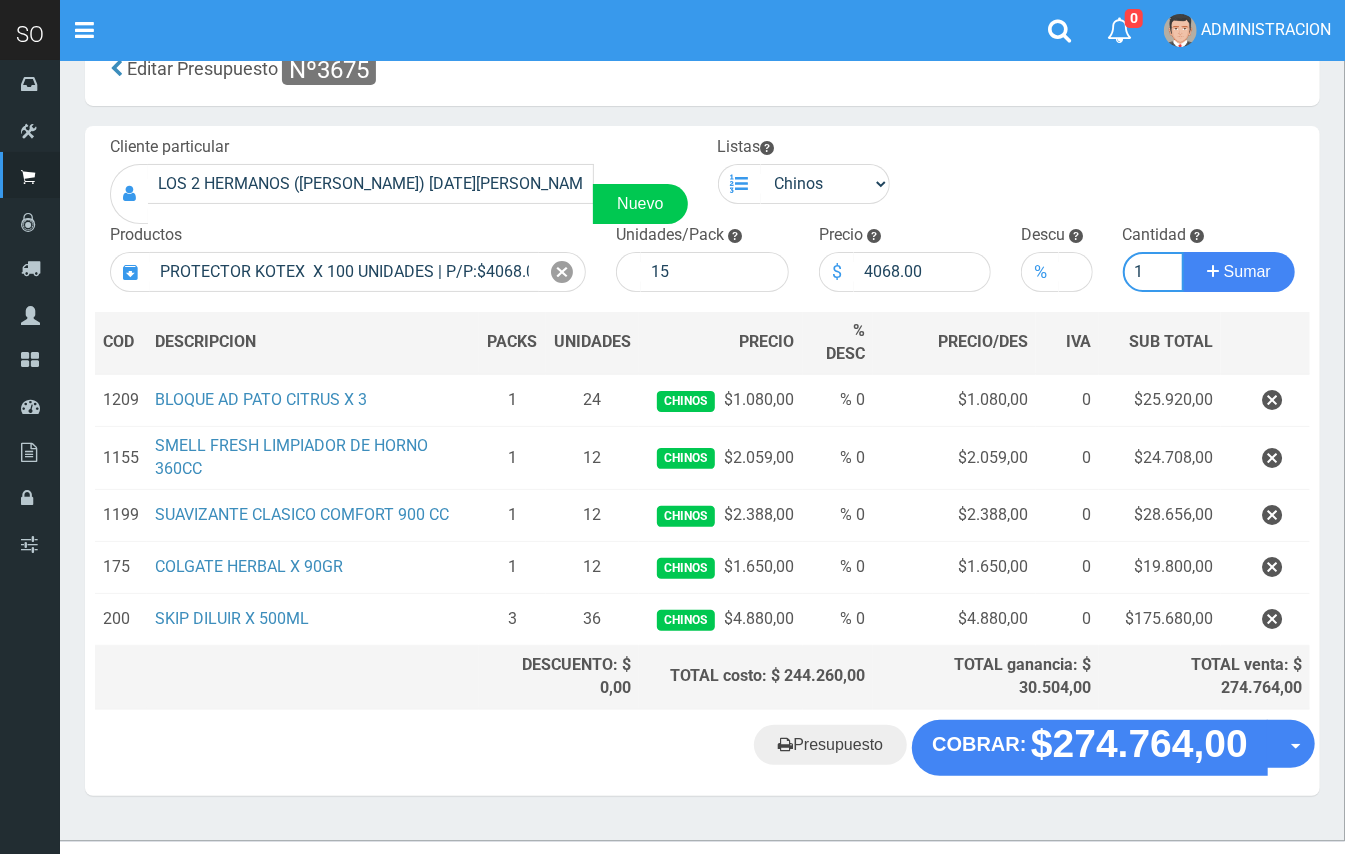 click on "Sumar" at bounding box center [1239, 272] 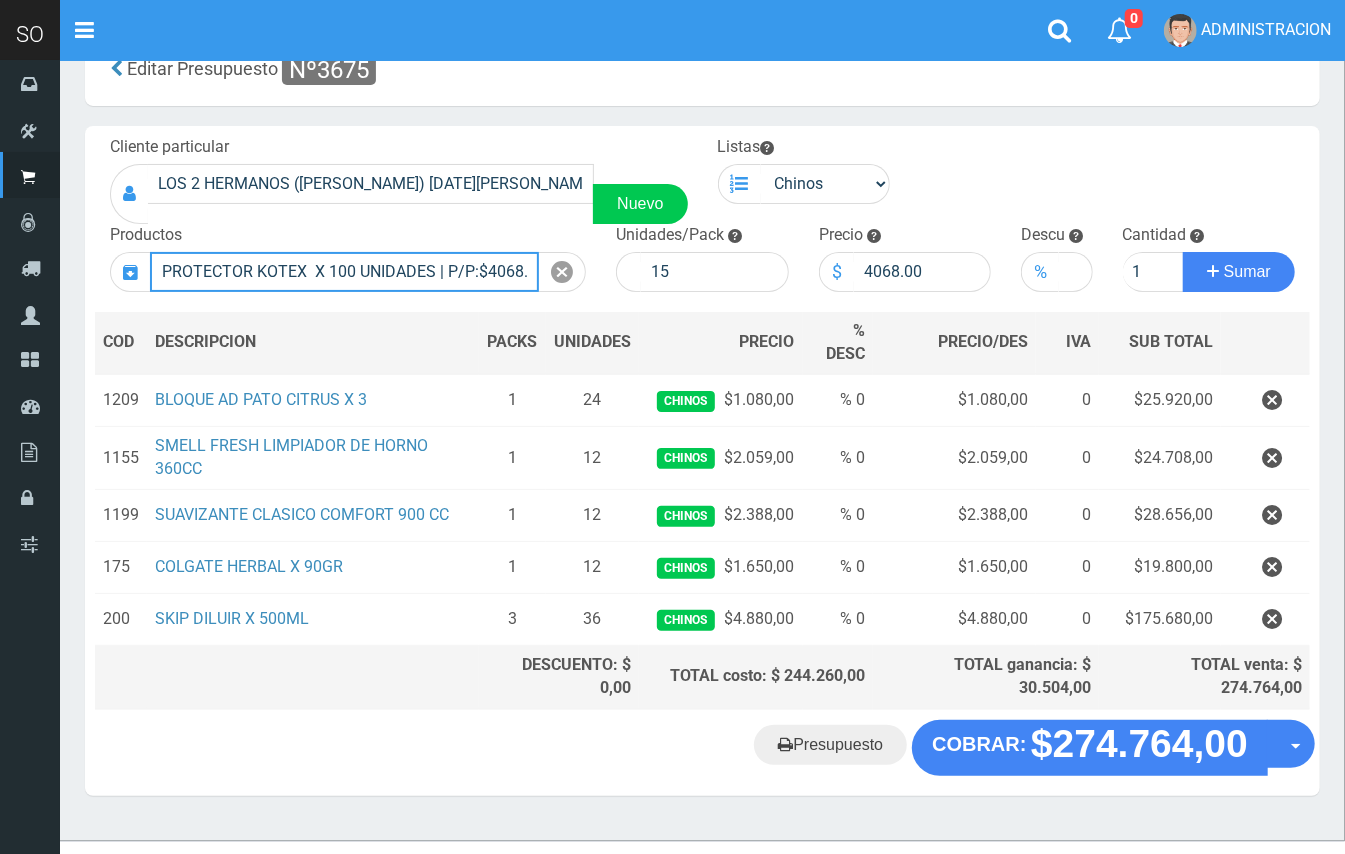 type 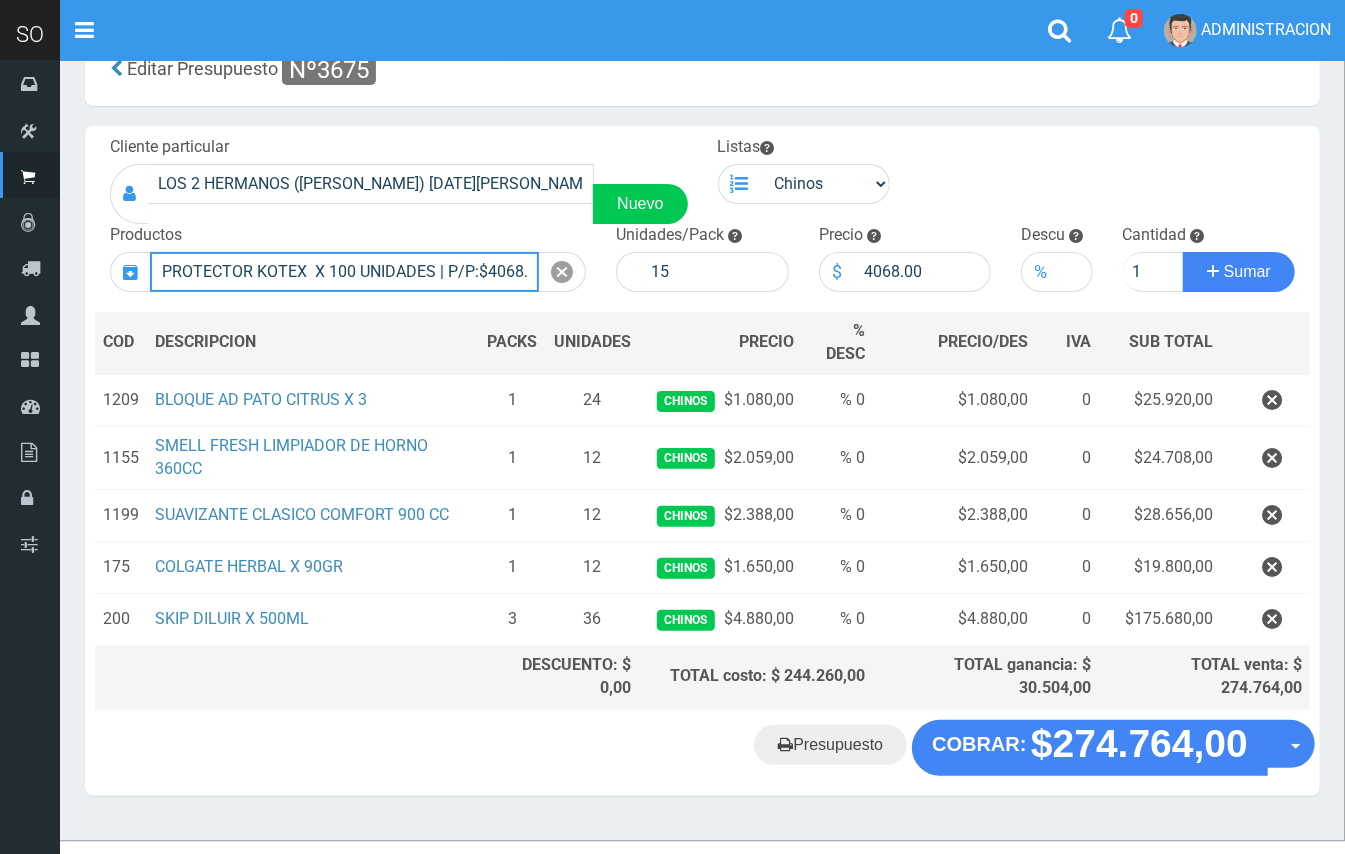 type 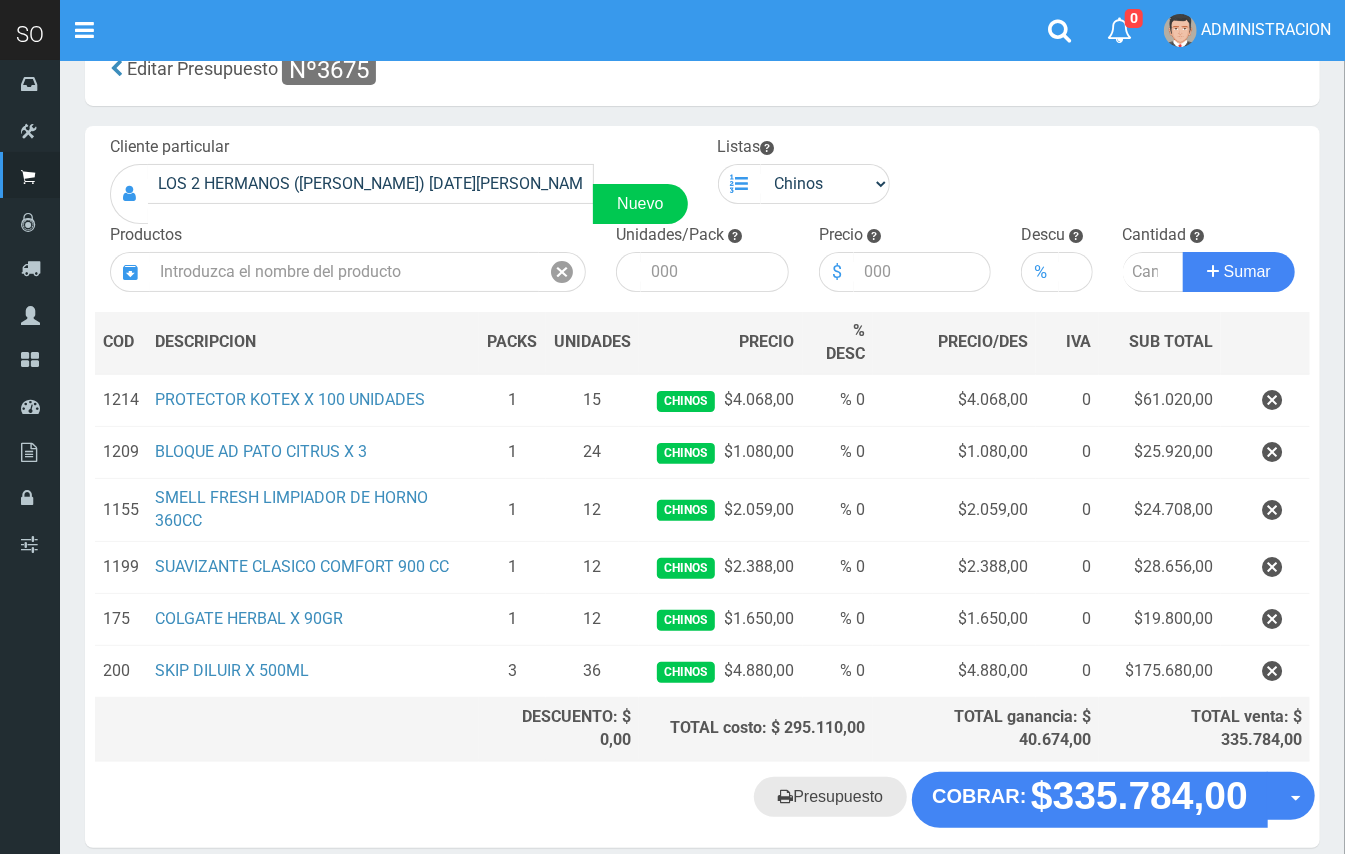 click on "Presupuesto" at bounding box center (830, 797) 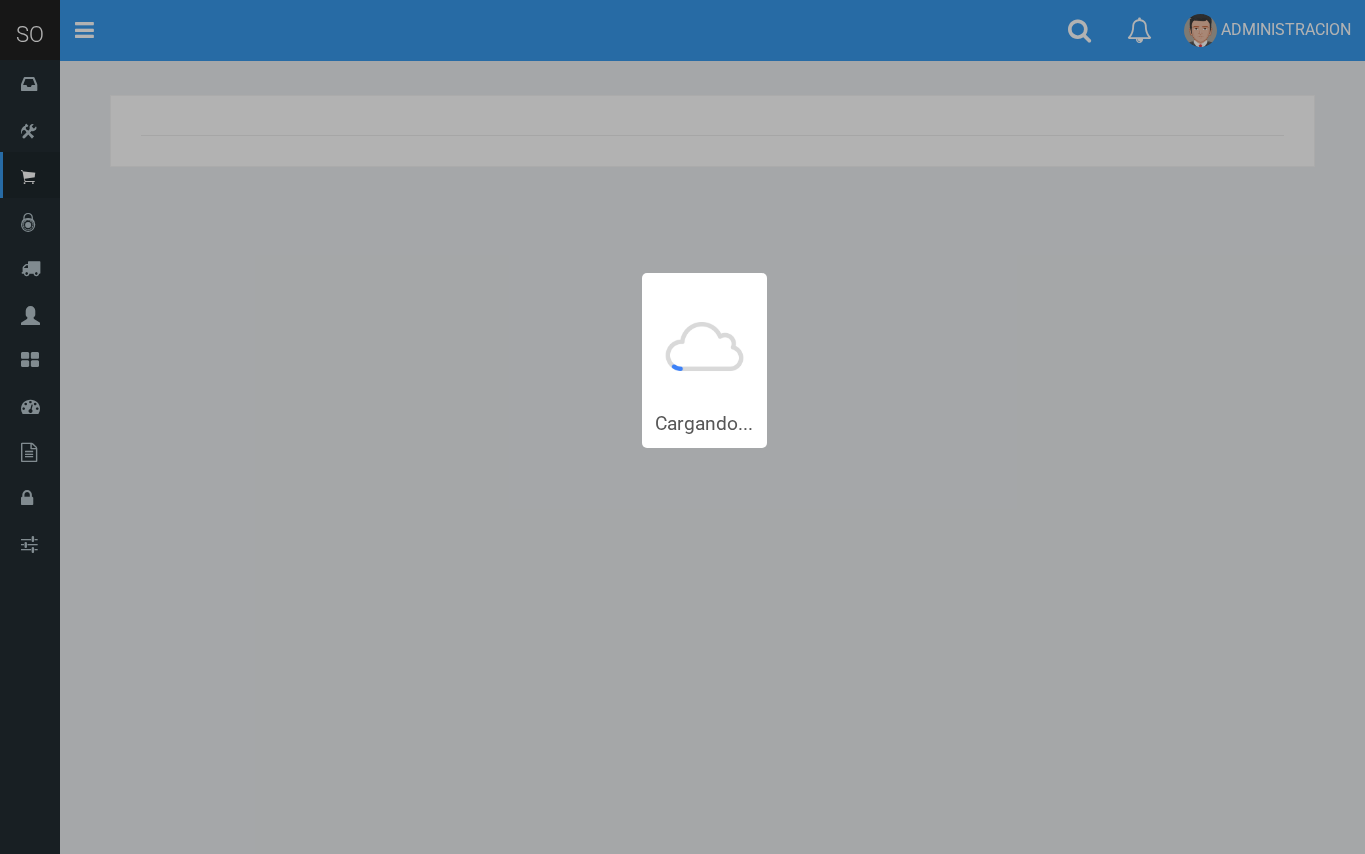 scroll, scrollTop: 0, scrollLeft: 0, axis: both 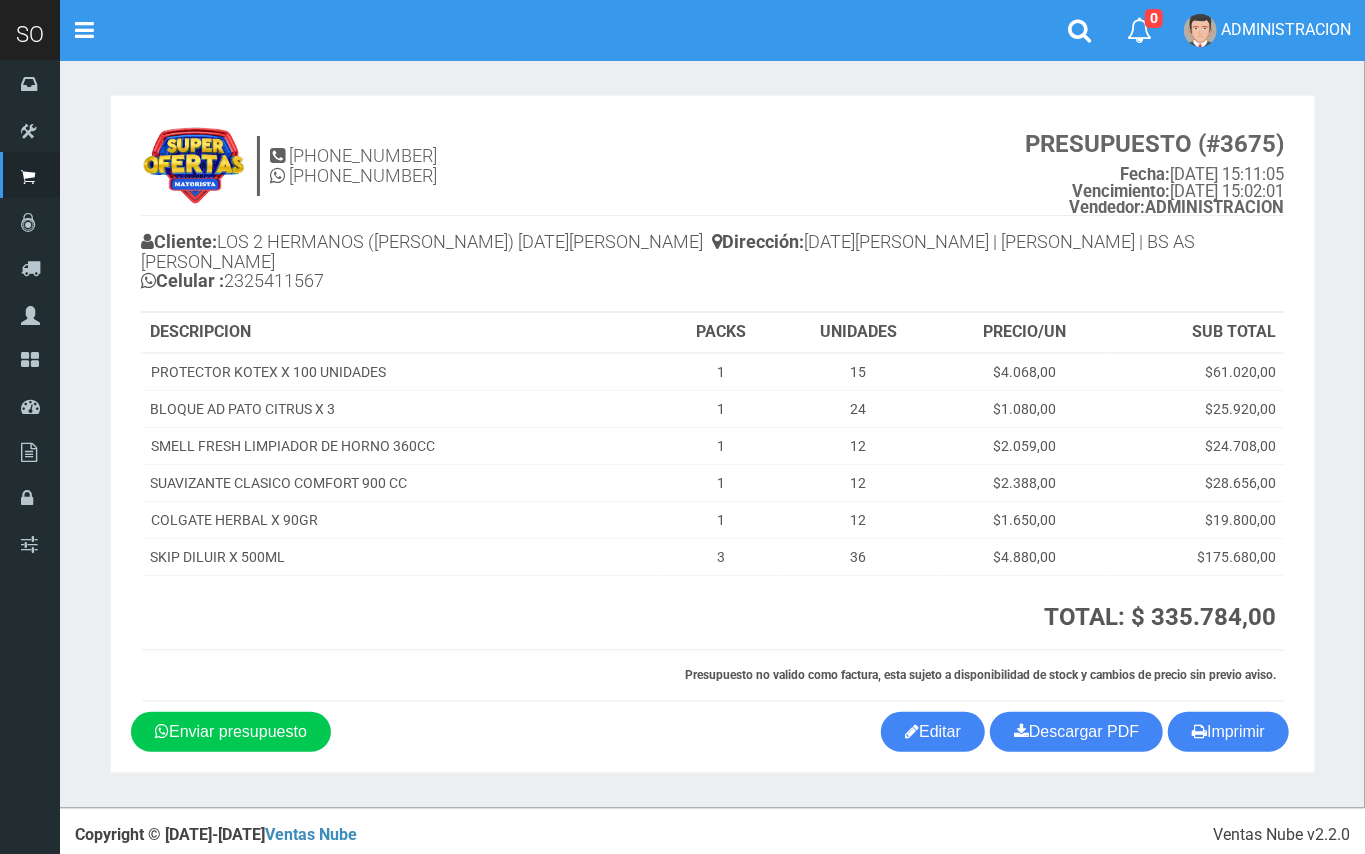 drag, startPoint x: 662, startPoint y: 230, endPoint x: 220, endPoint y: 237, distance: 442.05542 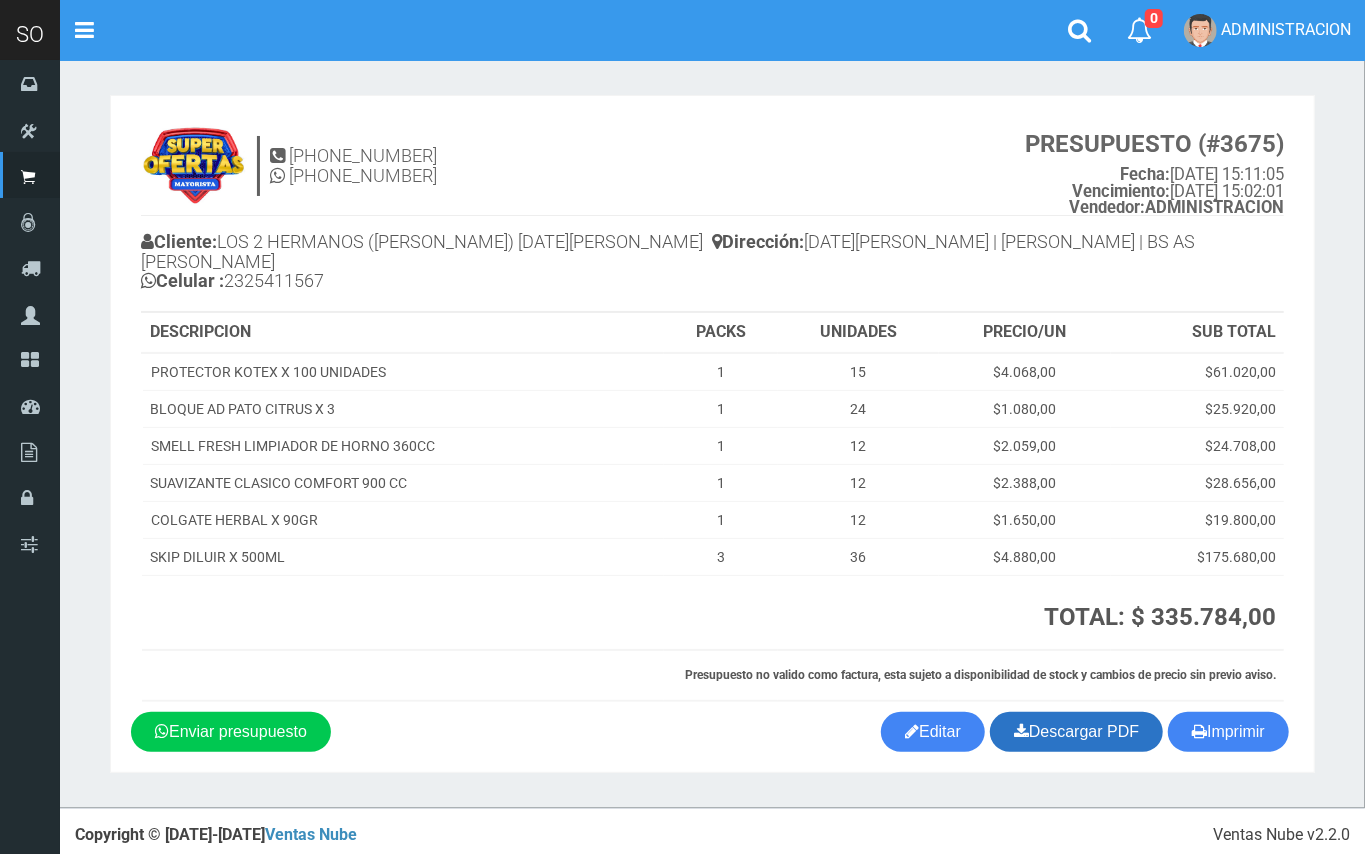 click on "Descargar PDF" at bounding box center [1076, 732] 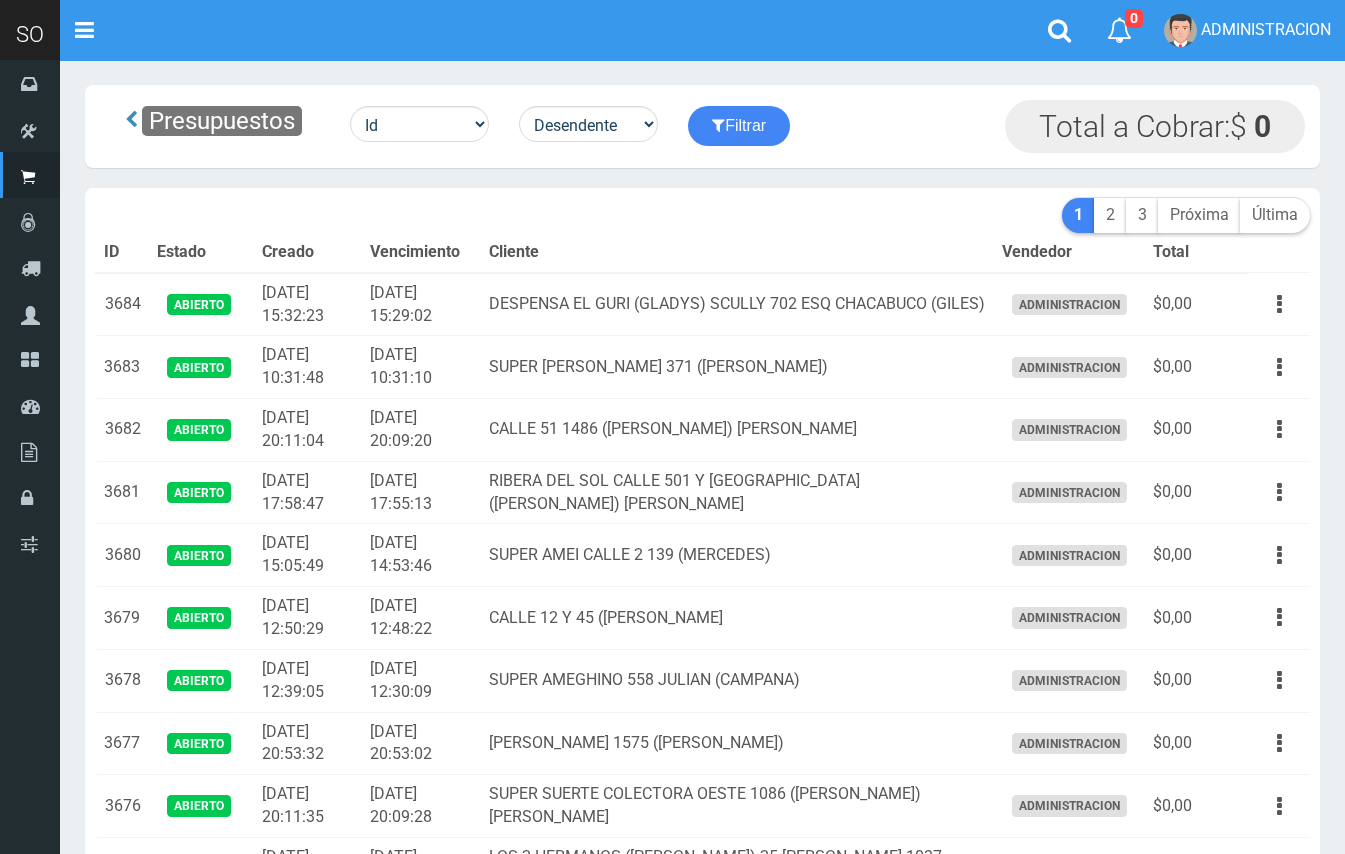 scroll, scrollTop: 54, scrollLeft: 0, axis: vertical 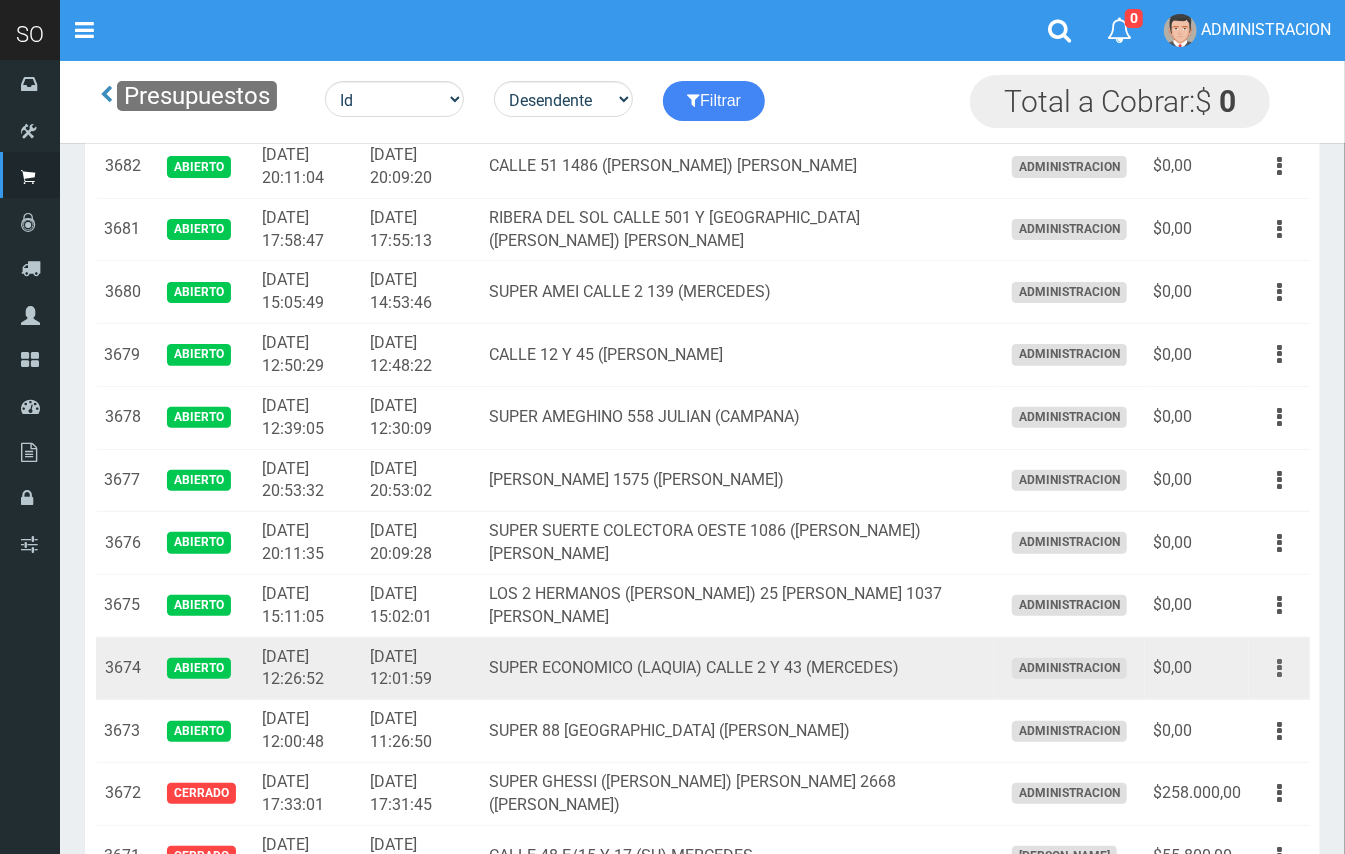 click at bounding box center [1279, 668] 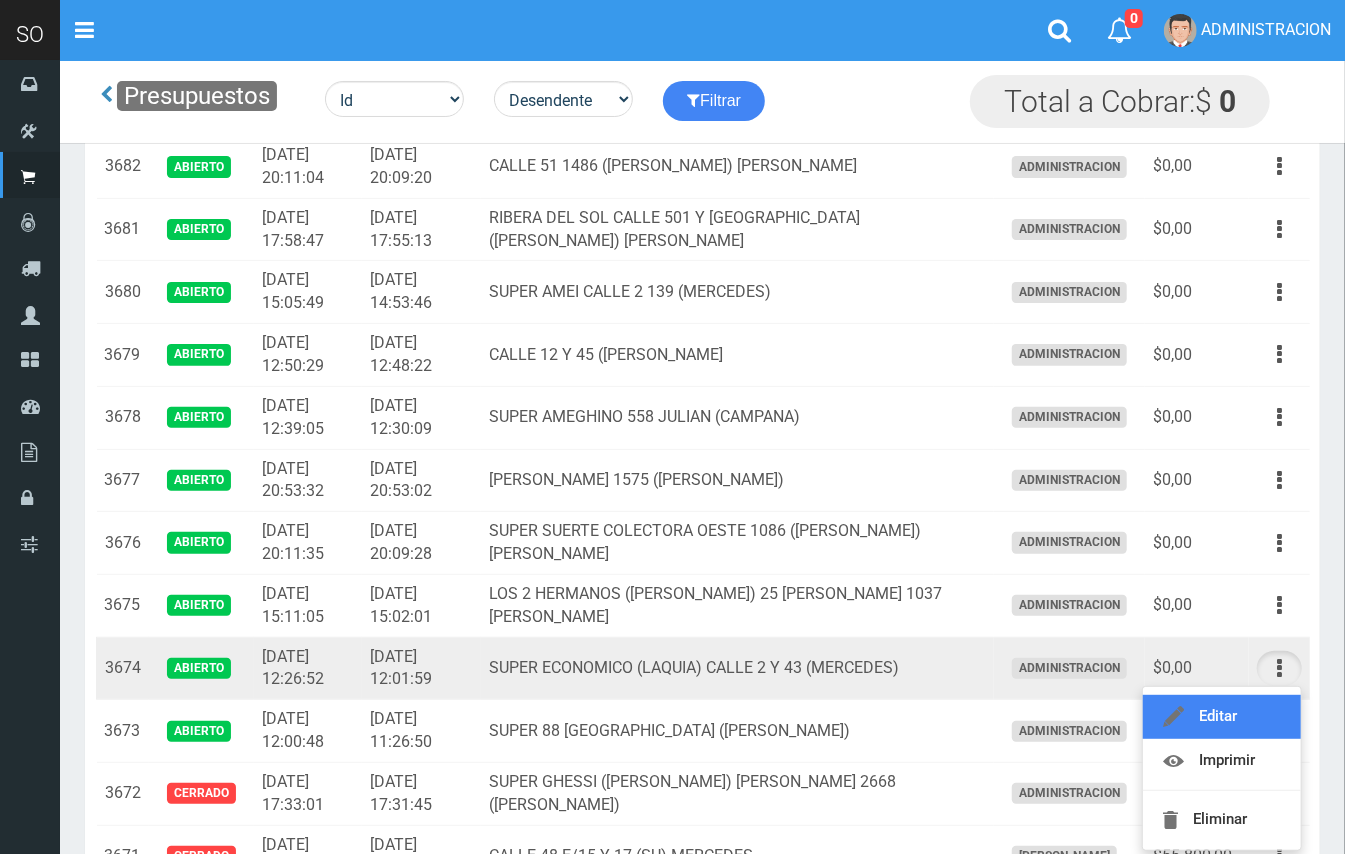 click on "Editar" at bounding box center [1222, 717] 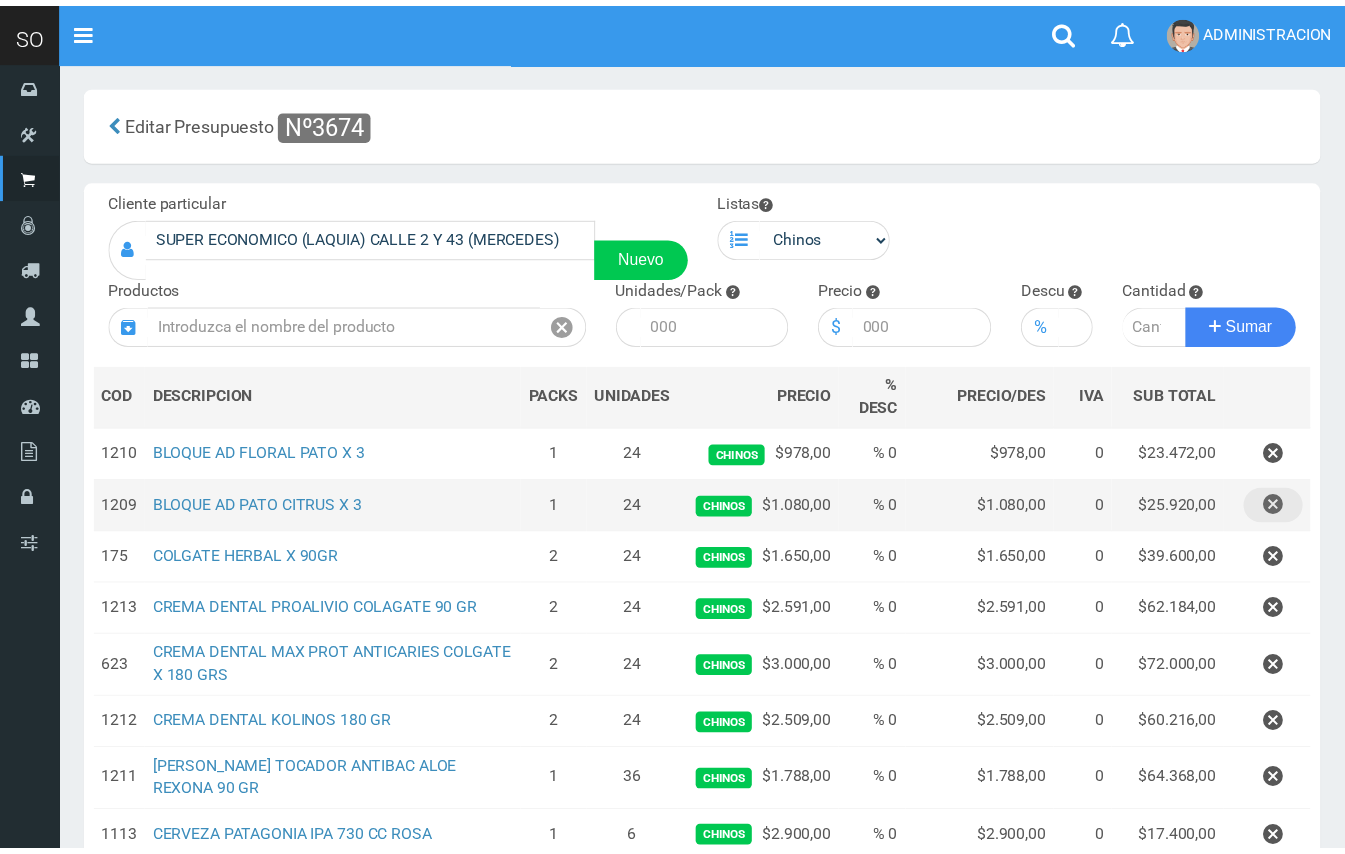scroll, scrollTop: 0, scrollLeft: 0, axis: both 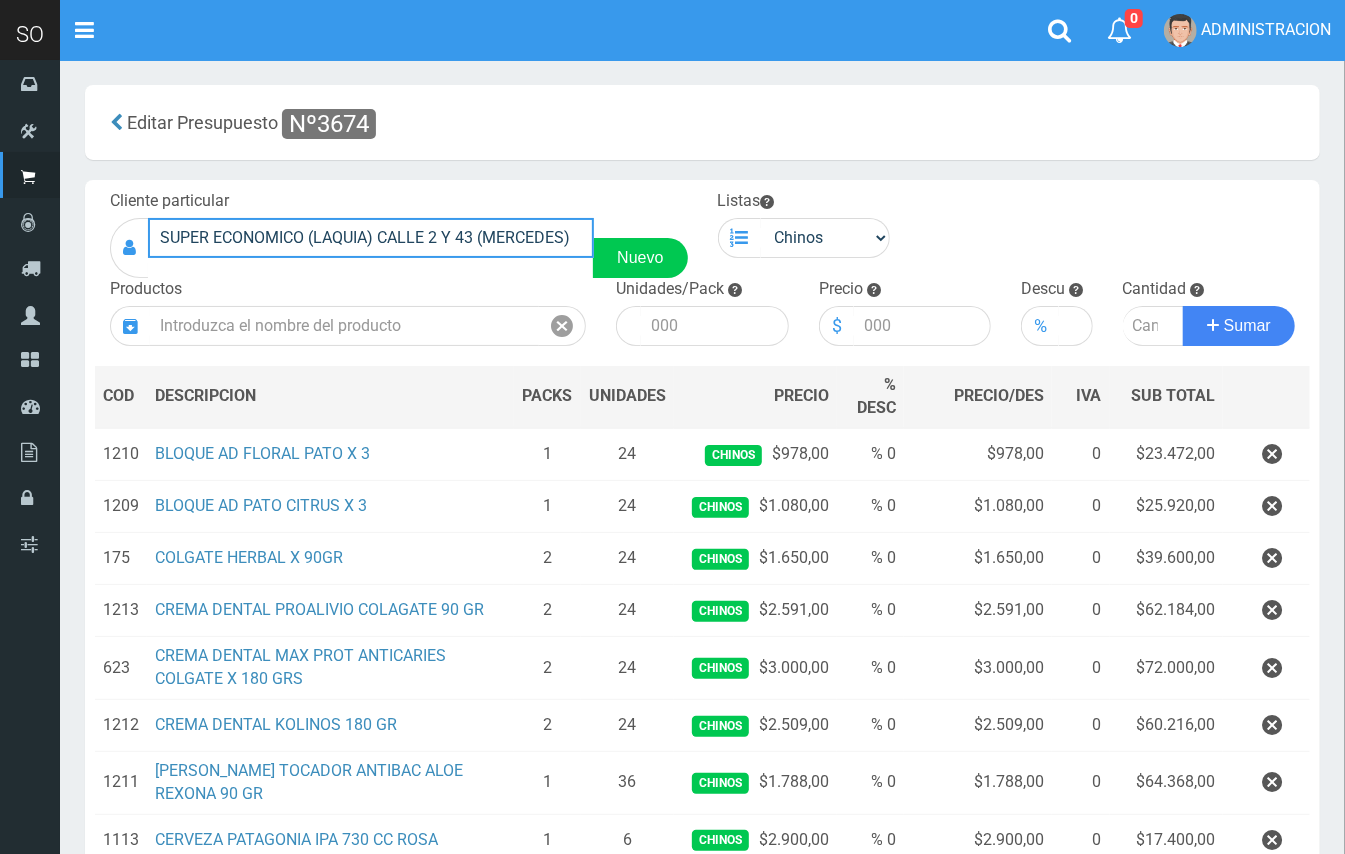 drag, startPoint x: 576, startPoint y: 229, endPoint x: 104, endPoint y: 230, distance: 472.00107 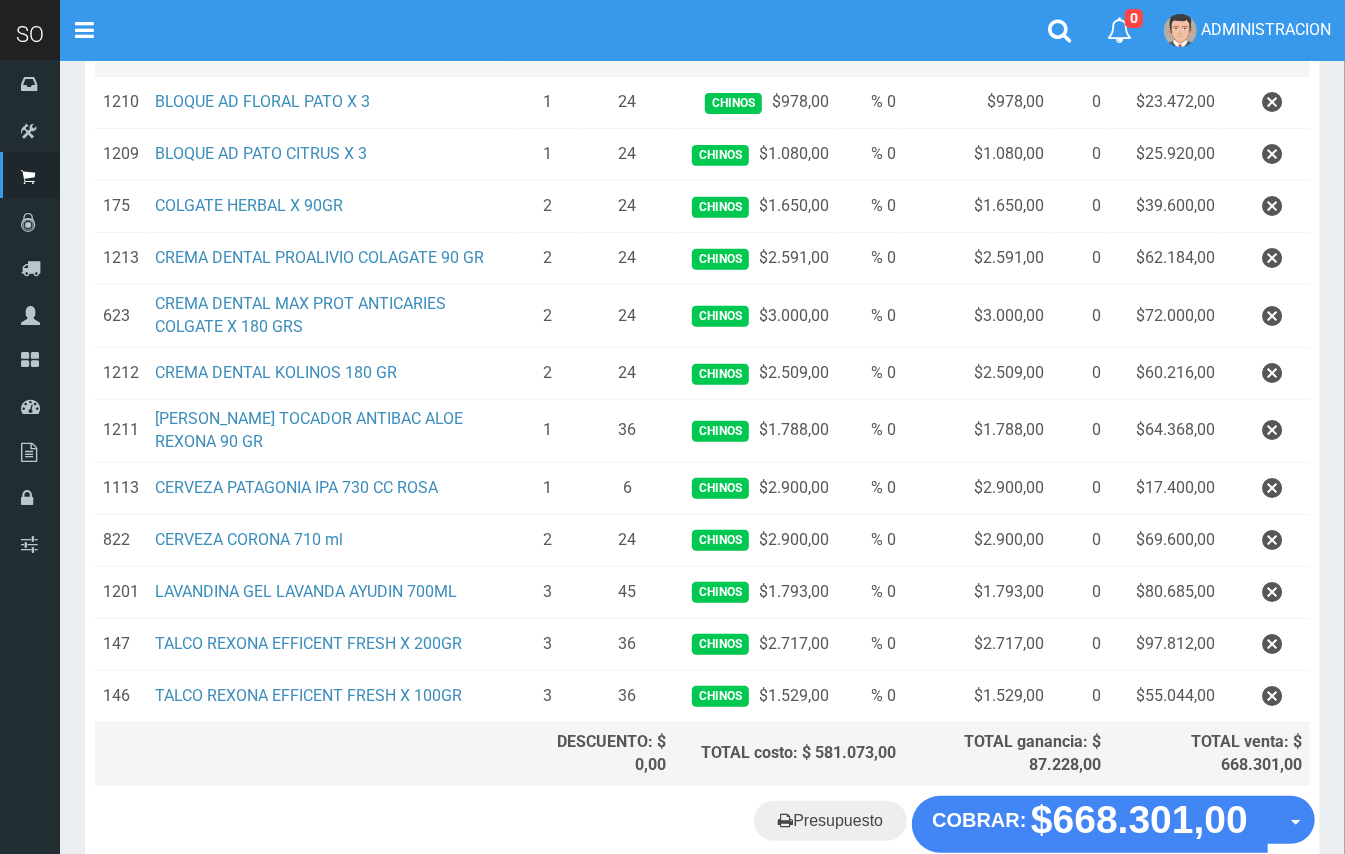 scroll, scrollTop: 372, scrollLeft: 0, axis: vertical 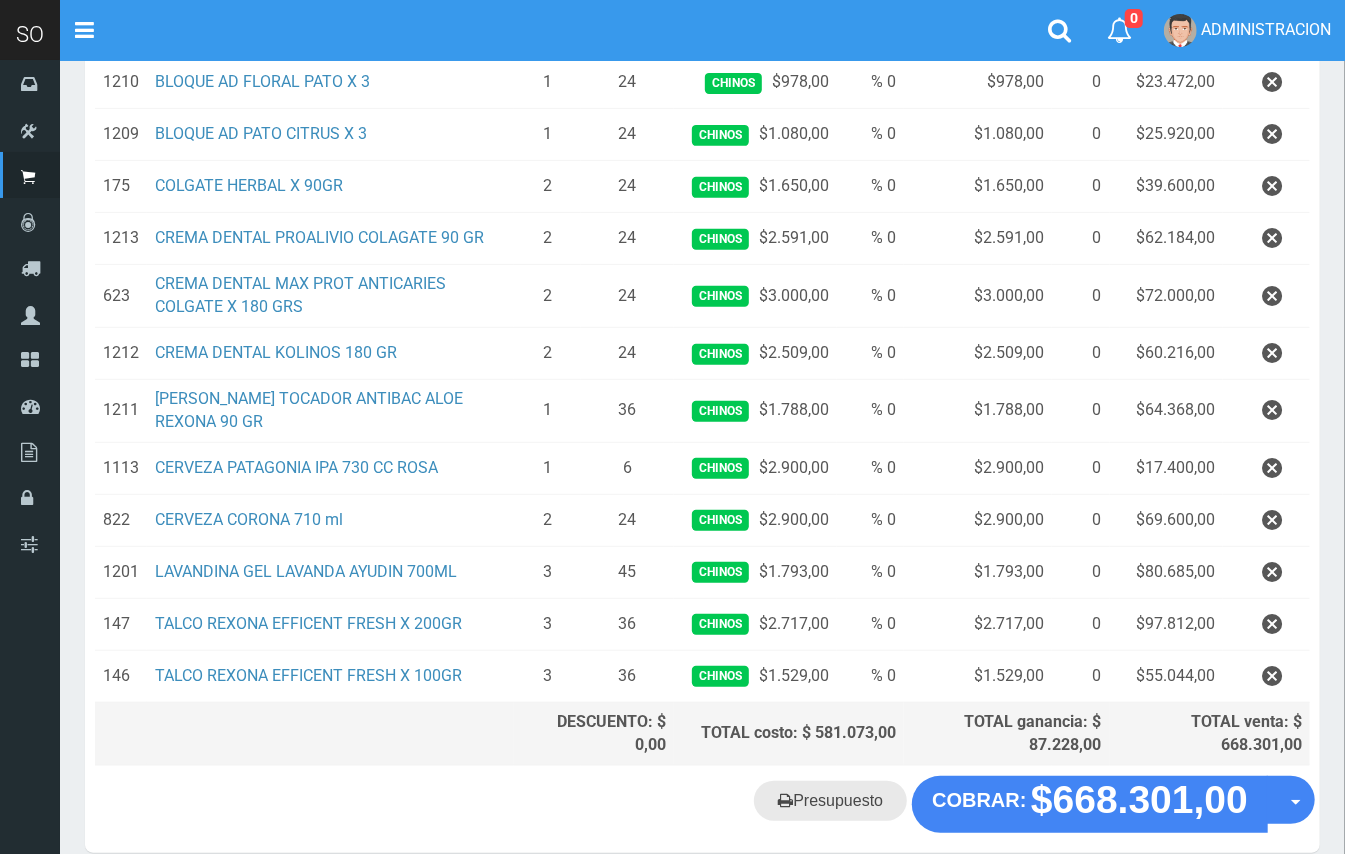 click on "Presupuesto" at bounding box center [830, 801] 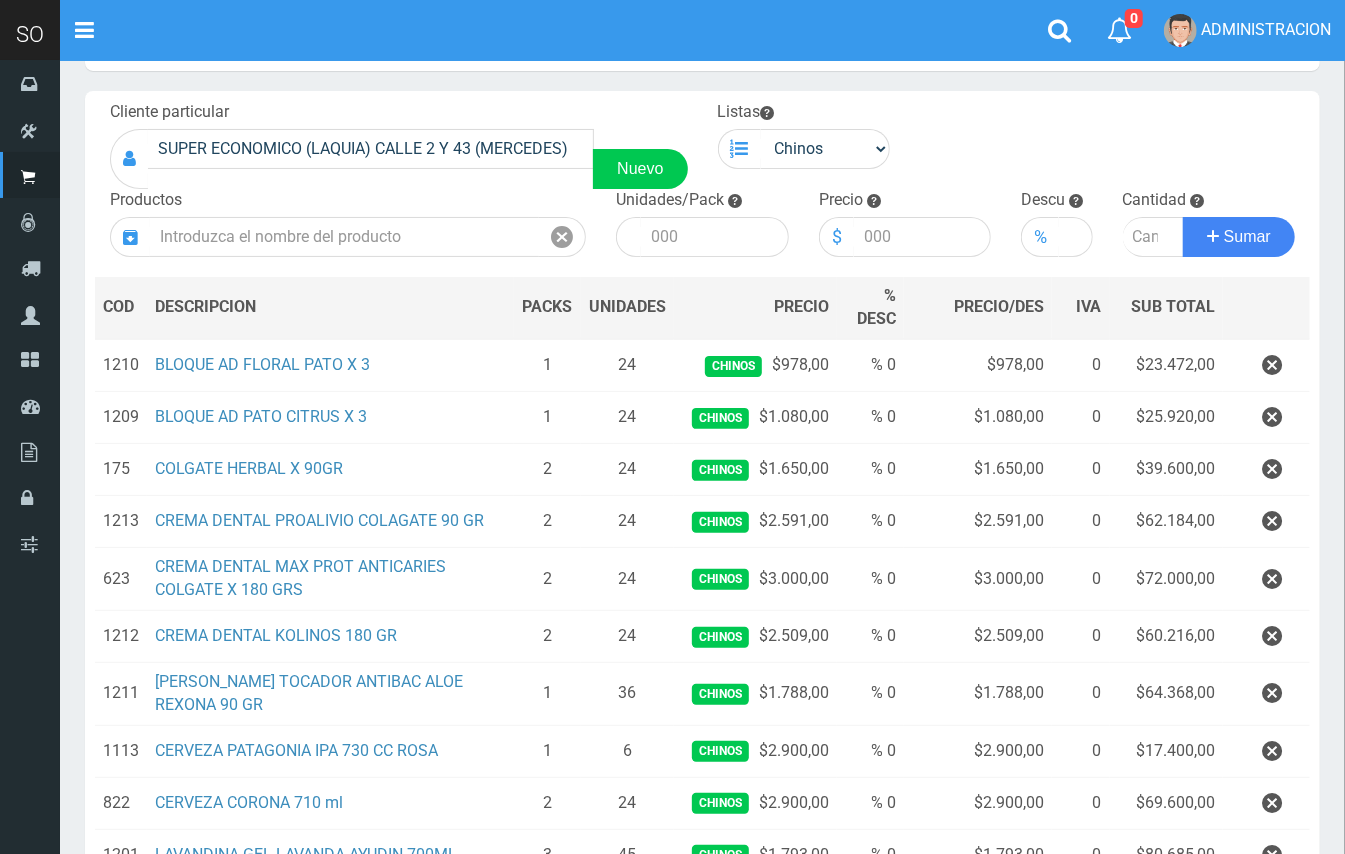 scroll, scrollTop: 61, scrollLeft: 0, axis: vertical 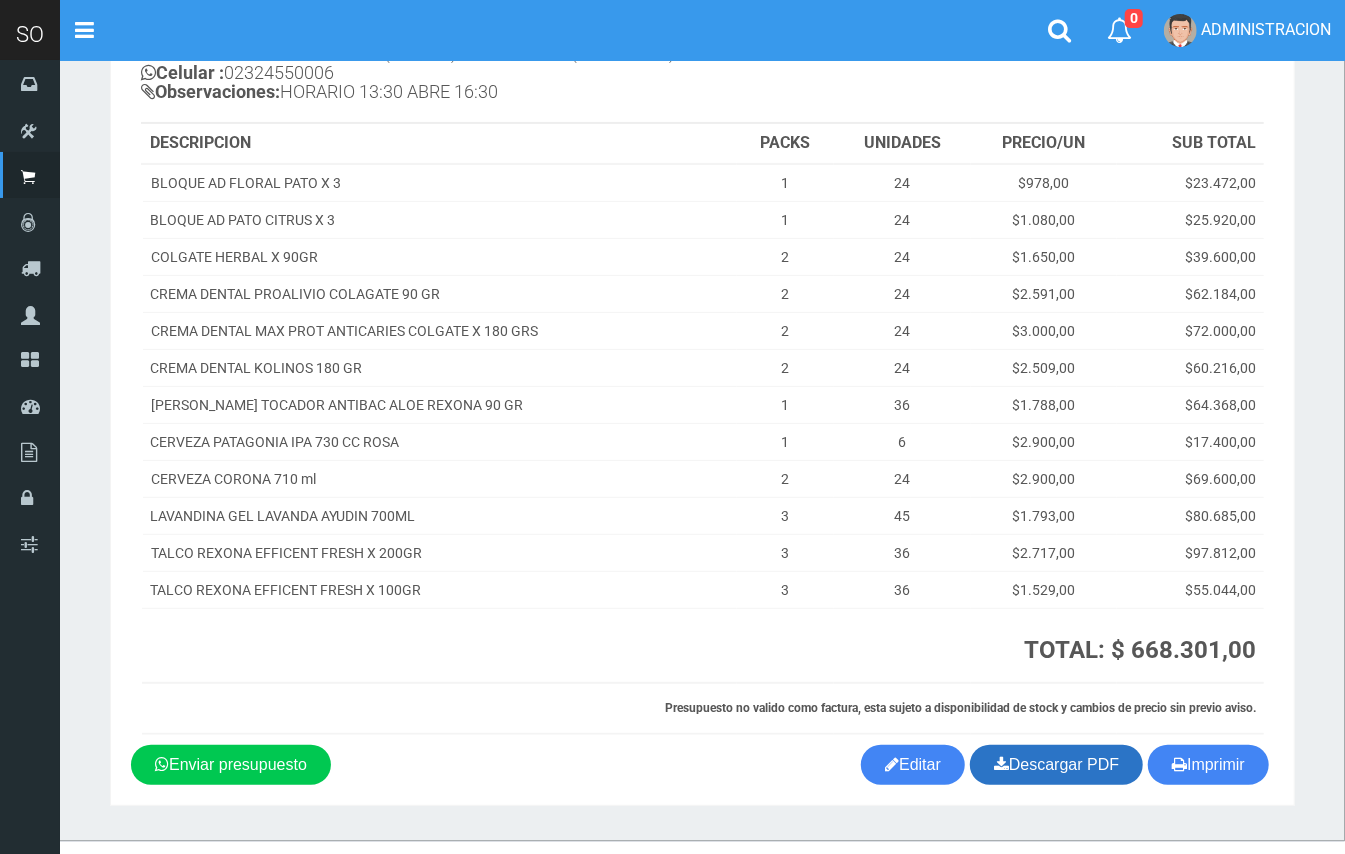 click on "Descargar PDF" at bounding box center (1056, 765) 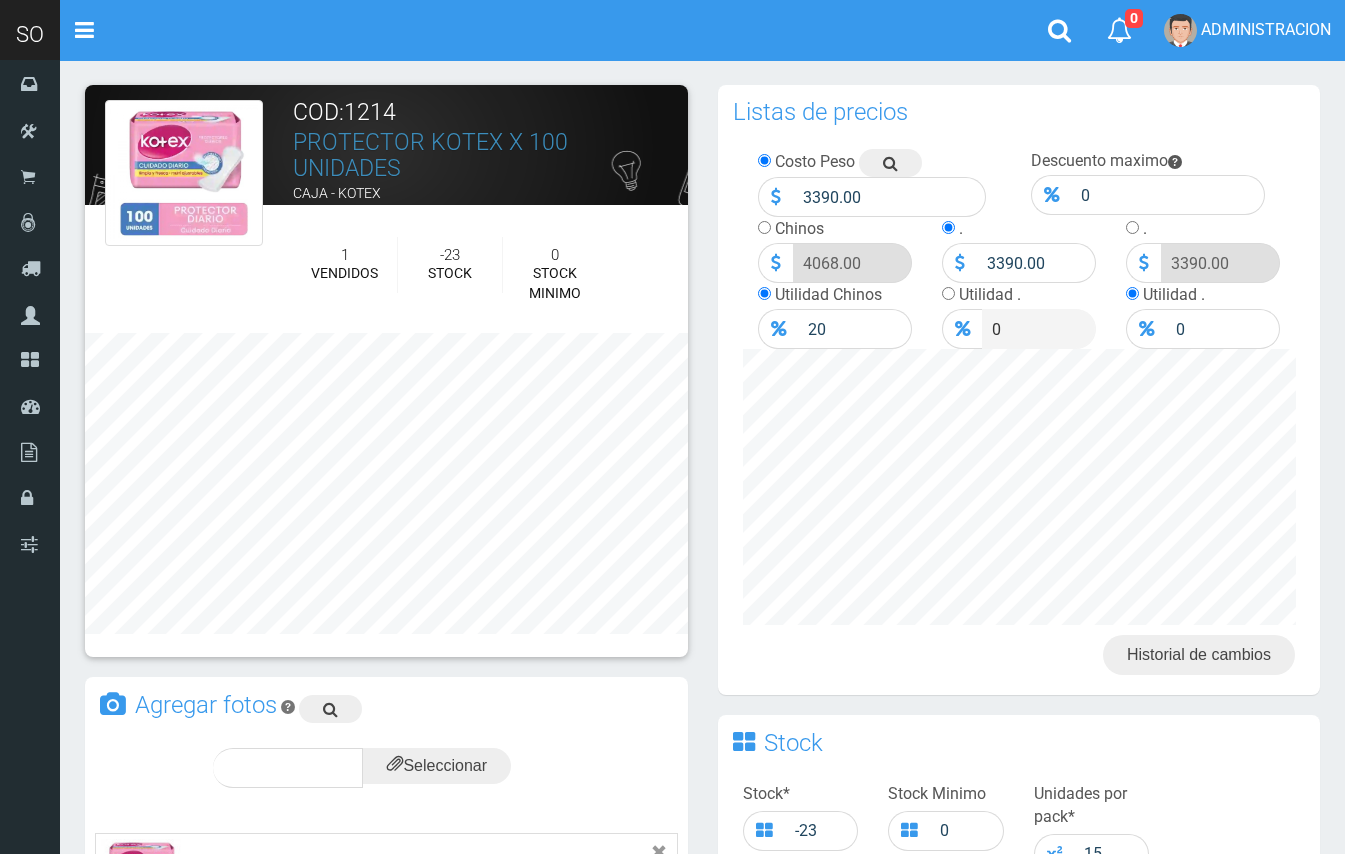 scroll, scrollTop: 0, scrollLeft: 0, axis: both 